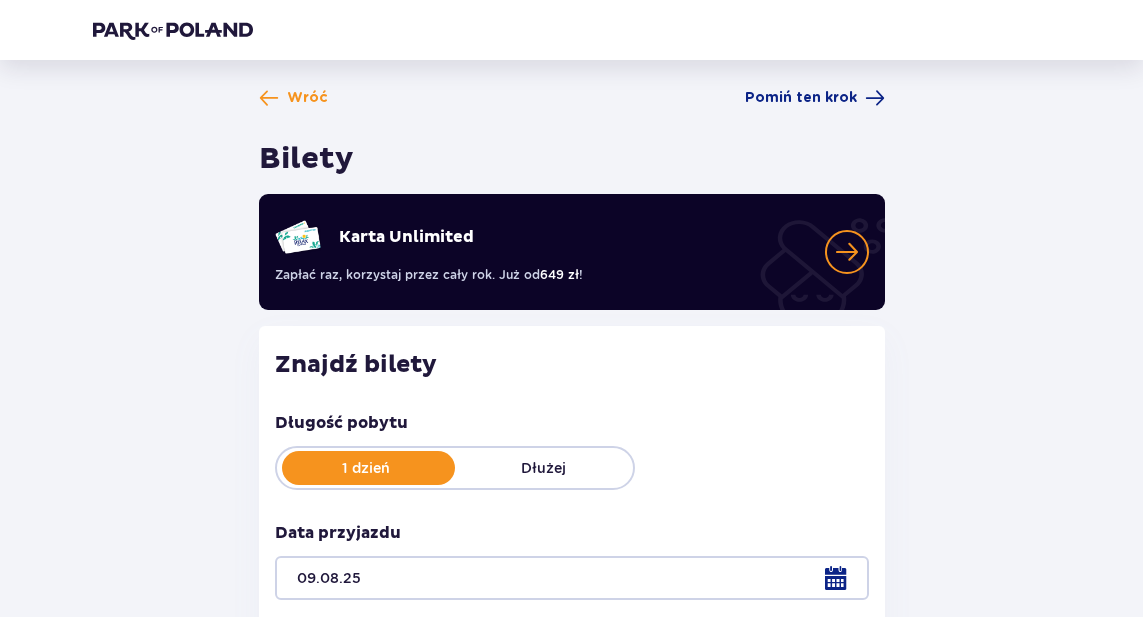 scroll, scrollTop: 0, scrollLeft: 0, axis: both 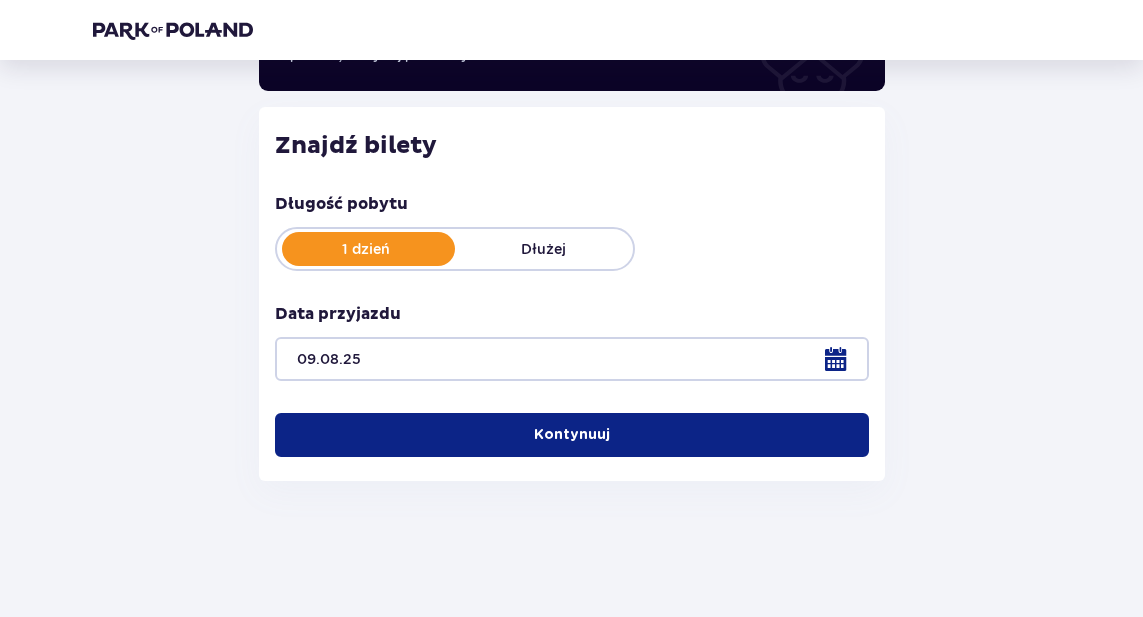 click on "Kontynuuj" at bounding box center [572, 435] 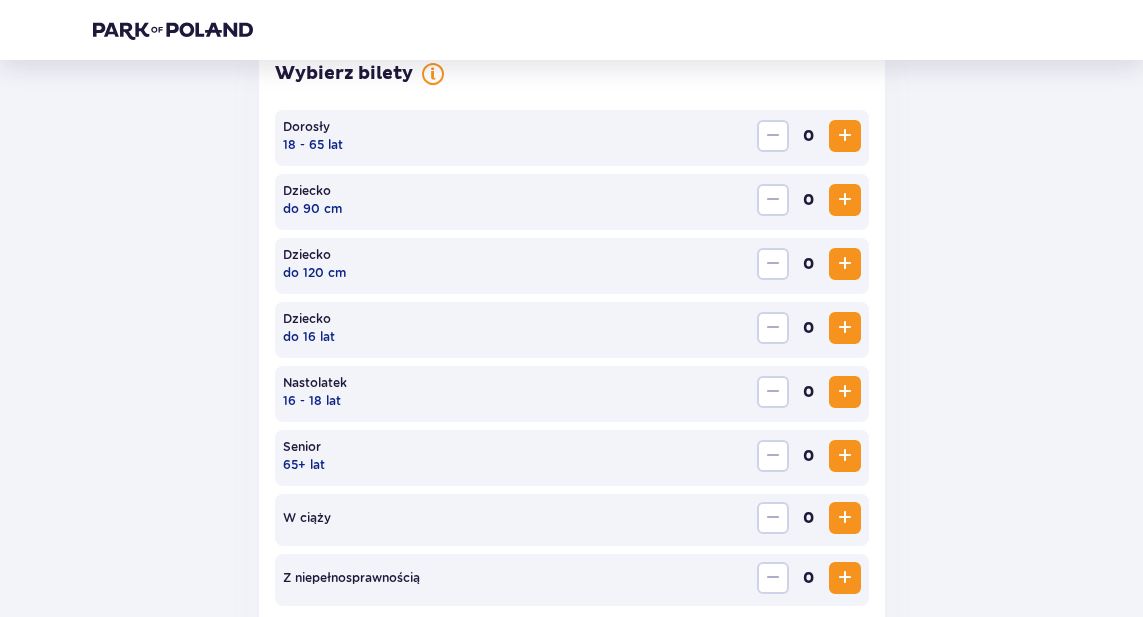 scroll, scrollTop: 616, scrollLeft: 0, axis: vertical 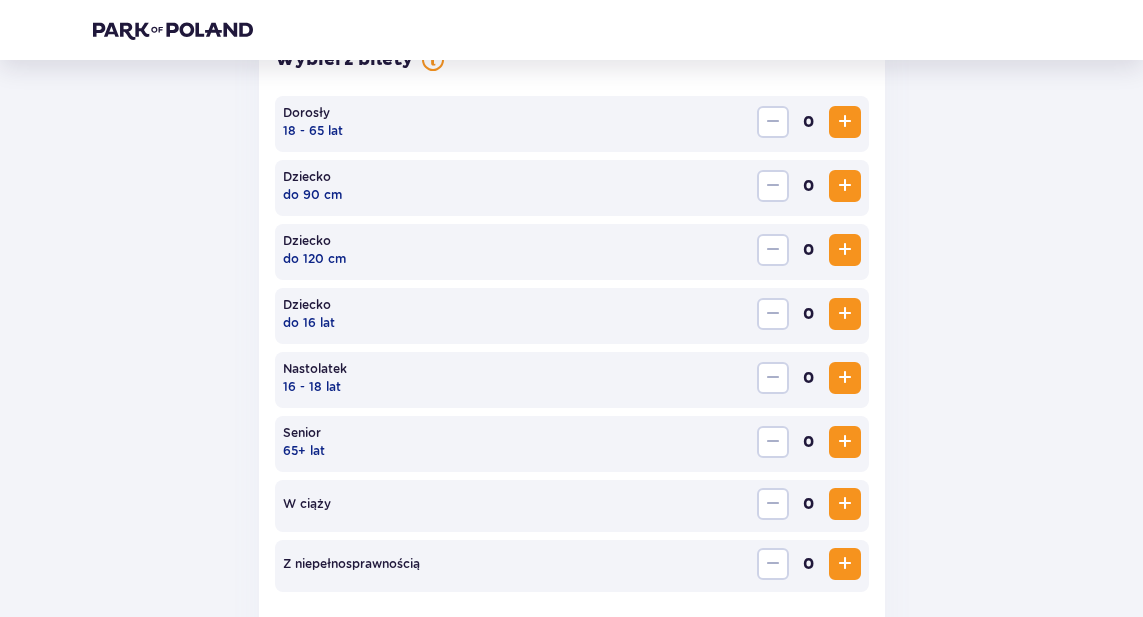 click at bounding box center [845, 122] 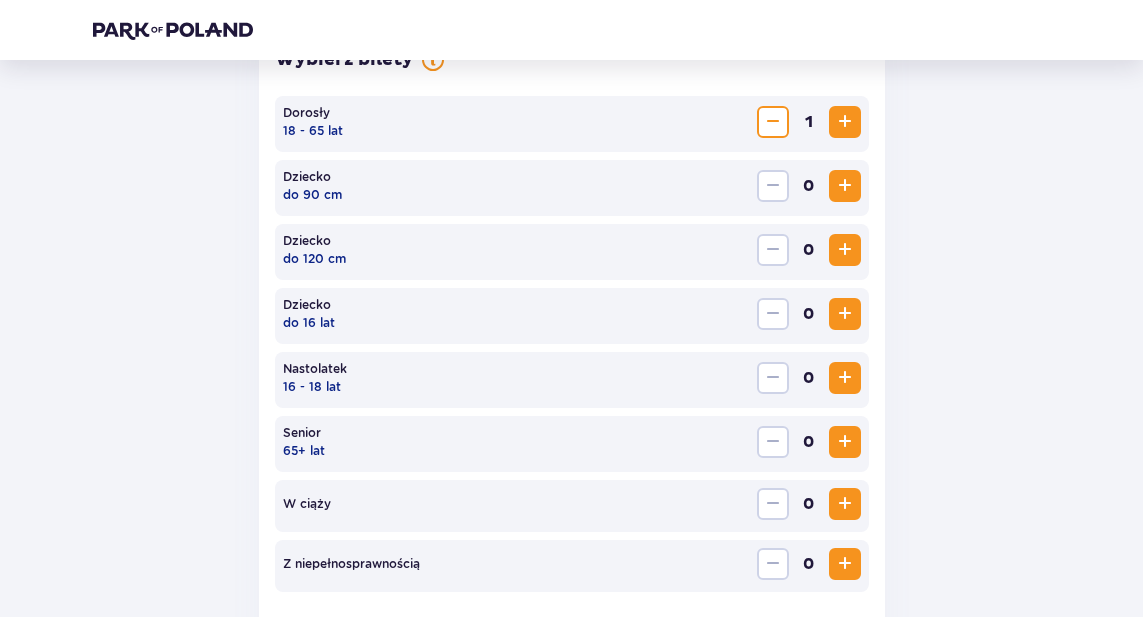 click at bounding box center (845, 122) 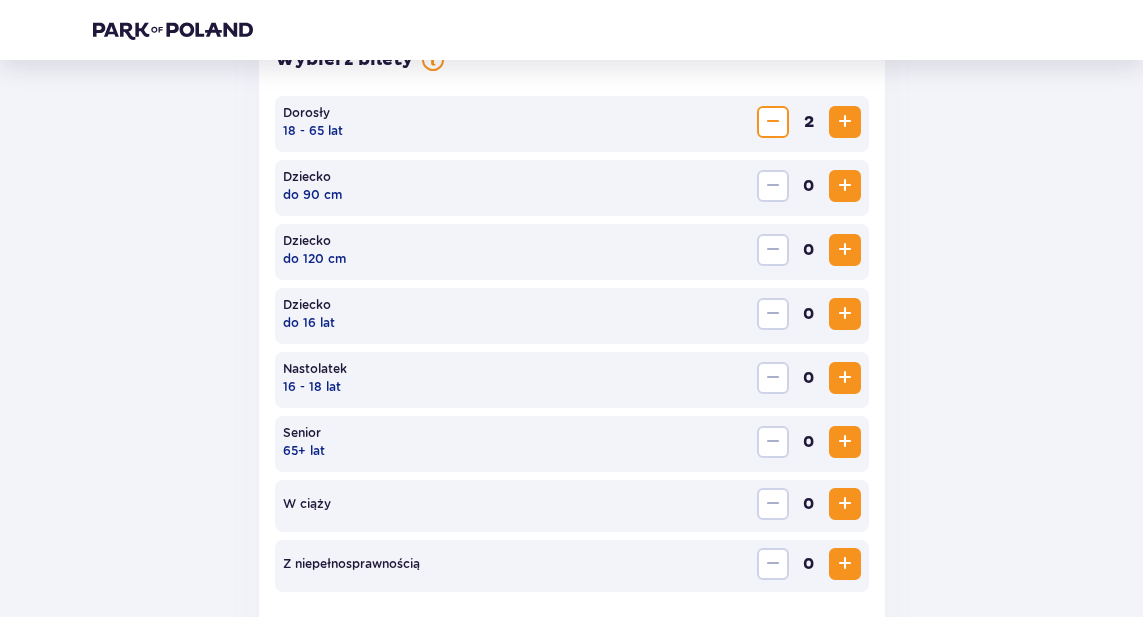 click at bounding box center [845, 314] 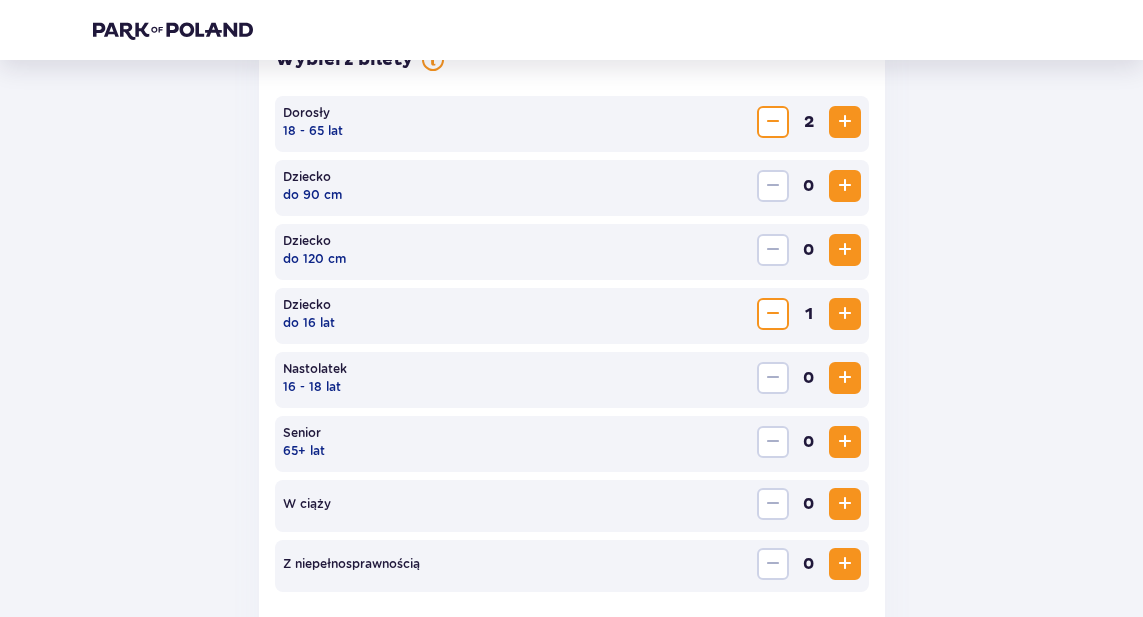 click at bounding box center (845, 314) 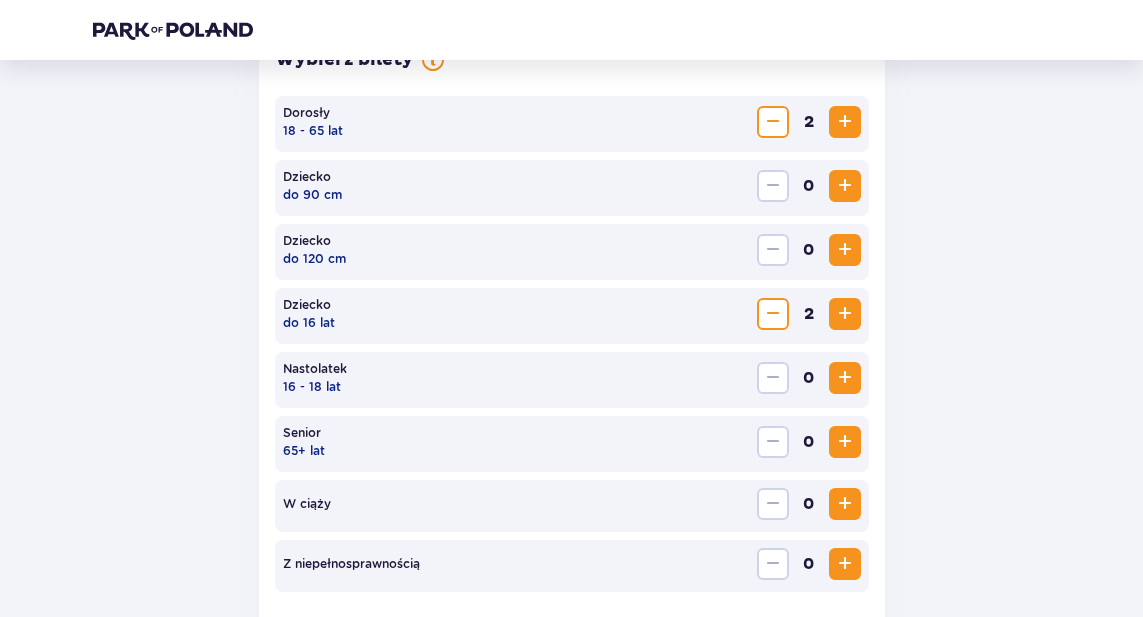 click on "Wróć Pomiń ten krok Bilety Karta Unlimited Zapłać raz, korzystaj przez cały rok. Już od  649 zł ! Znajdź bilety Długość pobytu 1 dzień Dłużej Data przyjazdu 09.08.25 Wybierz bilety Dorosły 18 - 65 lat 2 Dziecko do 90 cm 0 Dziecko do 120 cm 0 Dziecko do 16 lat 2 Nastolatek 16 - 18 lat 0 Senior 65+ lat 0 W ciąży 0 Z niepełno­sprawnością 0 Oferta specjalna Pakiet Family 2+2 -  640 PLN Kontynuuj" at bounding box center (572, 157) 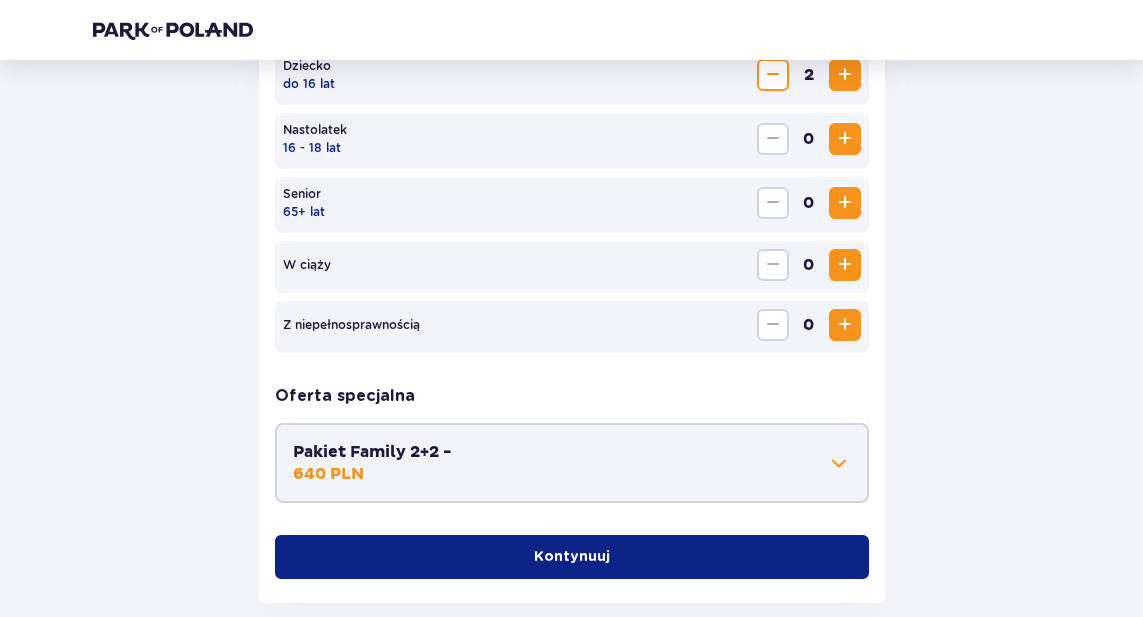 scroll, scrollTop: 857, scrollLeft: 0, axis: vertical 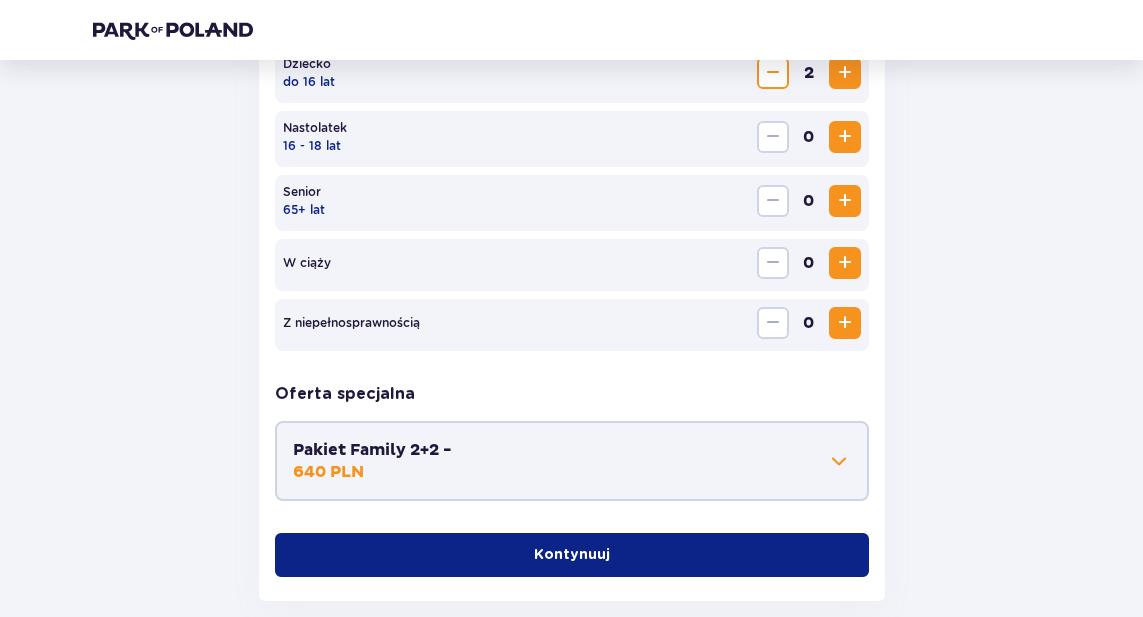 click on "Pakiet Family 2+2 -  640 PLN" at bounding box center [572, 461] 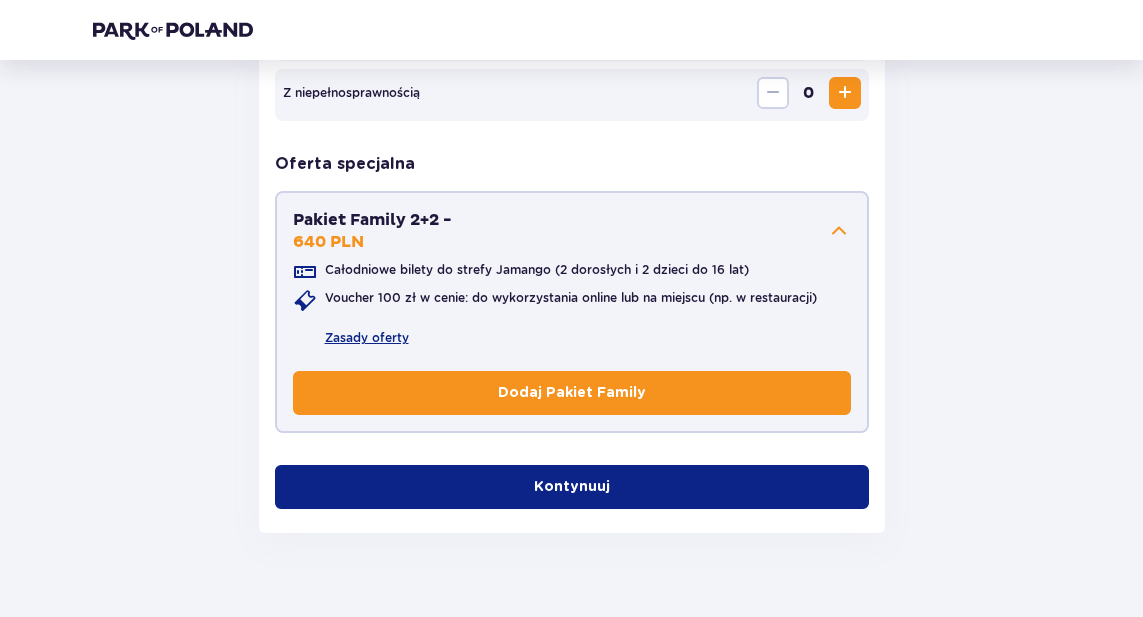 scroll, scrollTop: 1123, scrollLeft: 0, axis: vertical 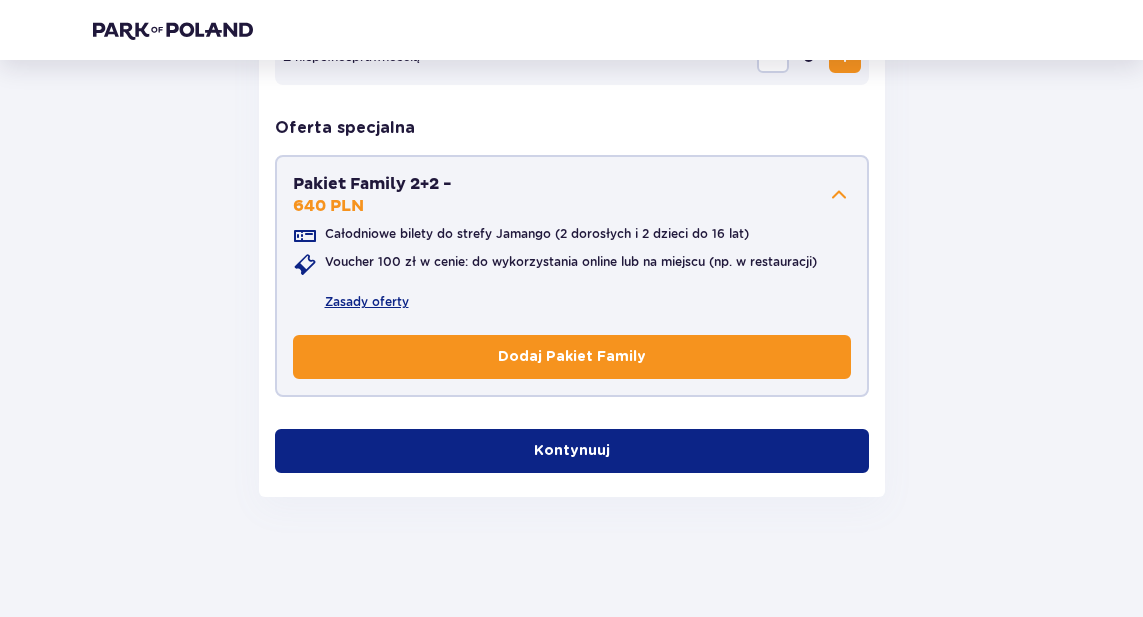 click on "Dodaj Pakiet Family" at bounding box center [572, 357] 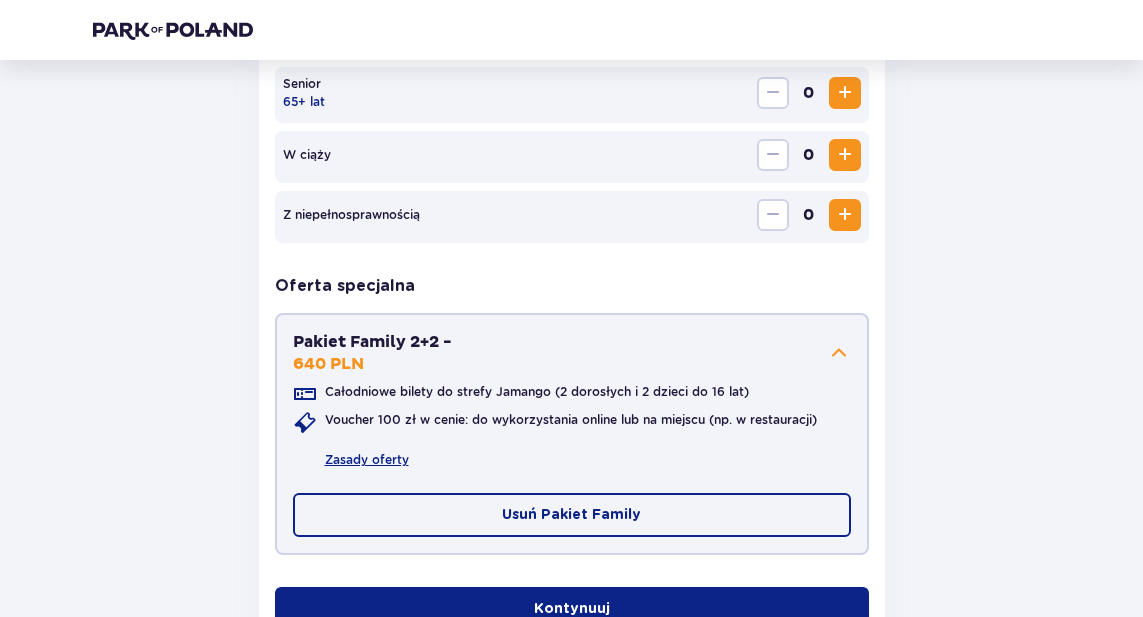 scroll, scrollTop: 1123, scrollLeft: 0, axis: vertical 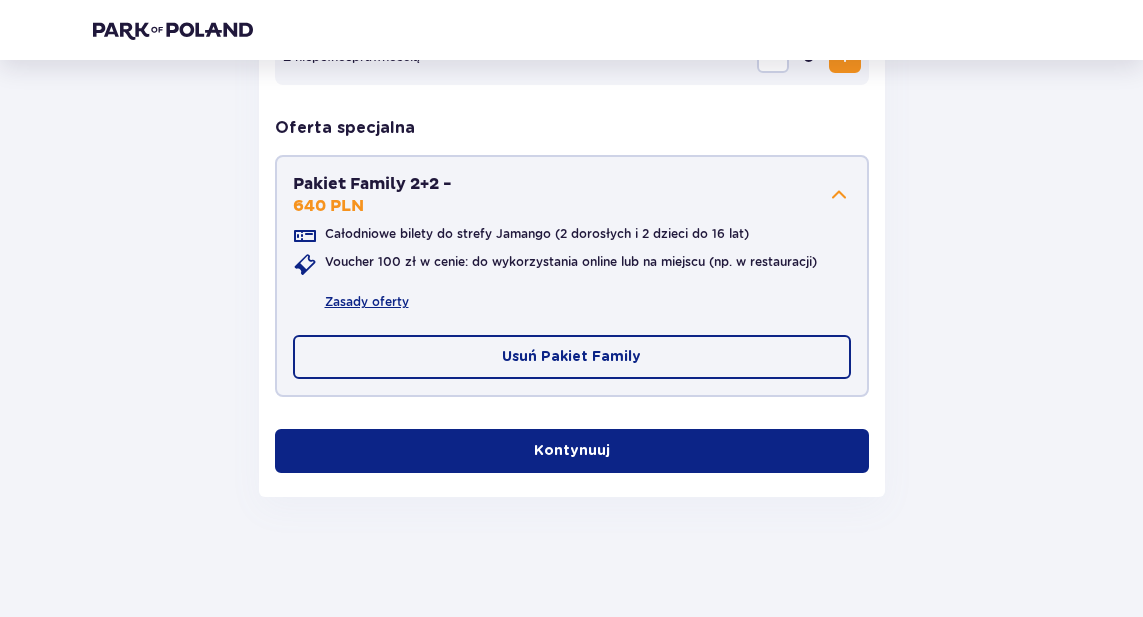 click on "Kontynuuj" at bounding box center [572, 451] 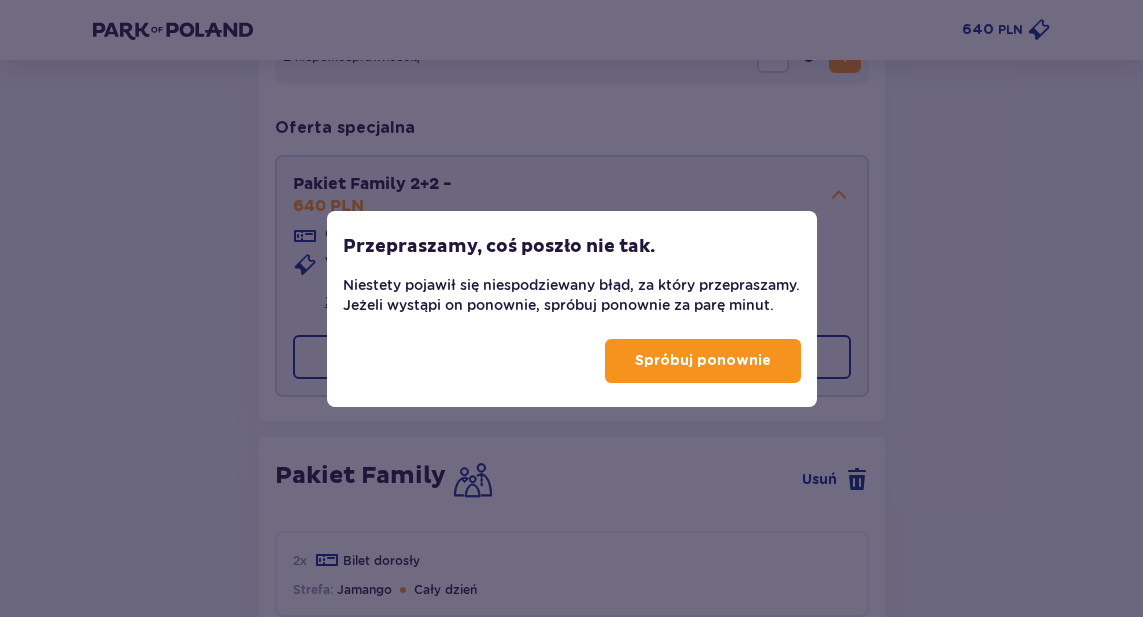 scroll, scrollTop: 1520, scrollLeft: 0, axis: vertical 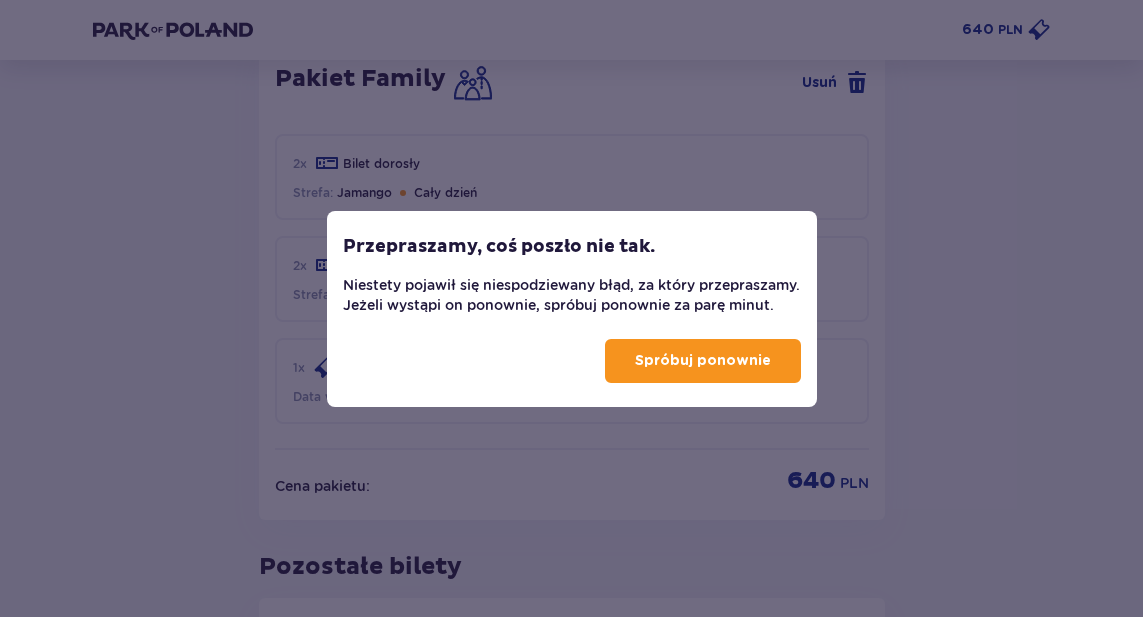 click on "Spróbuj ponownie" at bounding box center [703, 361] 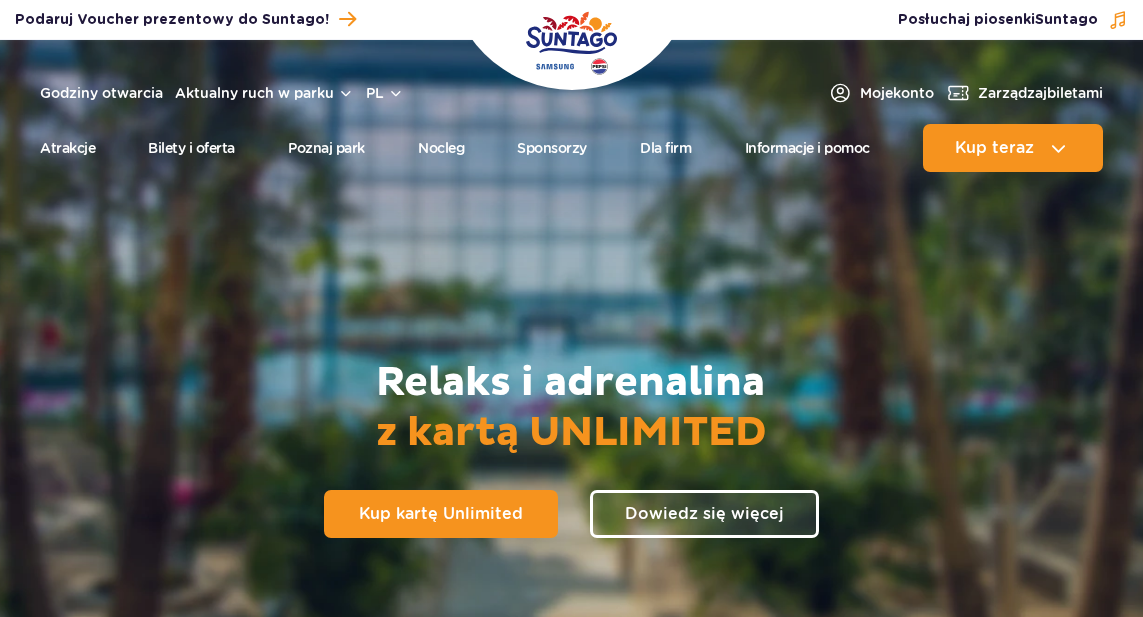 scroll, scrollTop: 0, scrollLeft: 0, axis: both 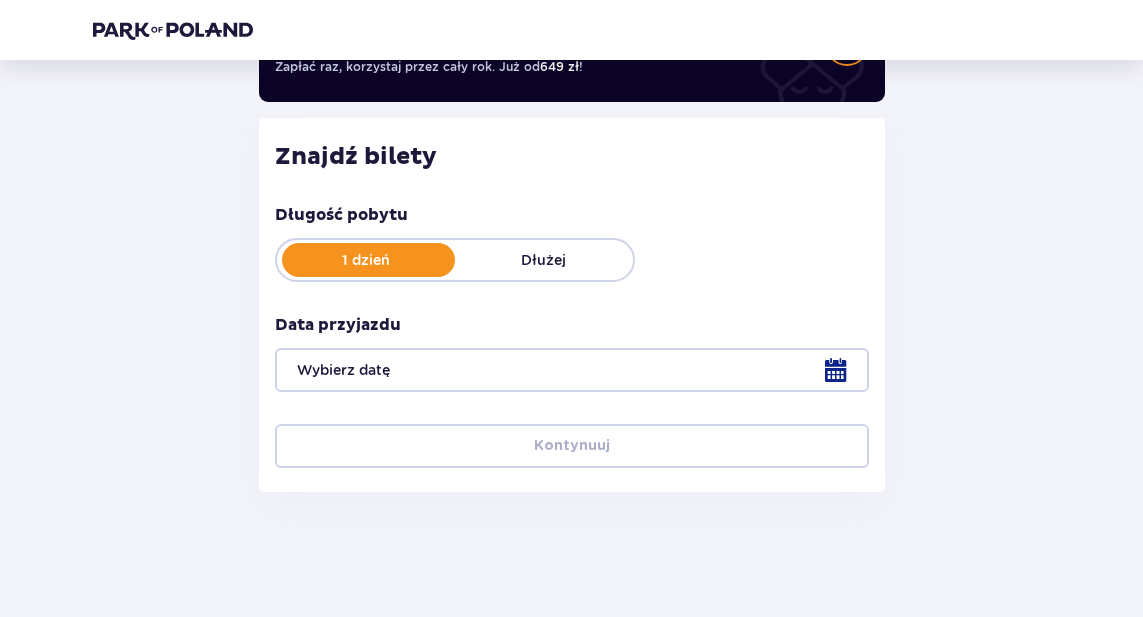 click at bounding box center [572, 370] 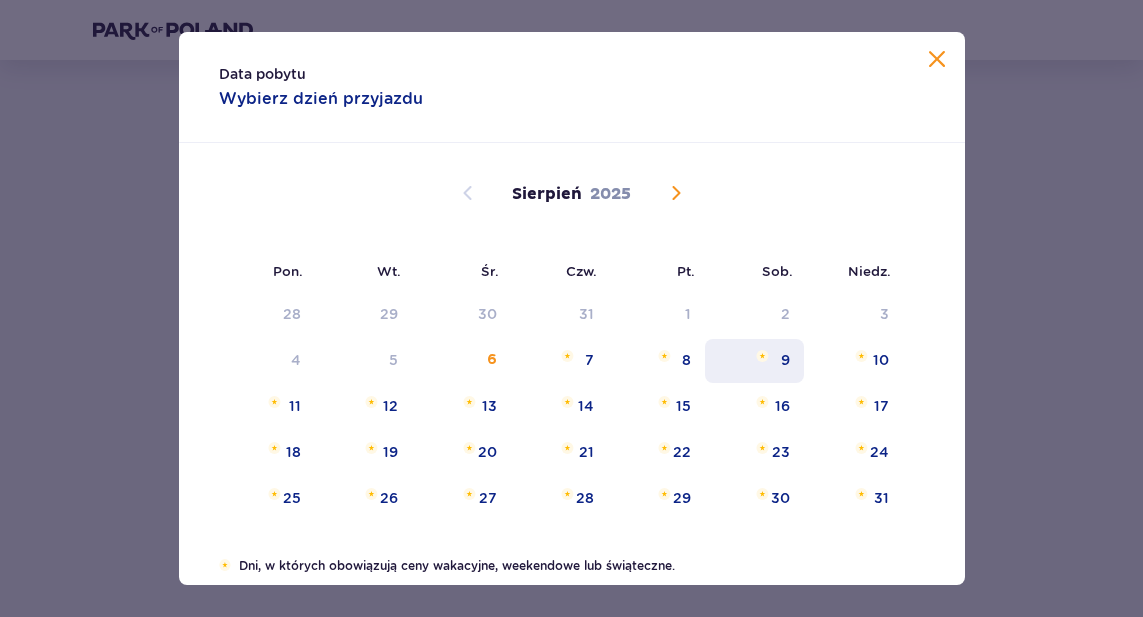 click on "9" at bounding box center [785, 360] 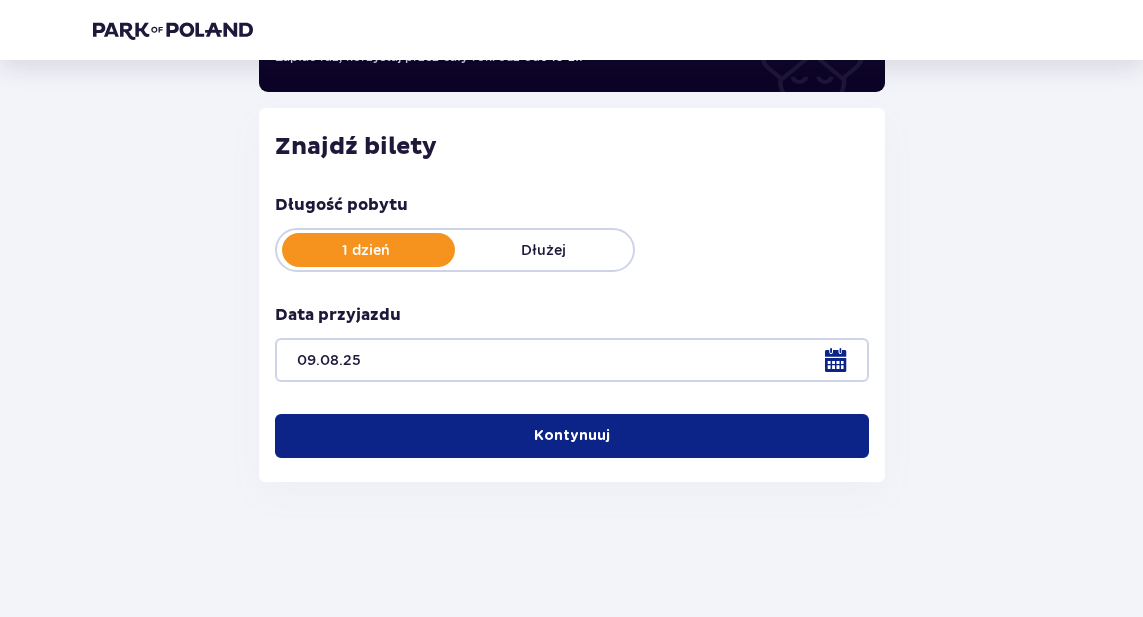 scroll, scrollTop: 219, scrollLeft: 0, axis: vertical 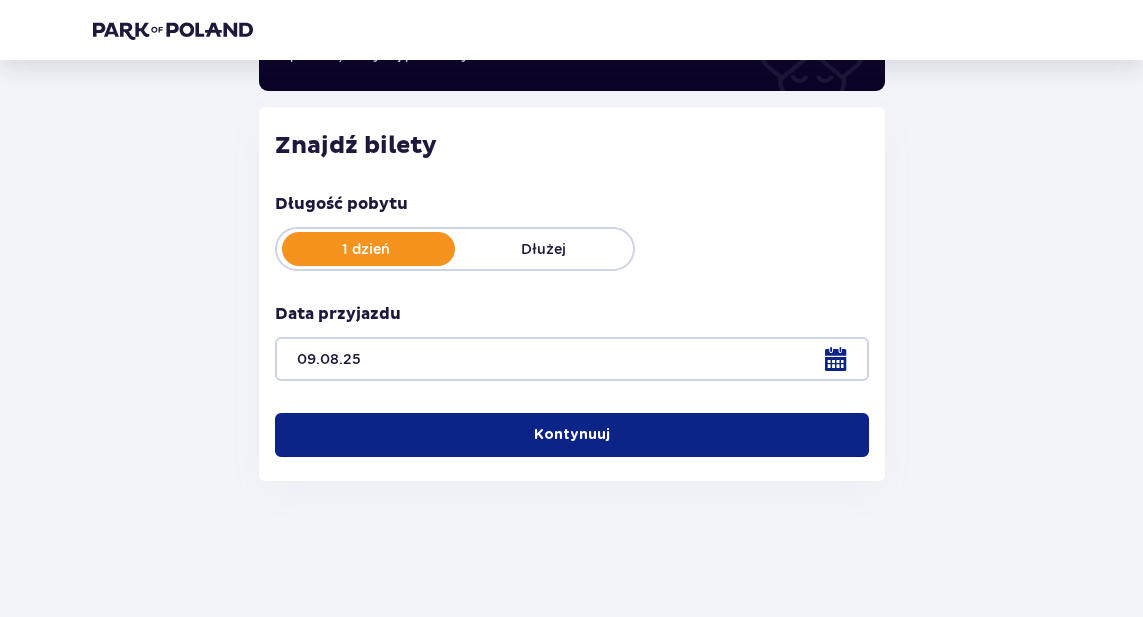 click at bounding box center (614, 435) 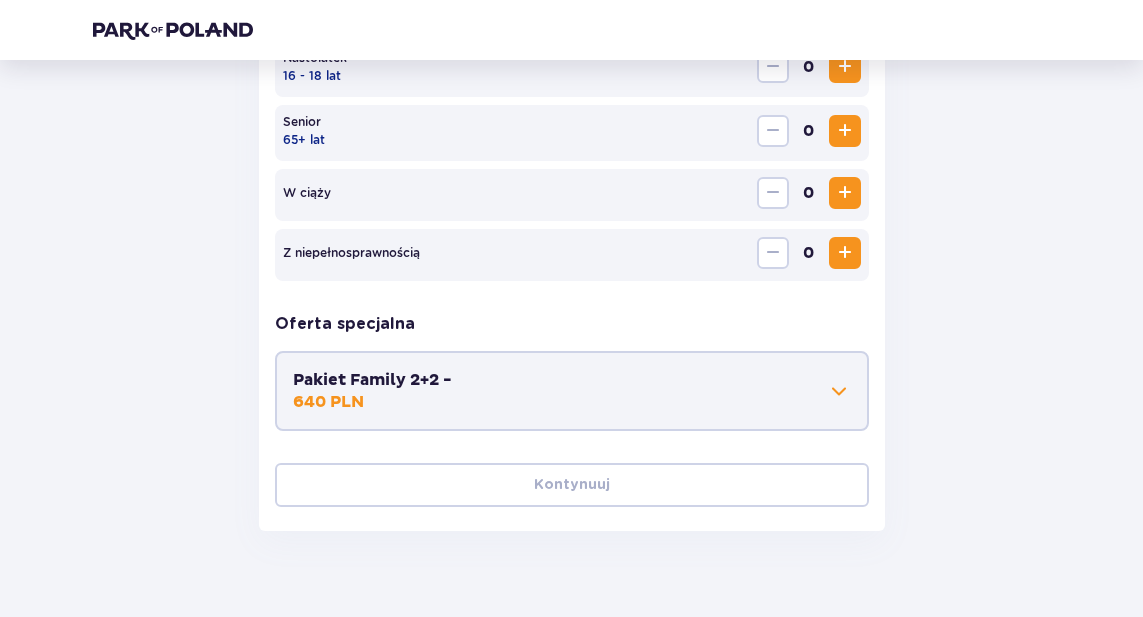 scroll, scrollTop: 961, scrollLeft: 0, axis: vertical 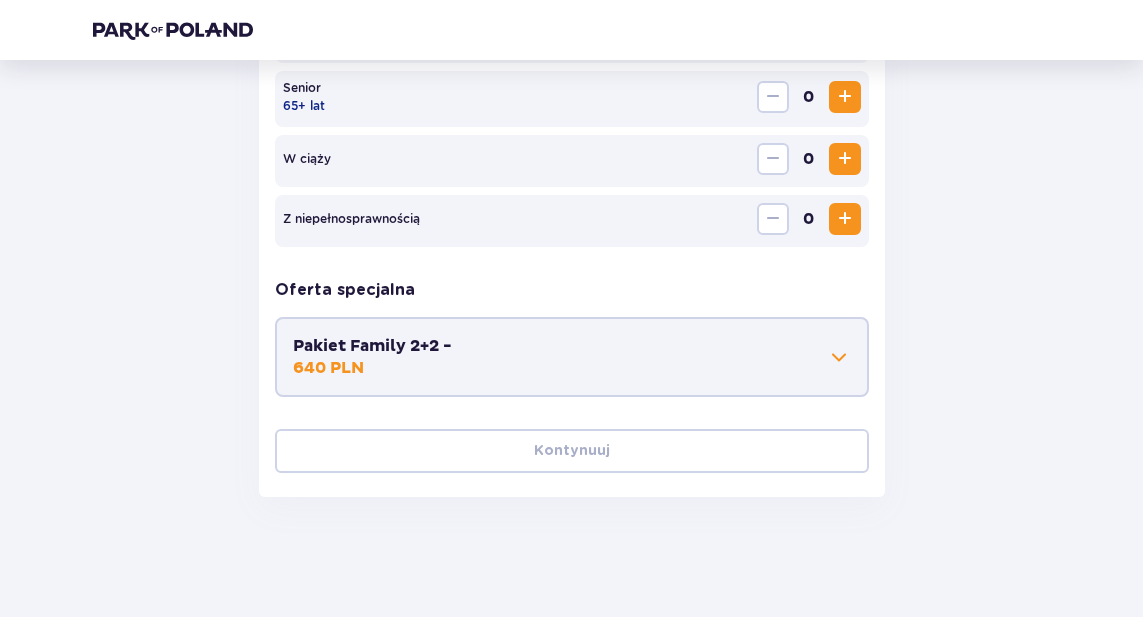 click on "Pakiet Family 2+2 -  640 PLN" at bounding box center (572, 357) 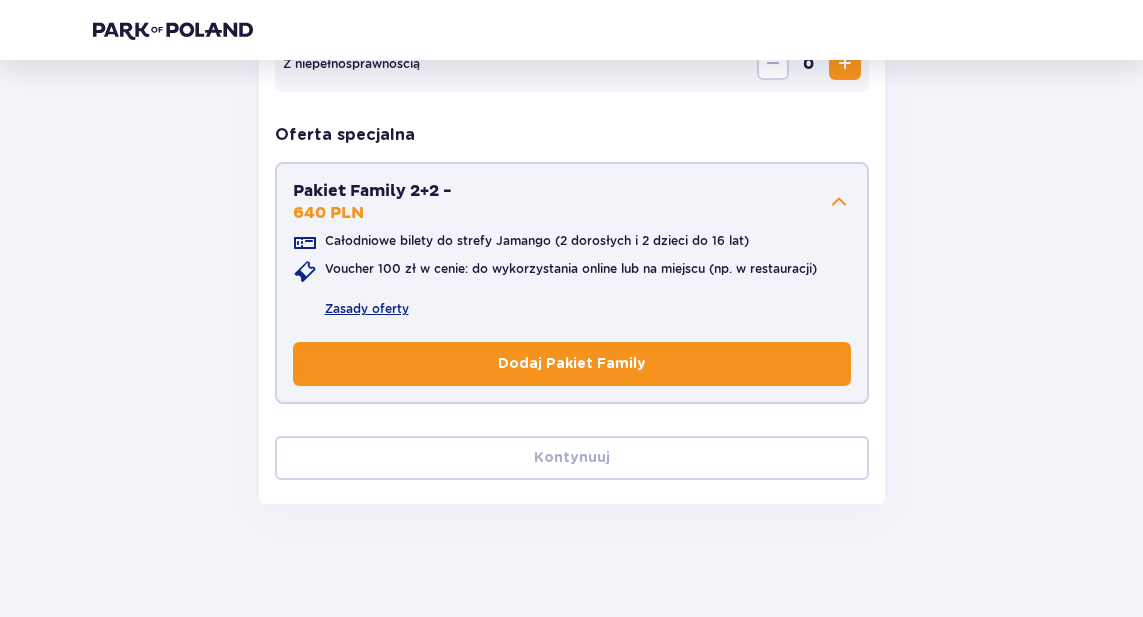 scroll, scrollTop: 1123, scrollLeft: 0, axis: vertical 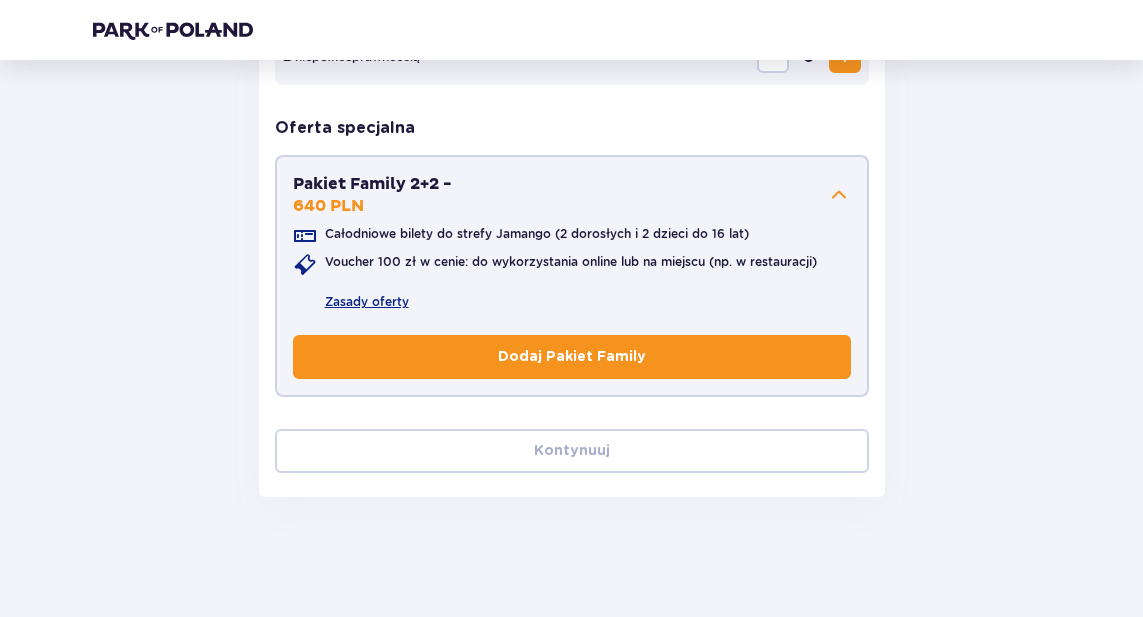 click on "Dodaj Pakiet Family" at bounding box center [572, 357] 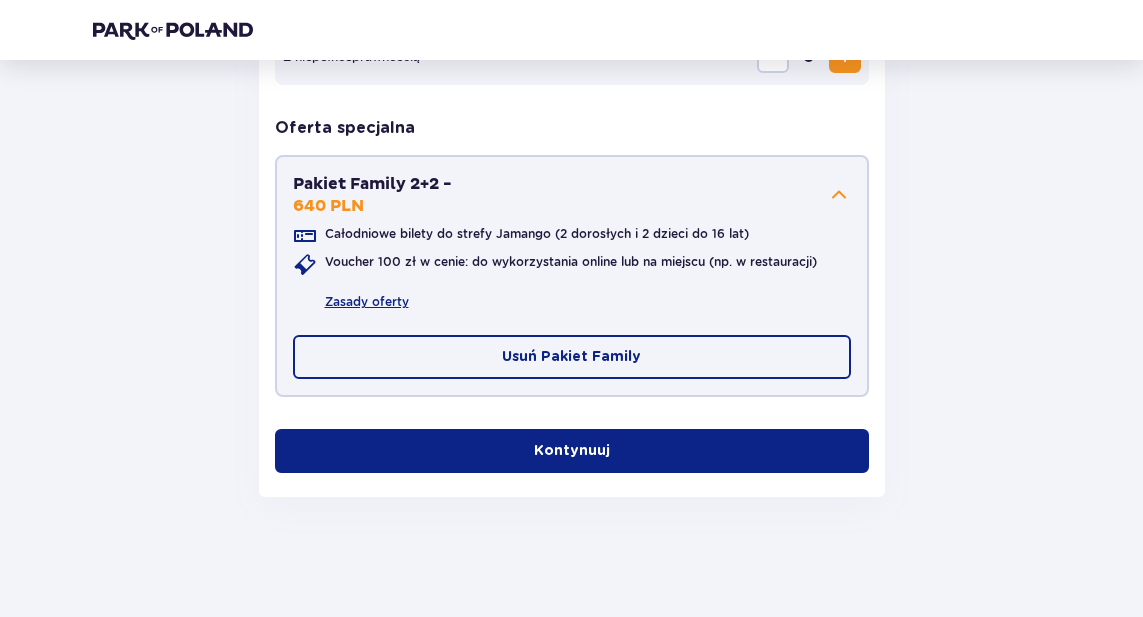 click on "Kontynuuj" at bounding box center [572, 451] 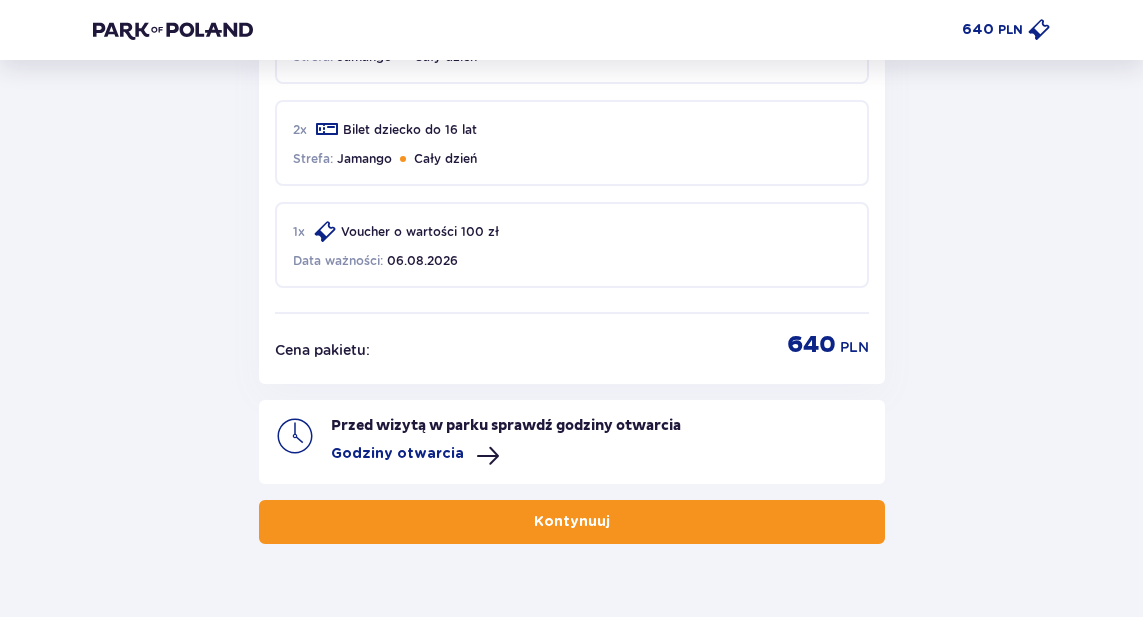 scroll, scrollTop: 1703, scrollLeft: 0, axis: vertical 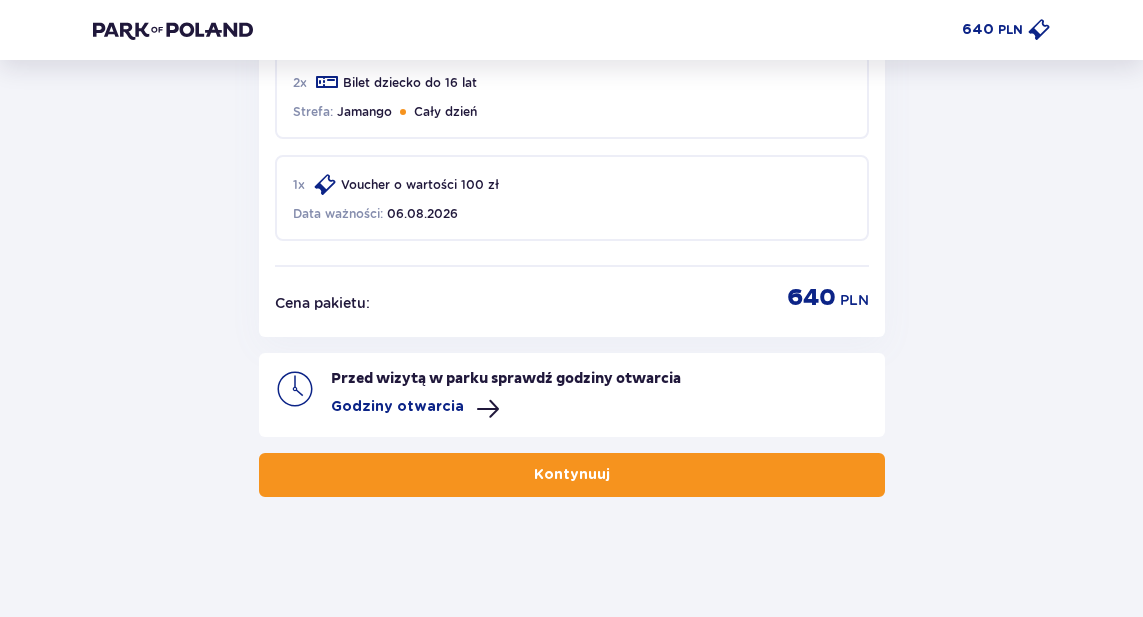 click on "Kontynuuj" at bounding box center [572, 475] 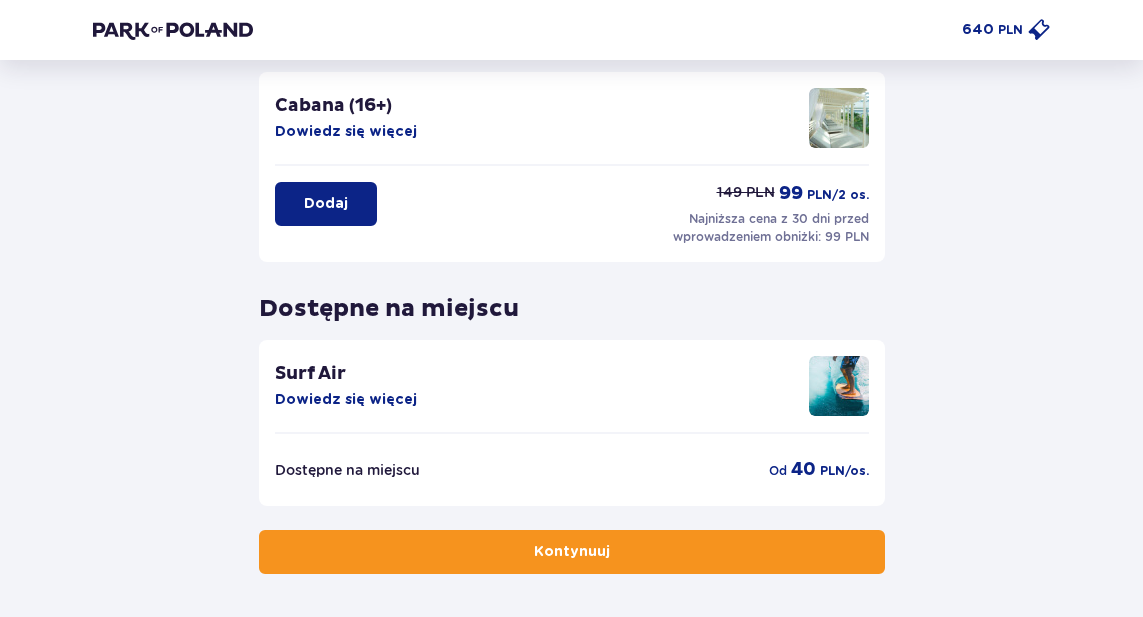 scroll, scrollTop: 519, scrollLeft: 0, axis: vertical 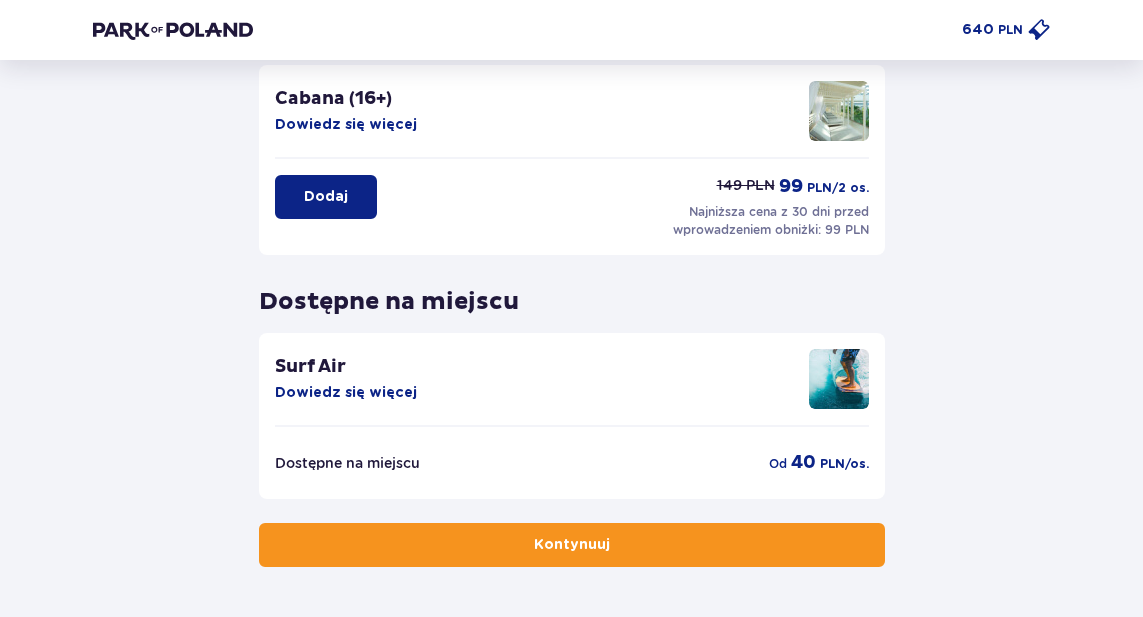 click on "Dowiedz się więcej" at bounding box center (346, 393) 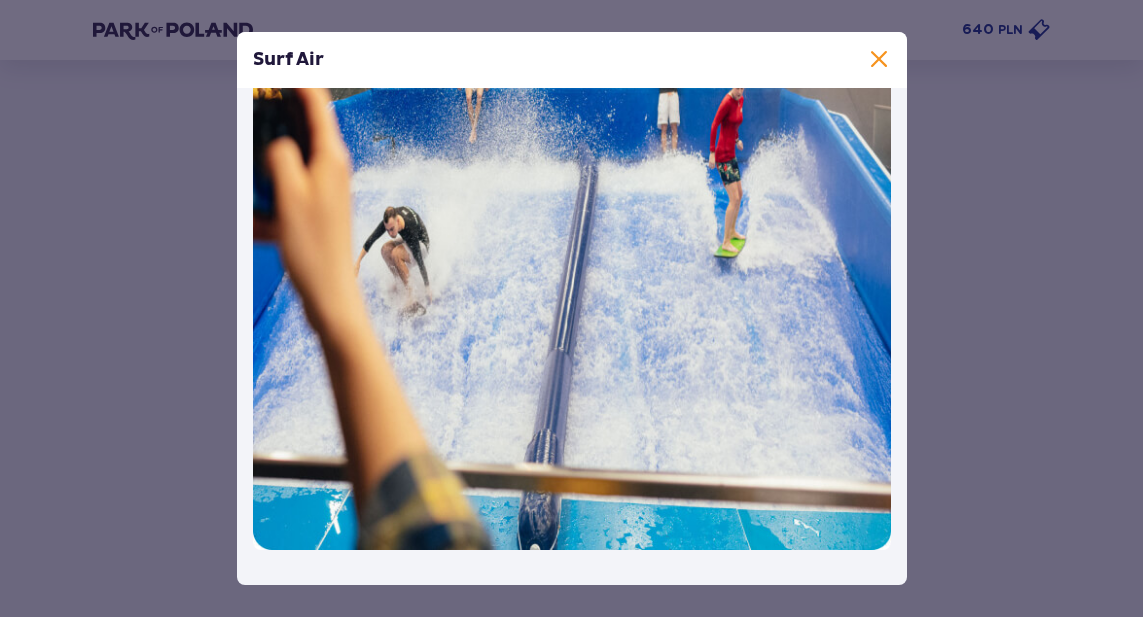 scroll, scrollTop: 228, scrollLeft: 0, axis: vertical 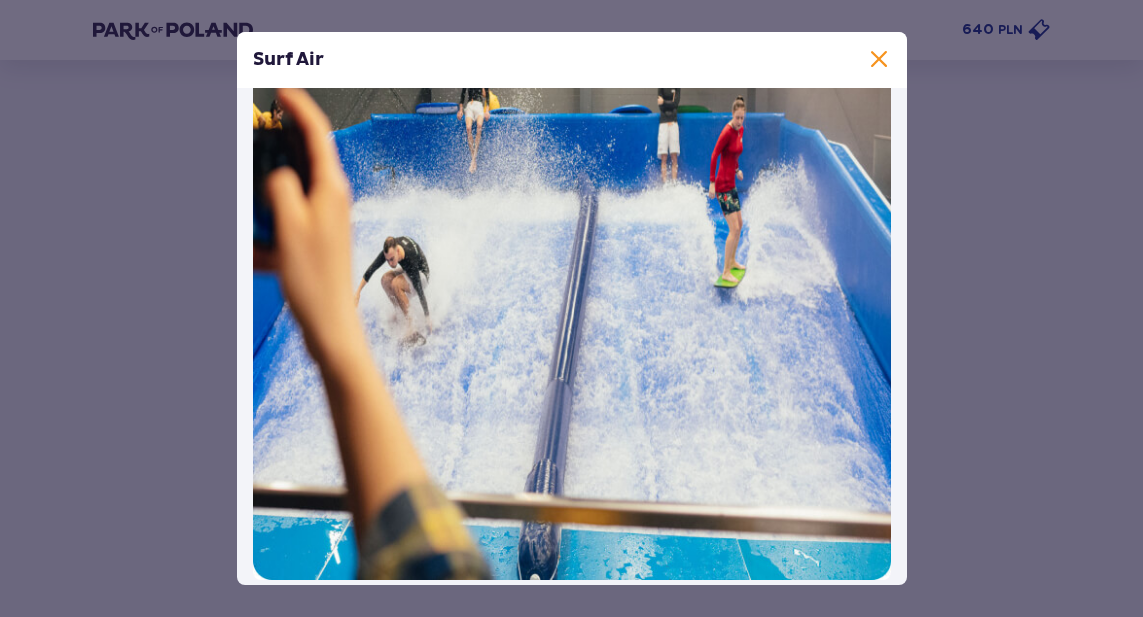 click at bounding box center [879, 60] 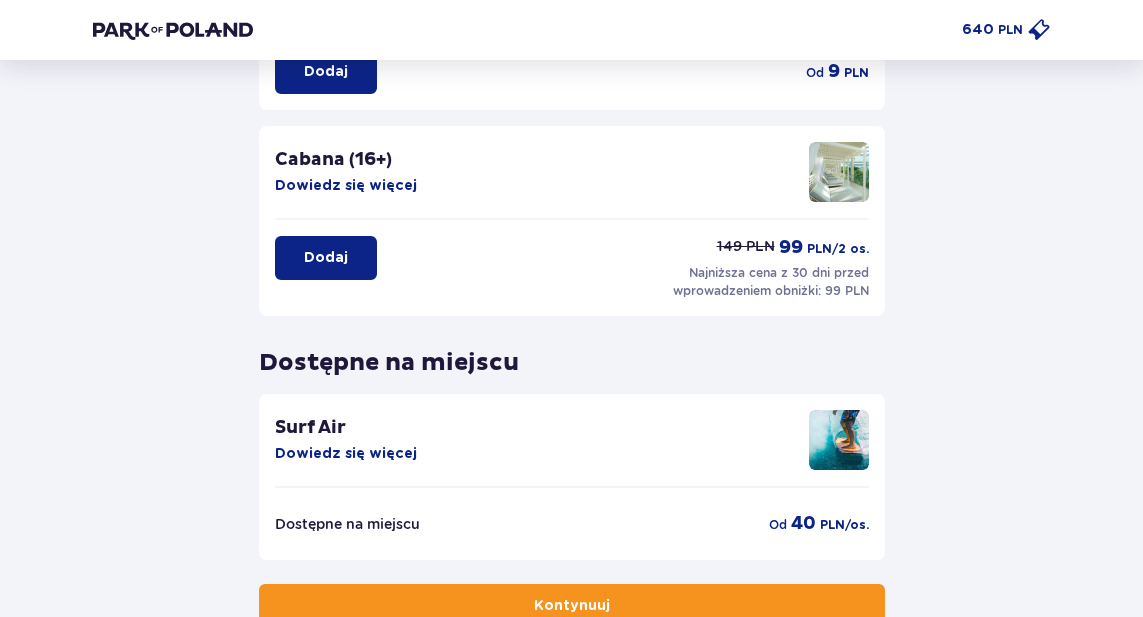 scroll, scrollTop: 455, scrollLeft: 0, axis: vertical 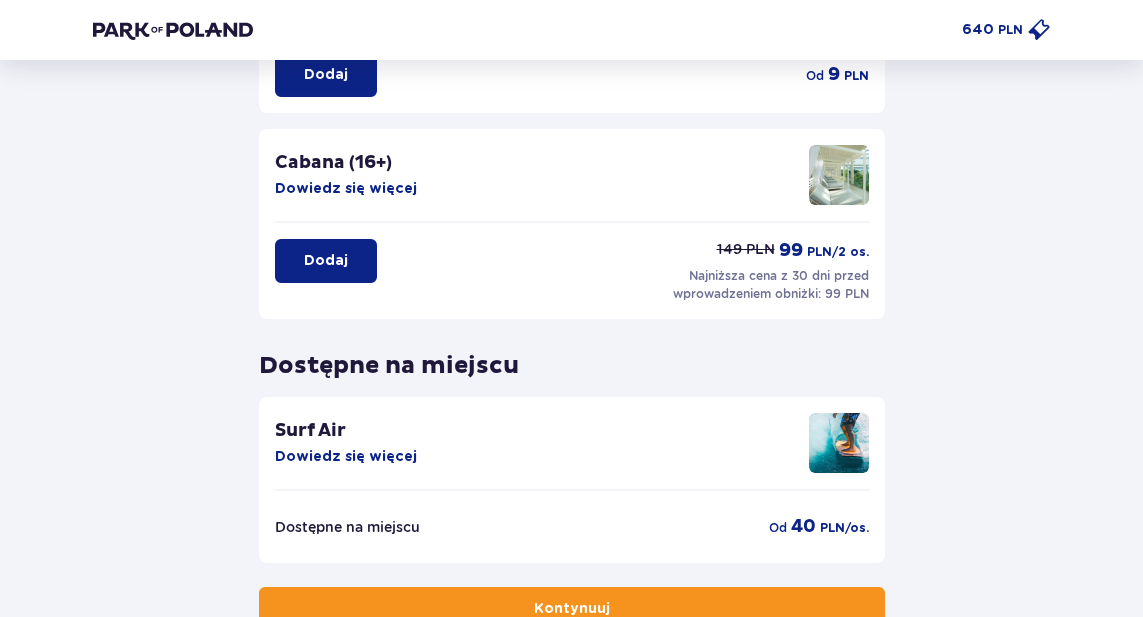 click on "Dowiedz się więcej" at bounding box center [346, 189] 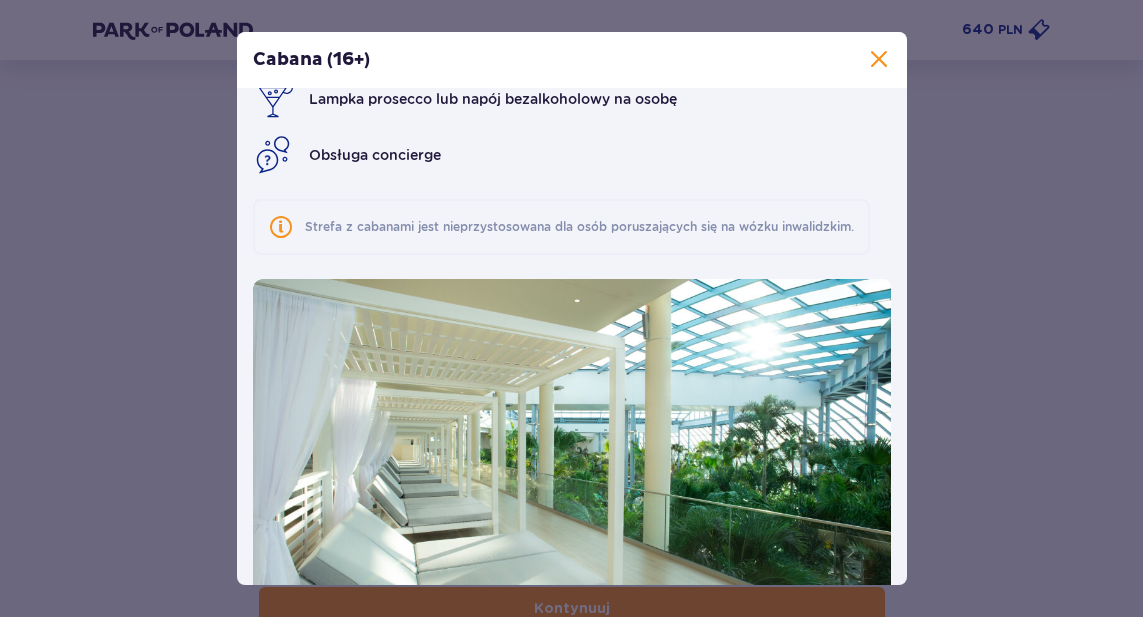 scroll, scrollTop: 241, scrollLeft: 0, axis: vertical 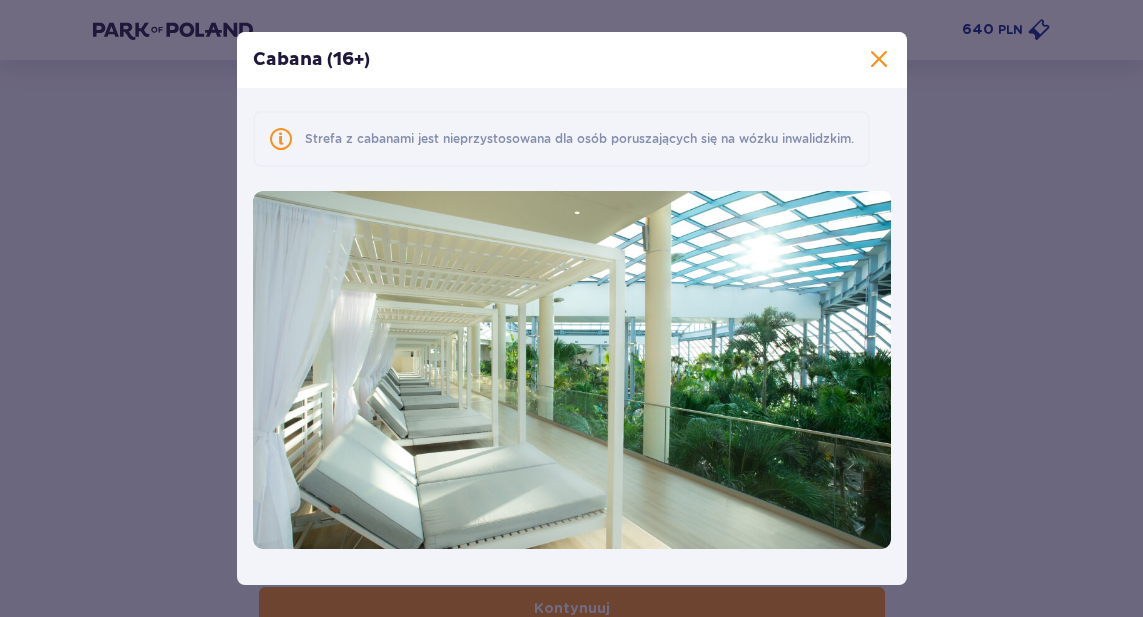 click at bounding box center [879, 60] 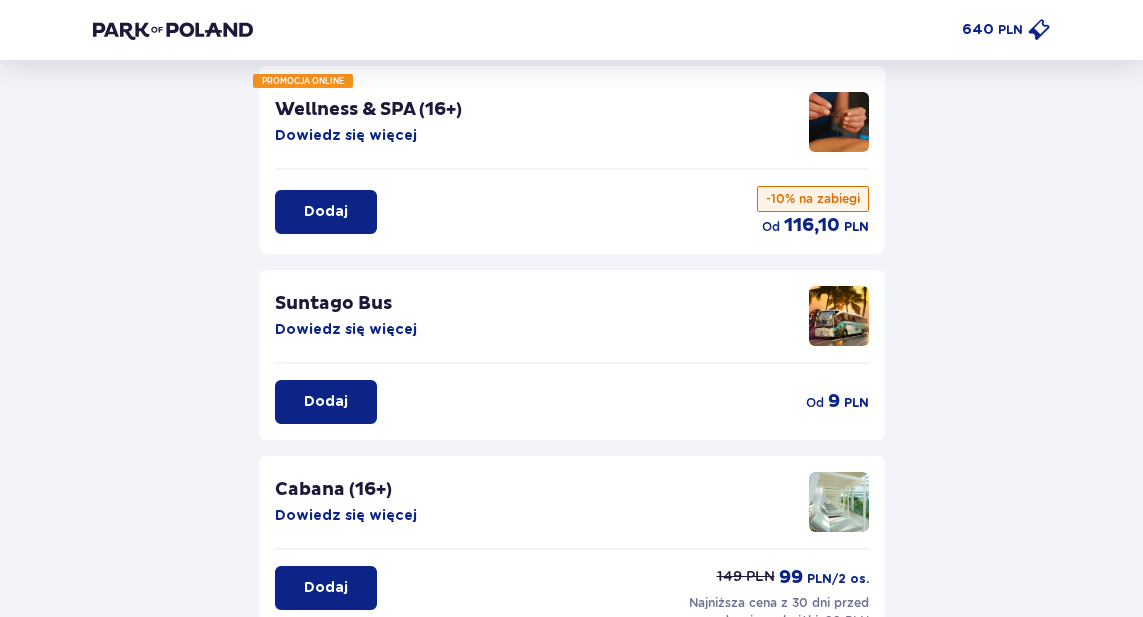 scroll, scrollTop: 122, scrollLeft: 0, axis: vertical 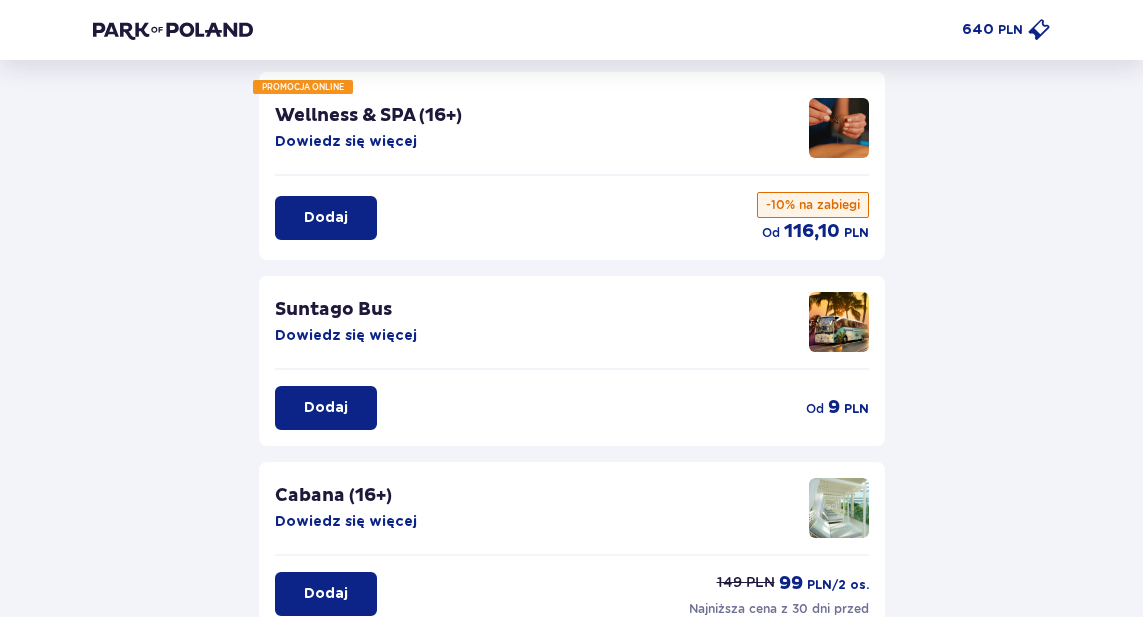 click on "Dowiedz się więcej" at bounding box center (346, 336) 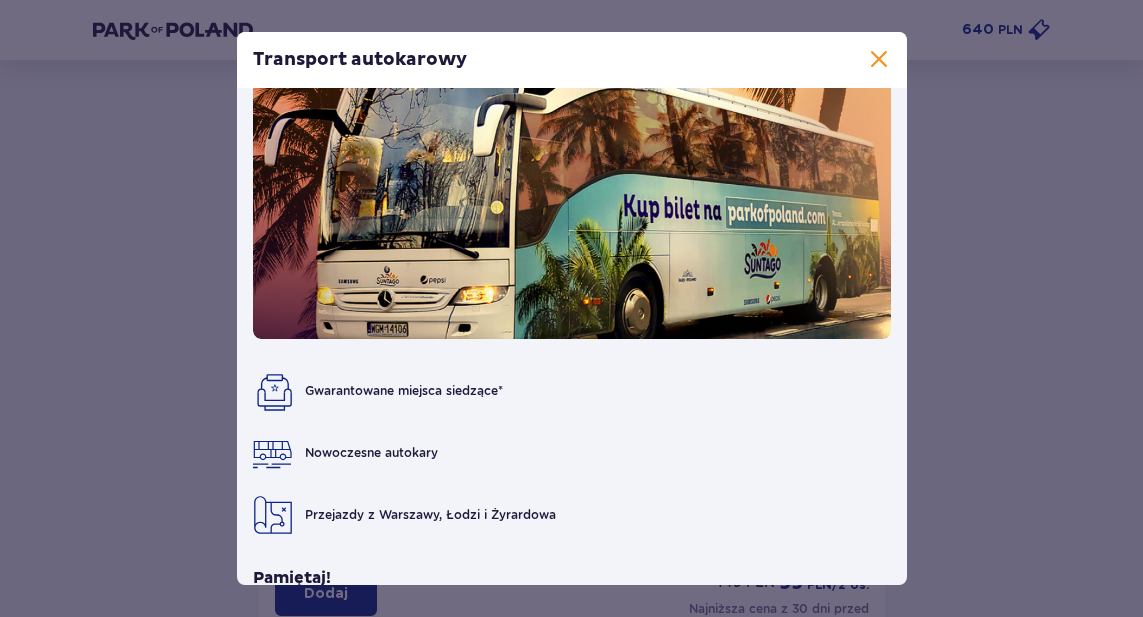 scroll, scrollTop: 0, scrollLeft: 0, axis: both 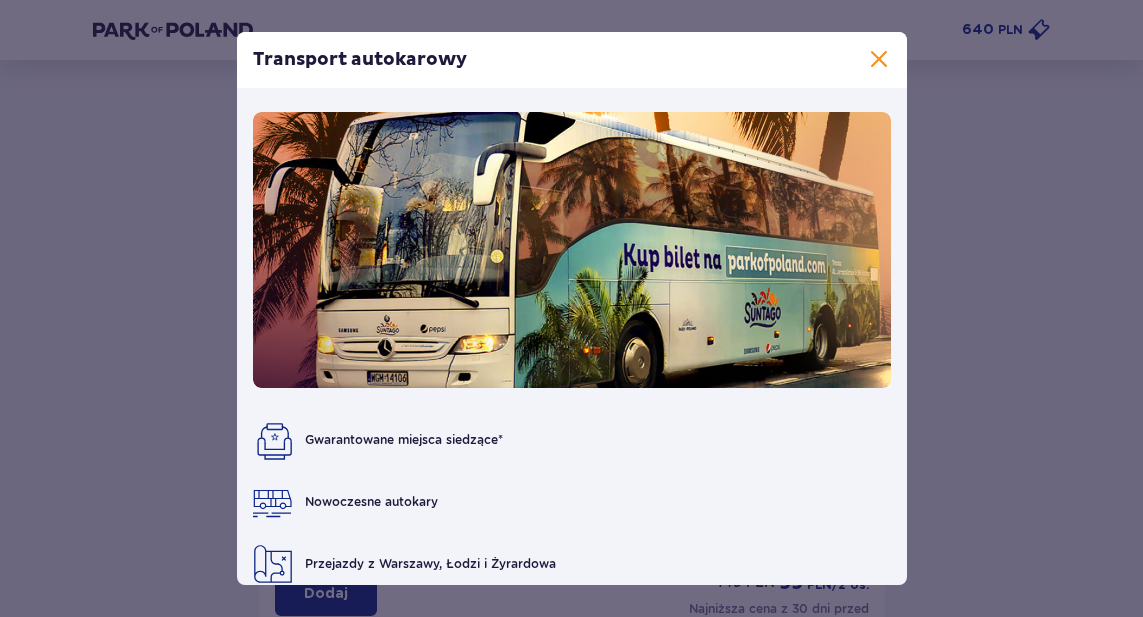 click at bounding box center [879, 60] 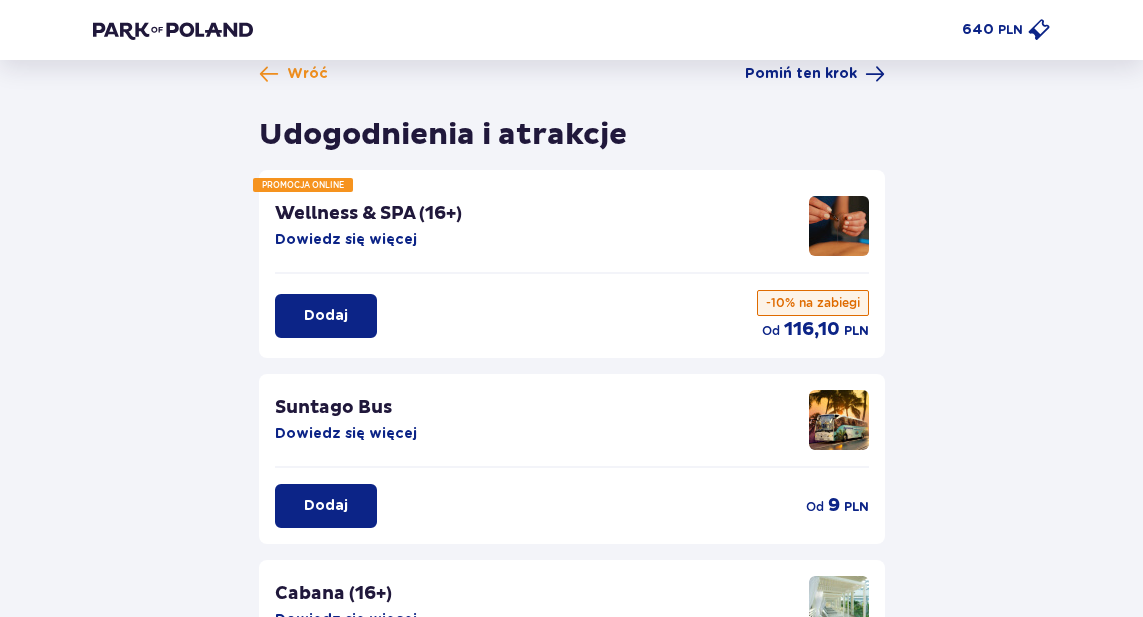 scroll, scrollTop: 22, scrollLeft: 0, axis: vertical 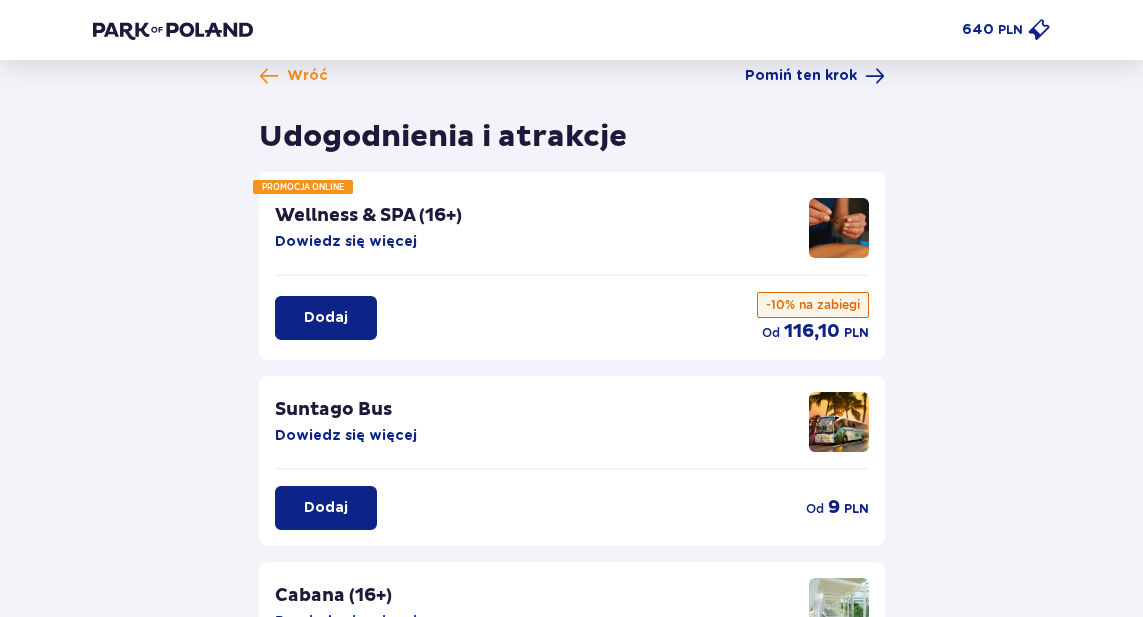 click on "Dowiedz się więcej" at bounding box center [346, 242] 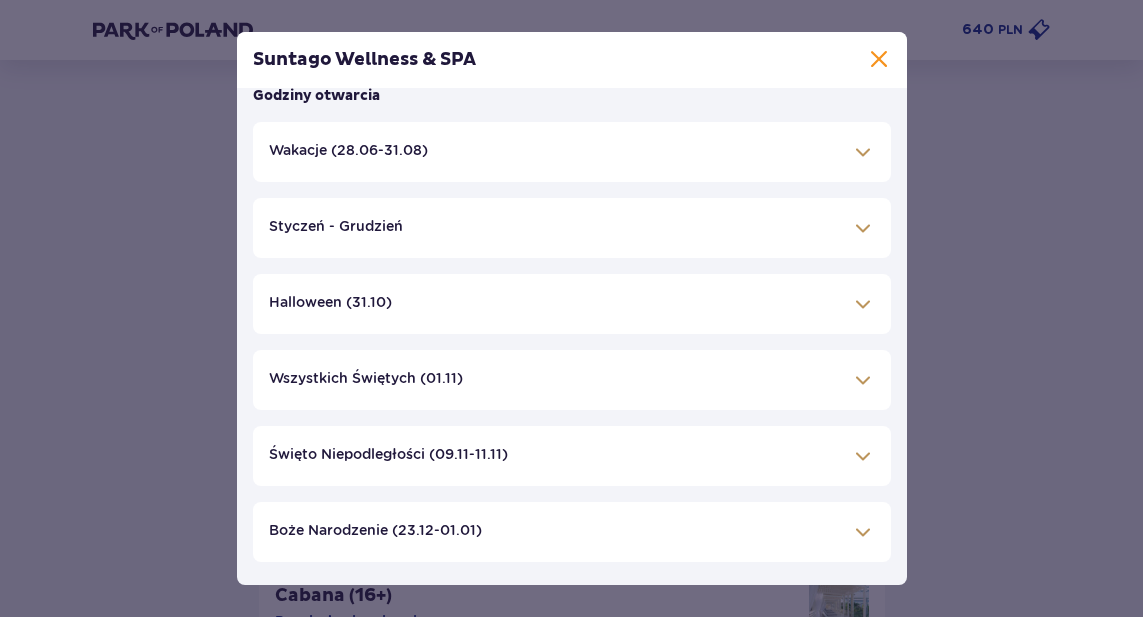 scroll, scrollTop: 361, scrollLeft: 0, axis: vertical 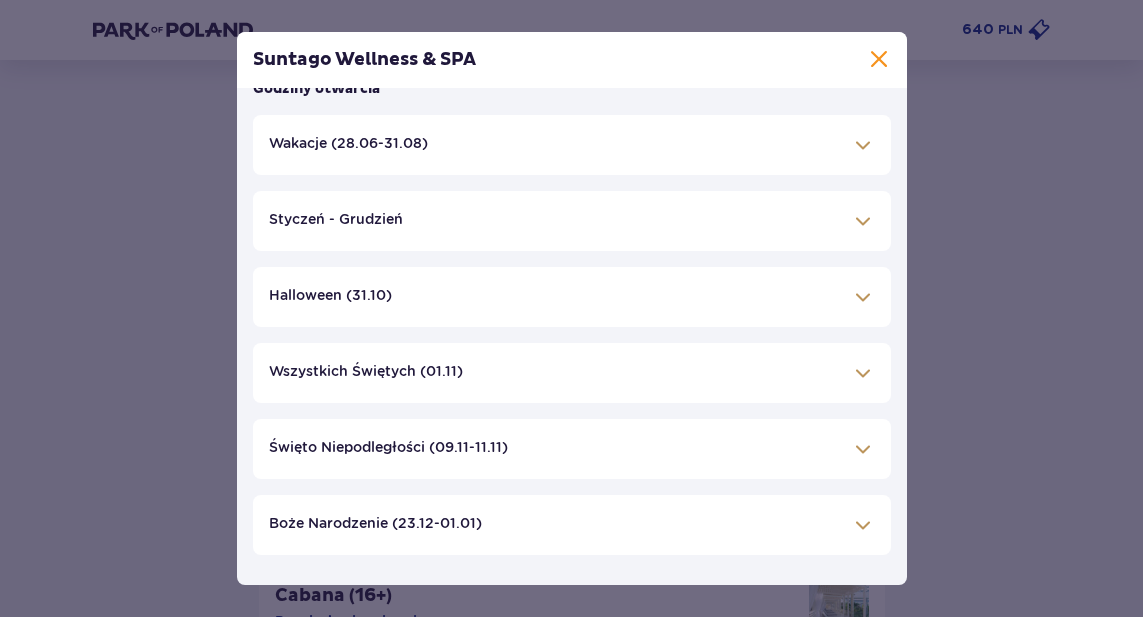 click at bounding box center (879, 60) 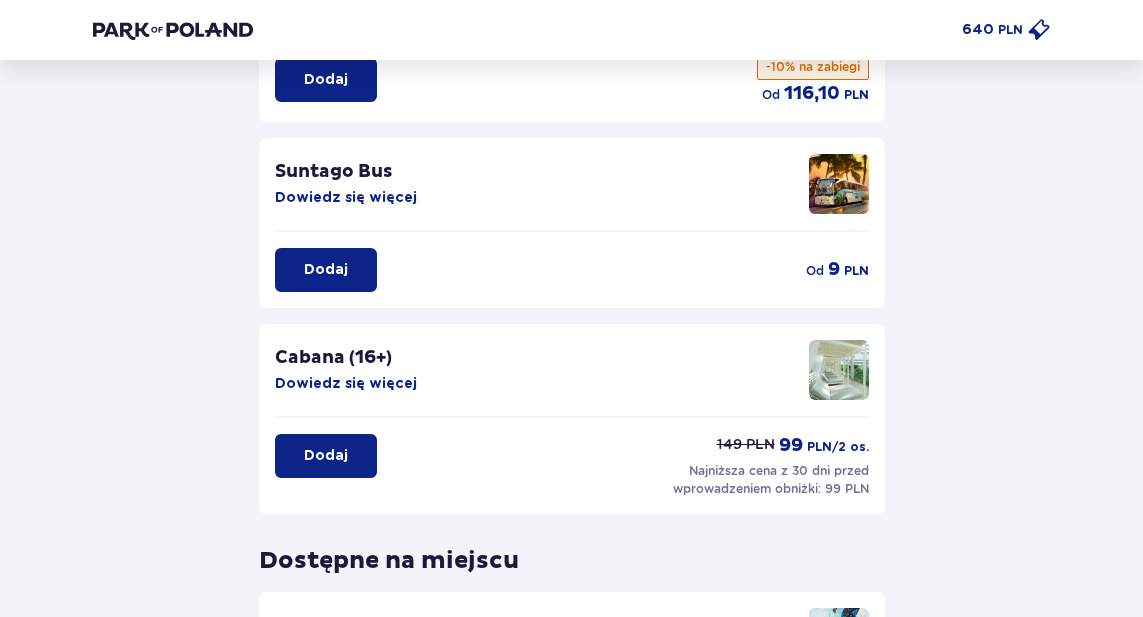 scroll, scrollTop: 589, scrollLeft: 0, axis: vertical 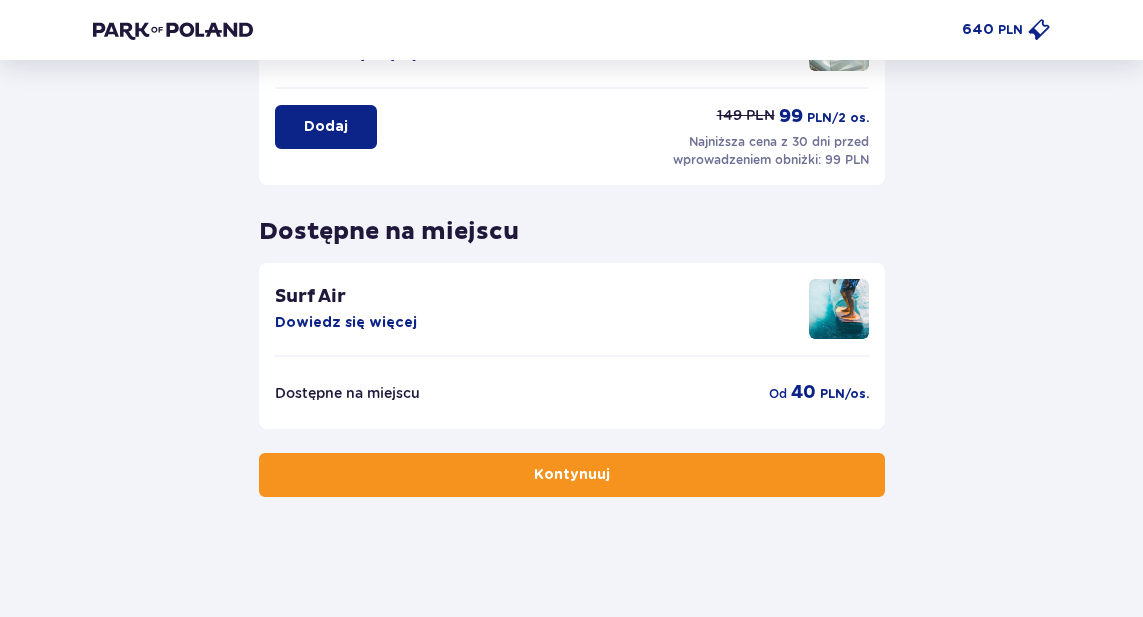 click on "Kontynuuj" at bounding box center (572, 475) 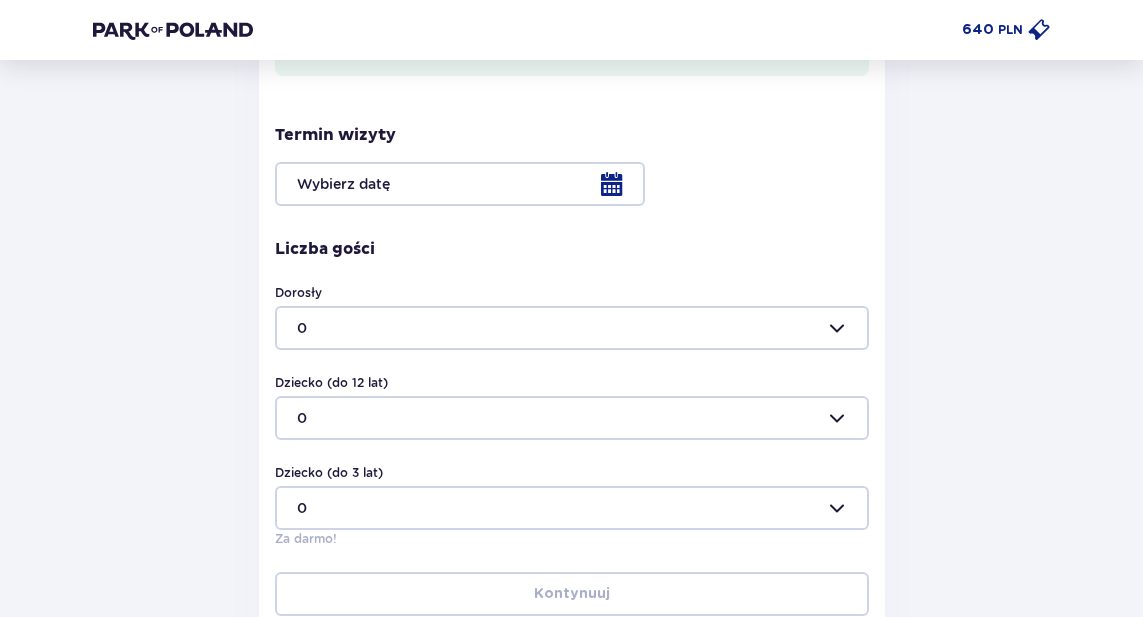 scroll, scrollTop: 717, scrollLeft: 0, axis: vertical 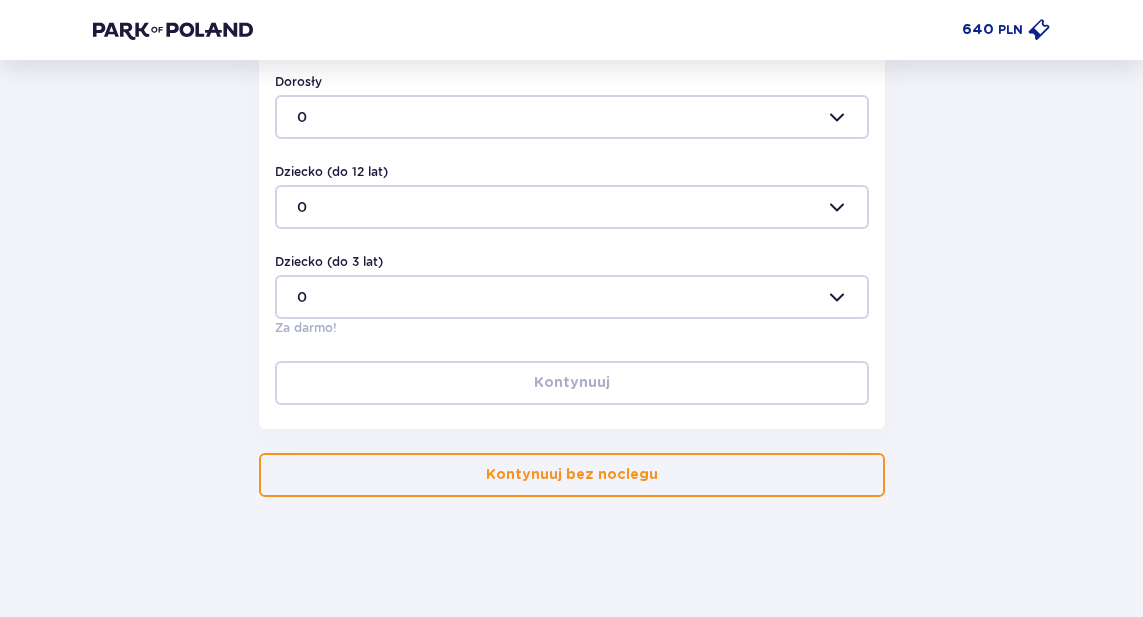 click on "Kontynuuj bez noclegu" at bounding box center (572, 475) 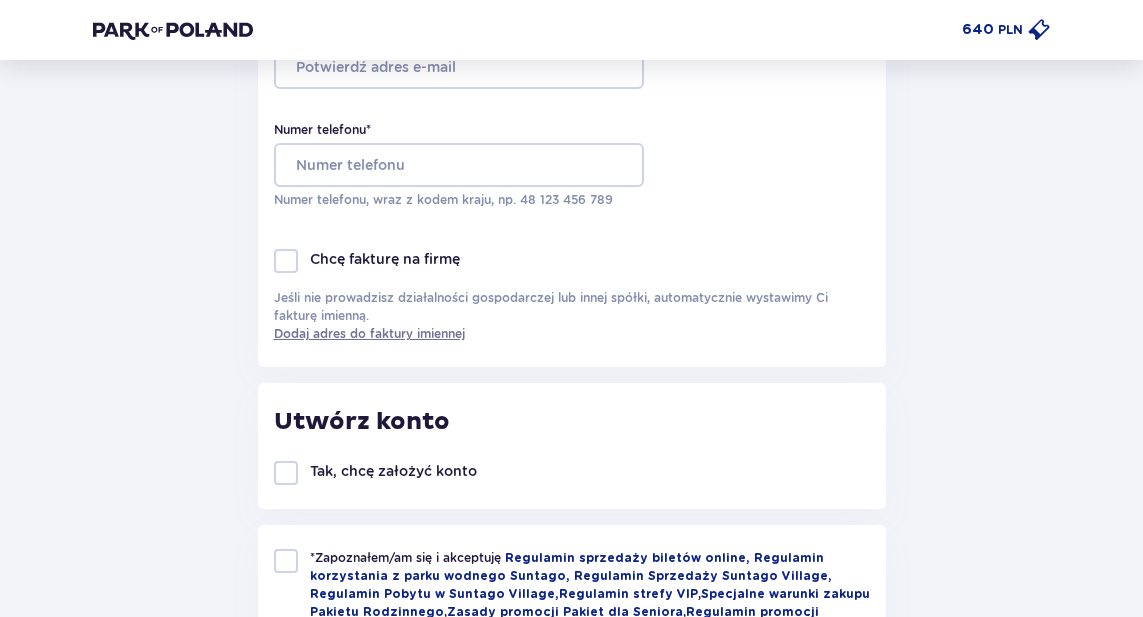 scroll, scrollTop: 0, scrollLeft: 0, axis: both 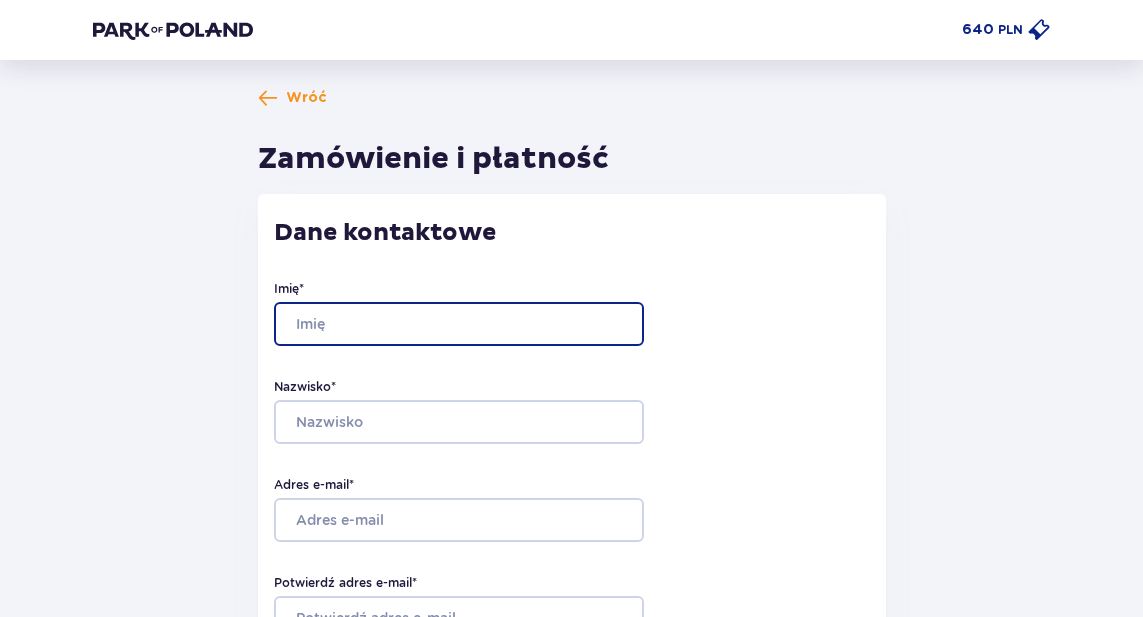 click on "Imię *" at bounding box center [459, 324] 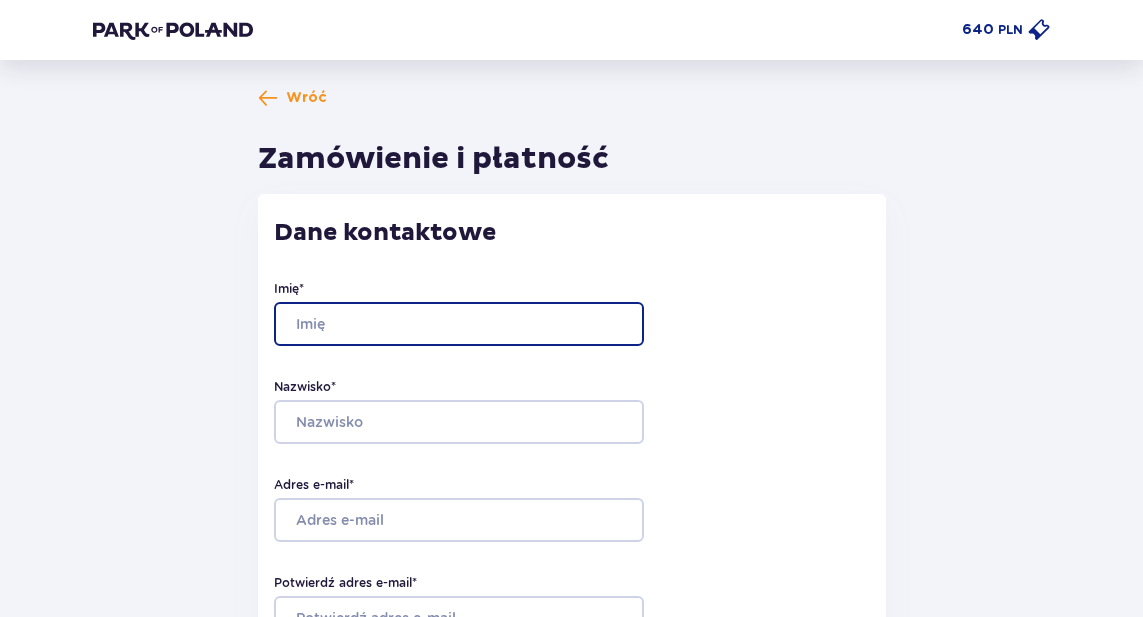 type on "Robert" 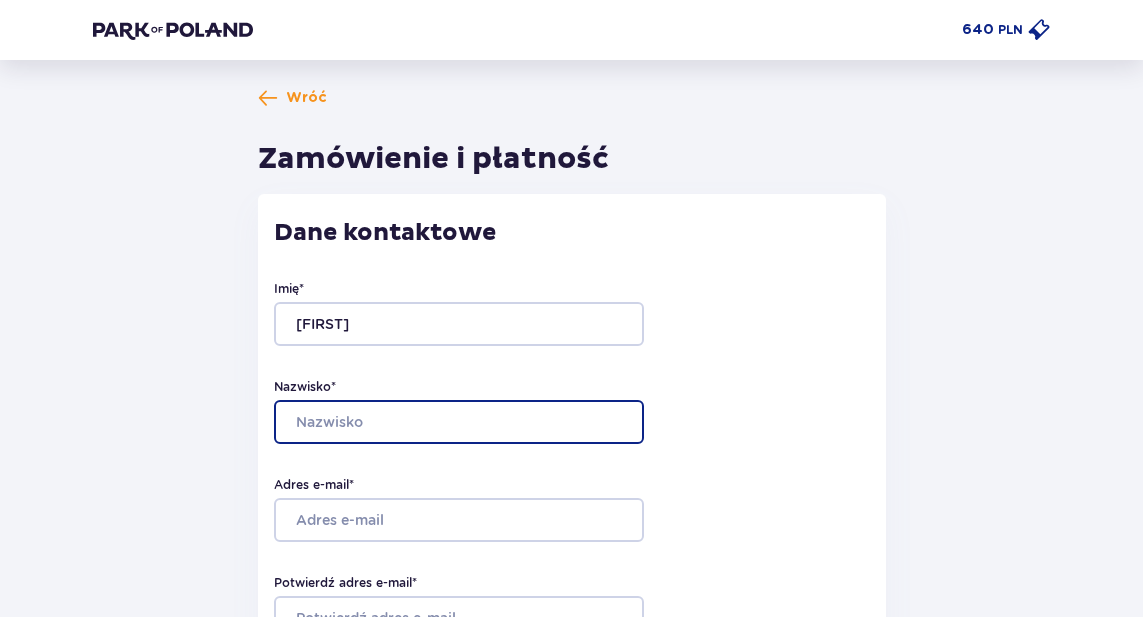 type on "Salwa" 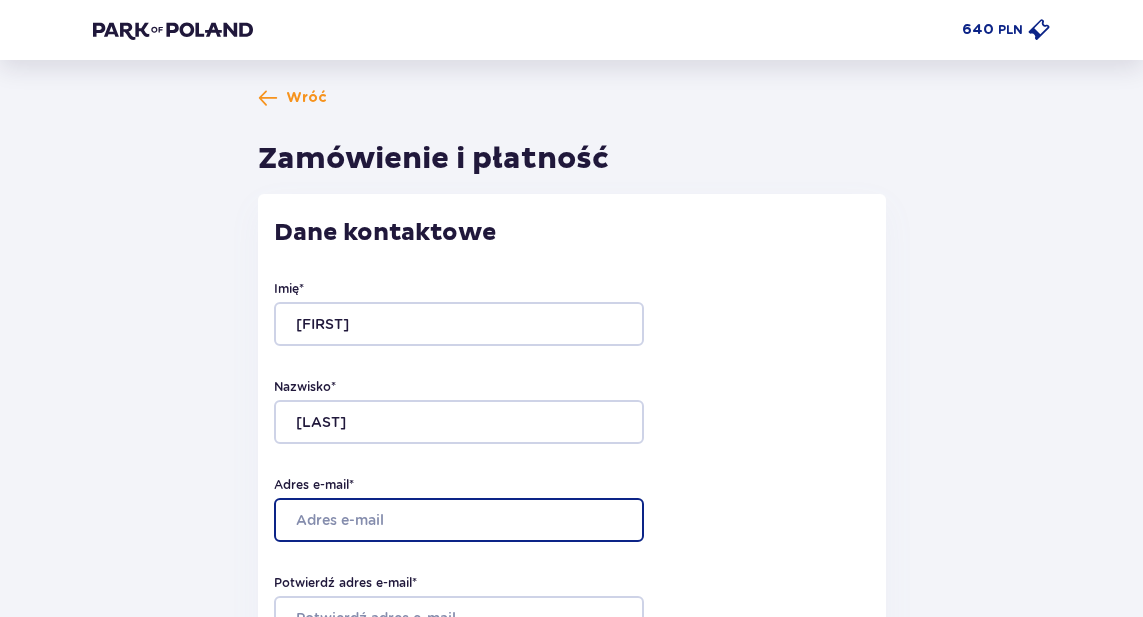 type on "rsalwa191@gmail.com" 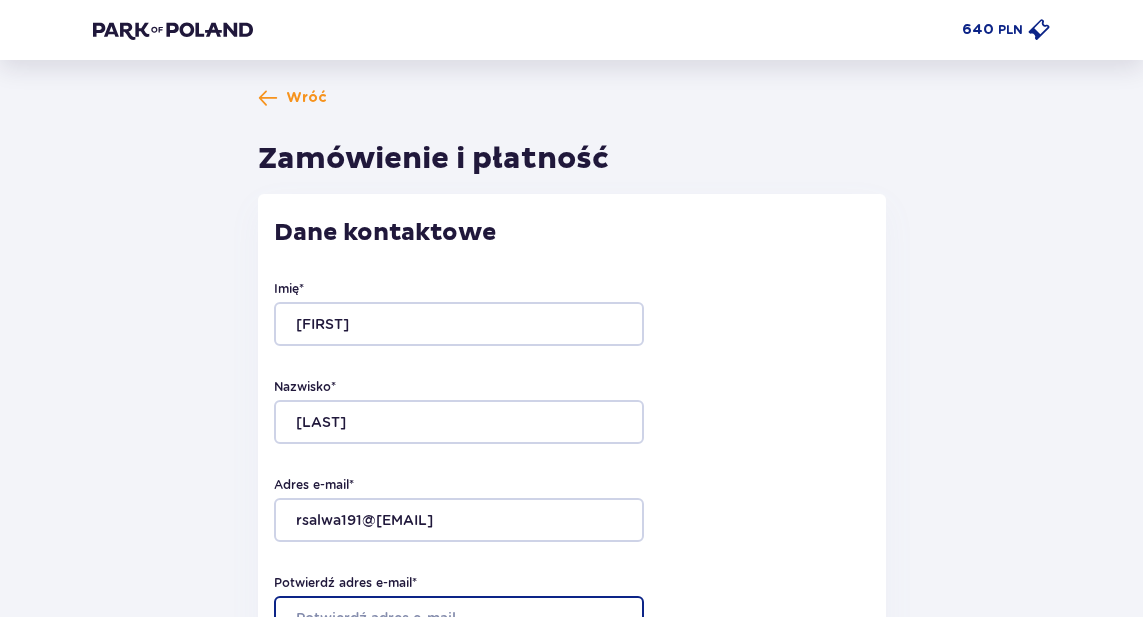 type on "rsalwa191@gmail.com" 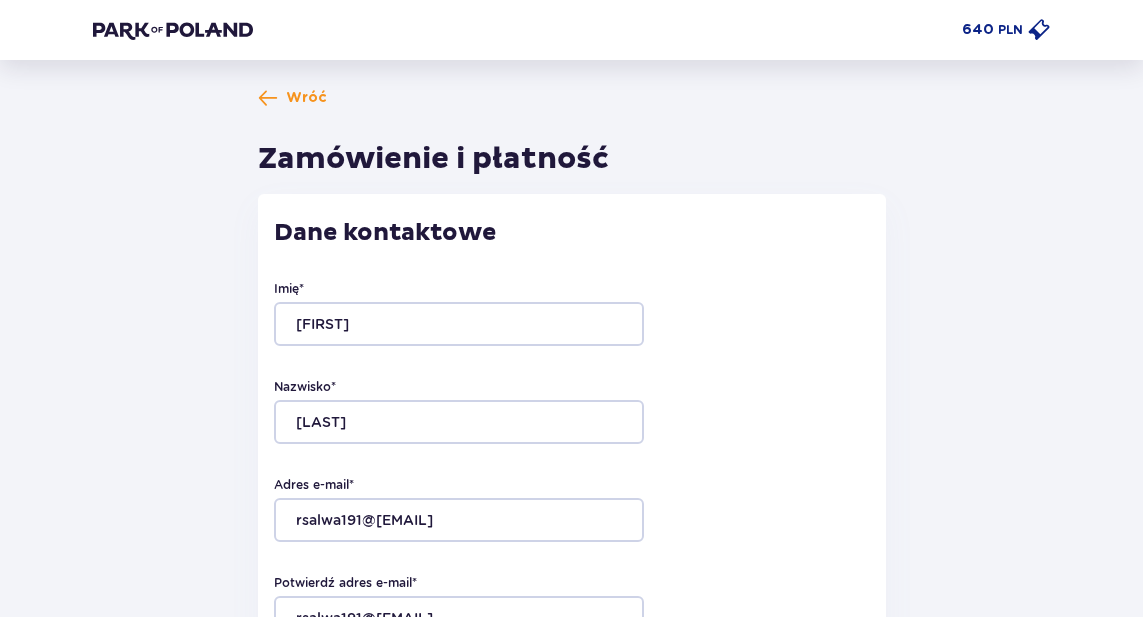 type on "733797779" 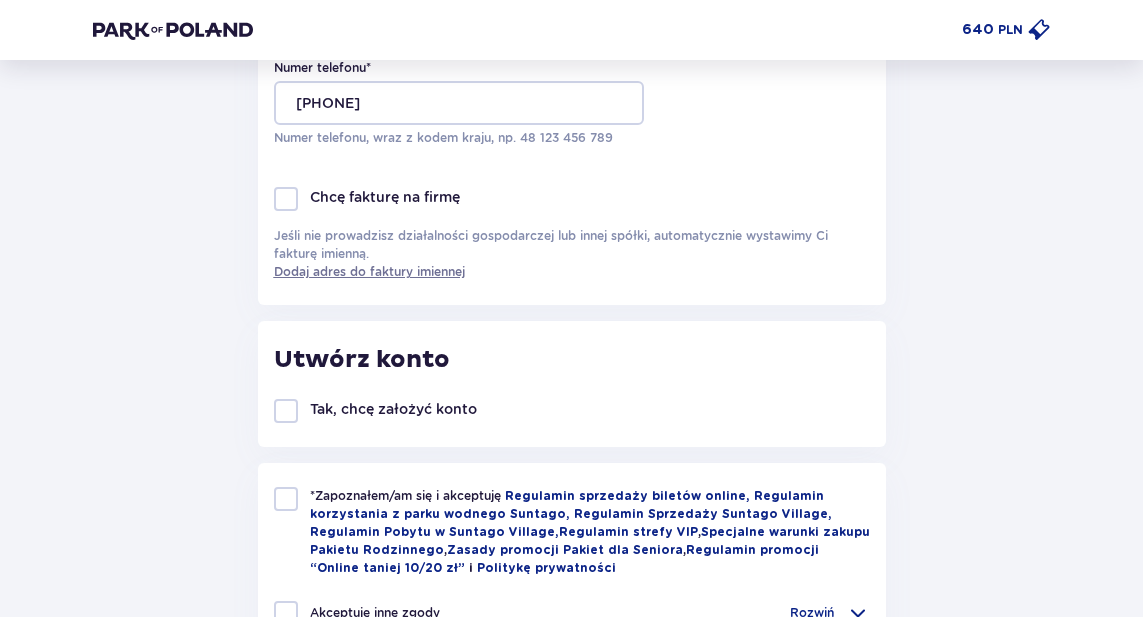 scroll, scrollTop: 624, scrollLeft: 0, axis: vertical 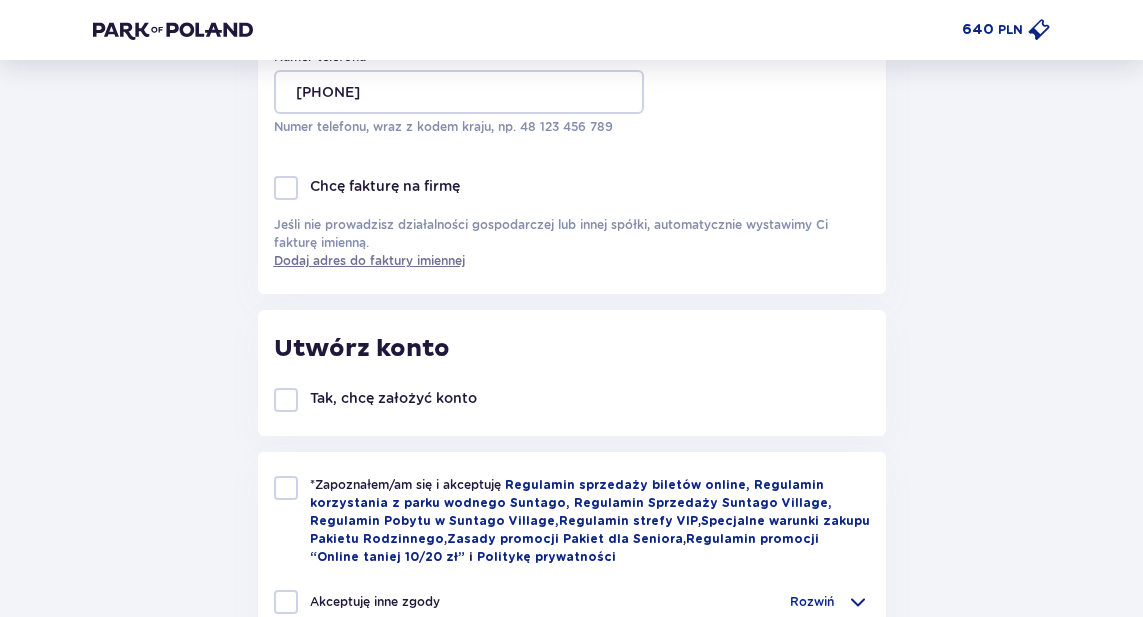 click at bounding box center (286, 400) 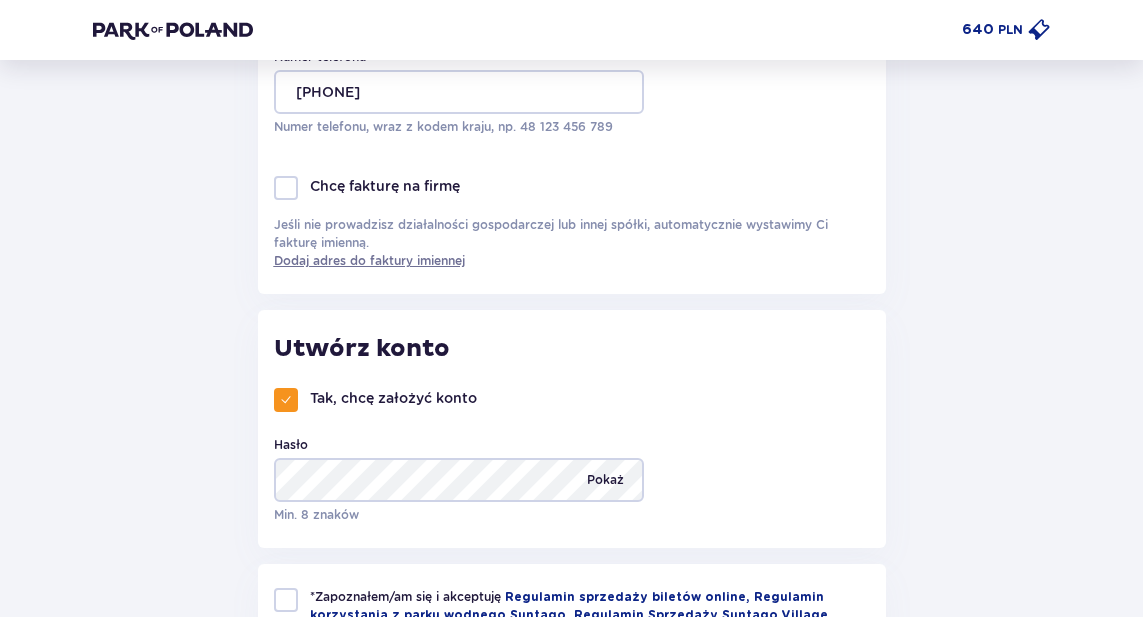 click on "Pokaż" at bounding box center (605, 480) 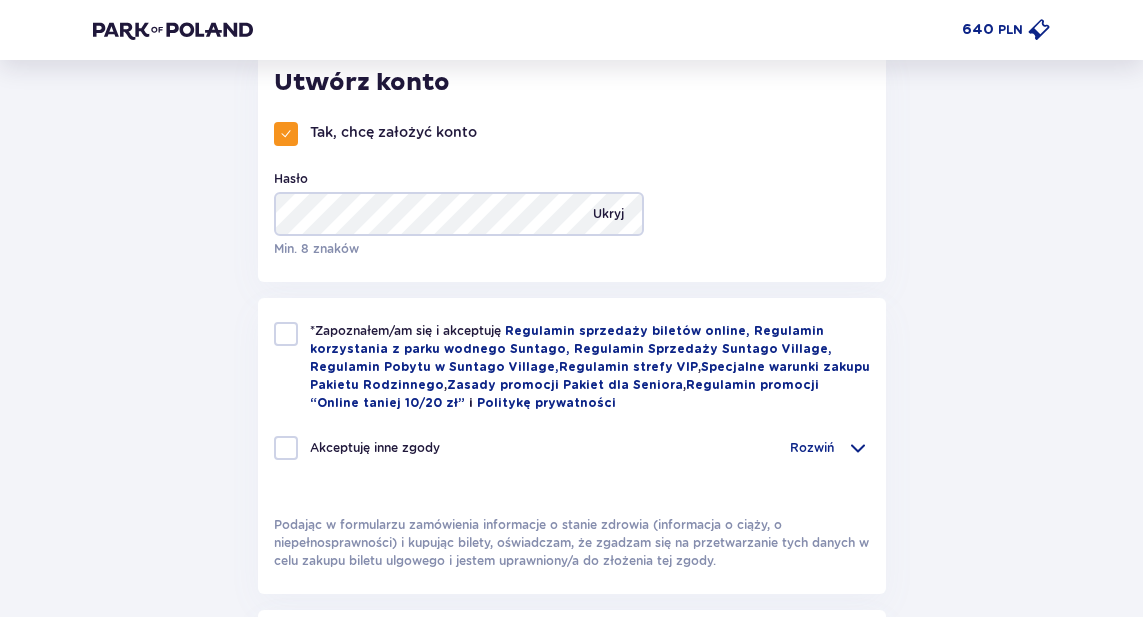 scroll, scrollTop: 891, scrollLeft: 0, axis: vertical 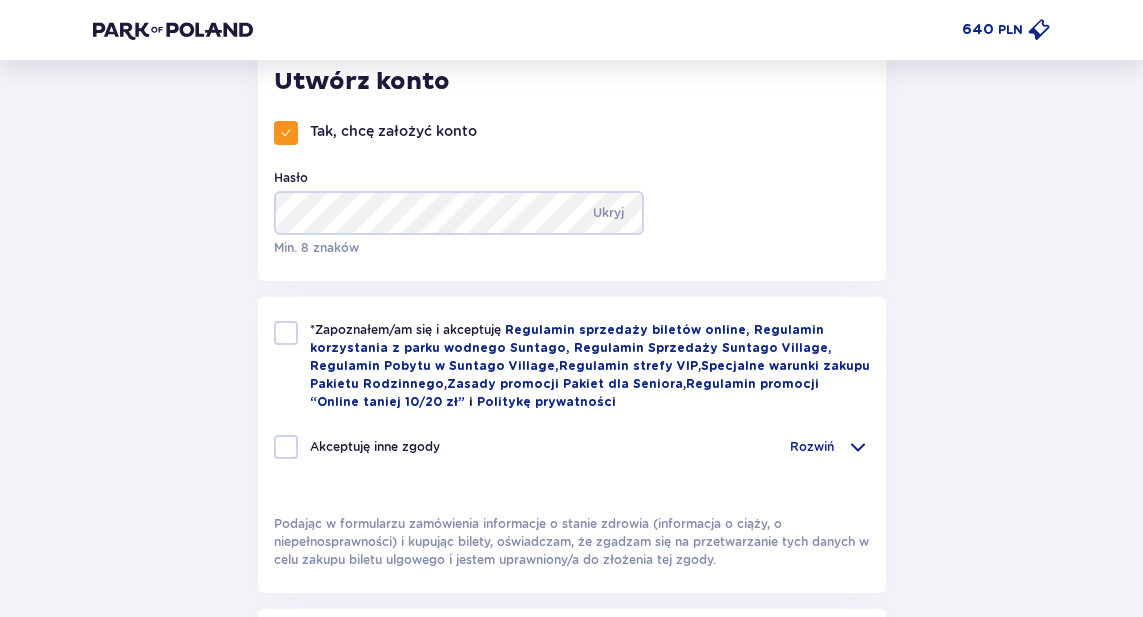 click on "*Zapoznałem/am się i akceptuję   Regulamin sprzedaży biletów online,   Regulamin korzystania z parku wodnego Suntago,   Regulamin Sprzedaży Suntago Village,   Regulamin Pobytu w Suntago Village ,  Regulamin strefy VIP ,  Specjalne warunki zakupu Pakietu Rodzinnego ,  Zasady promocji Pakiet dla Seniora ,  Regulamin promocji “Online taniej 10/20 zł”   i   Politykę prywatności" at bounding box center (572, 366) 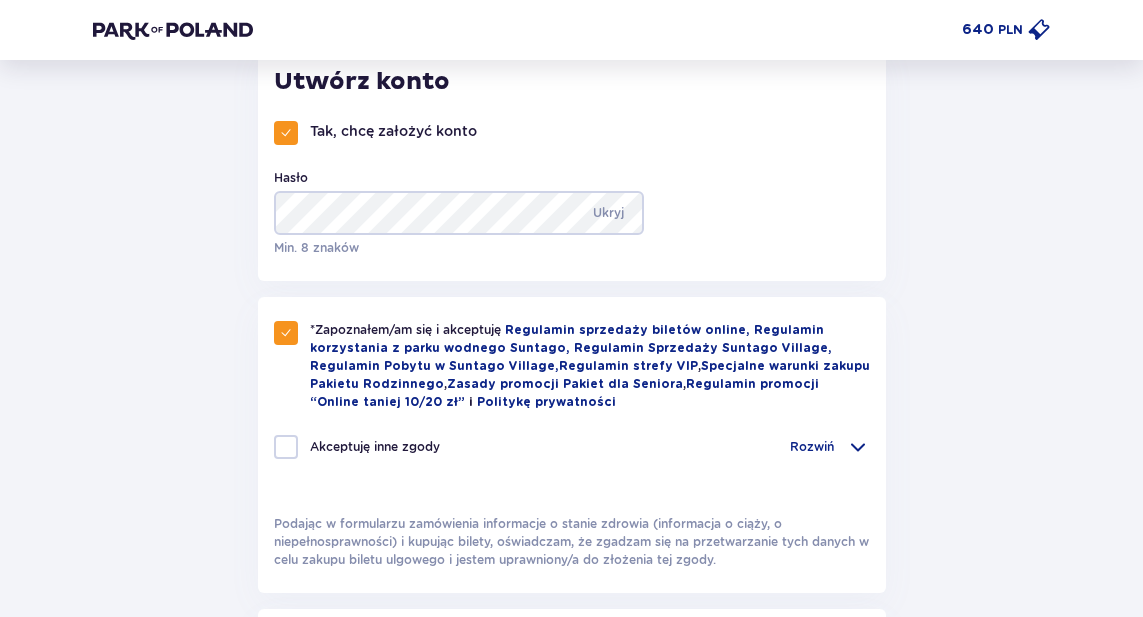 click at bounding box center [286, 447] 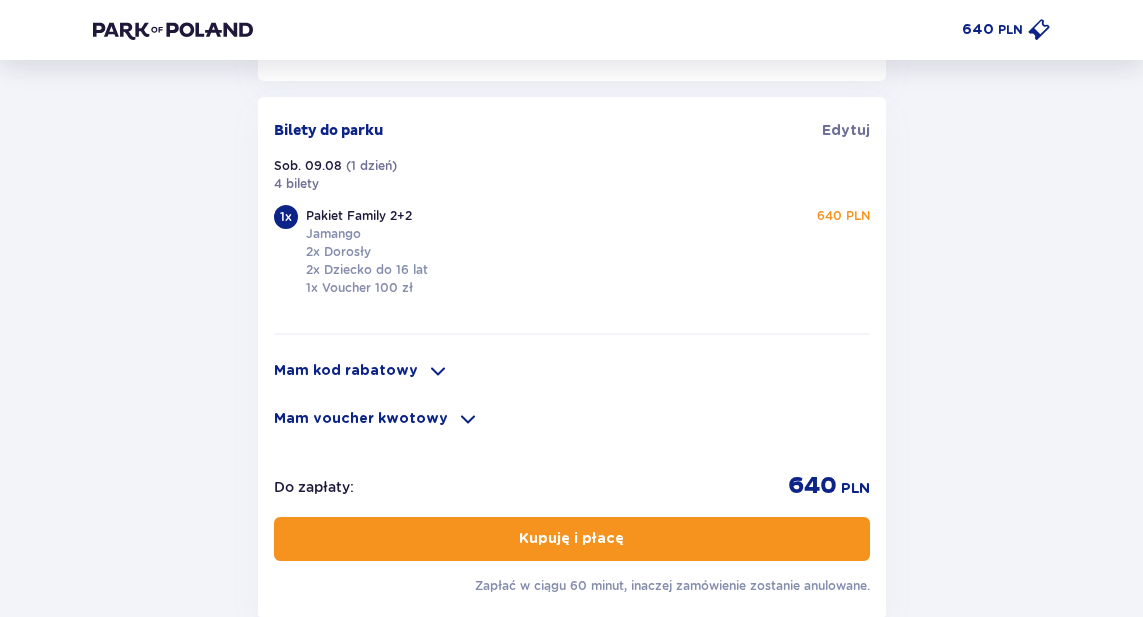 scroll, scrollTop: 1394, scrollLeft: 0, axis: vertical 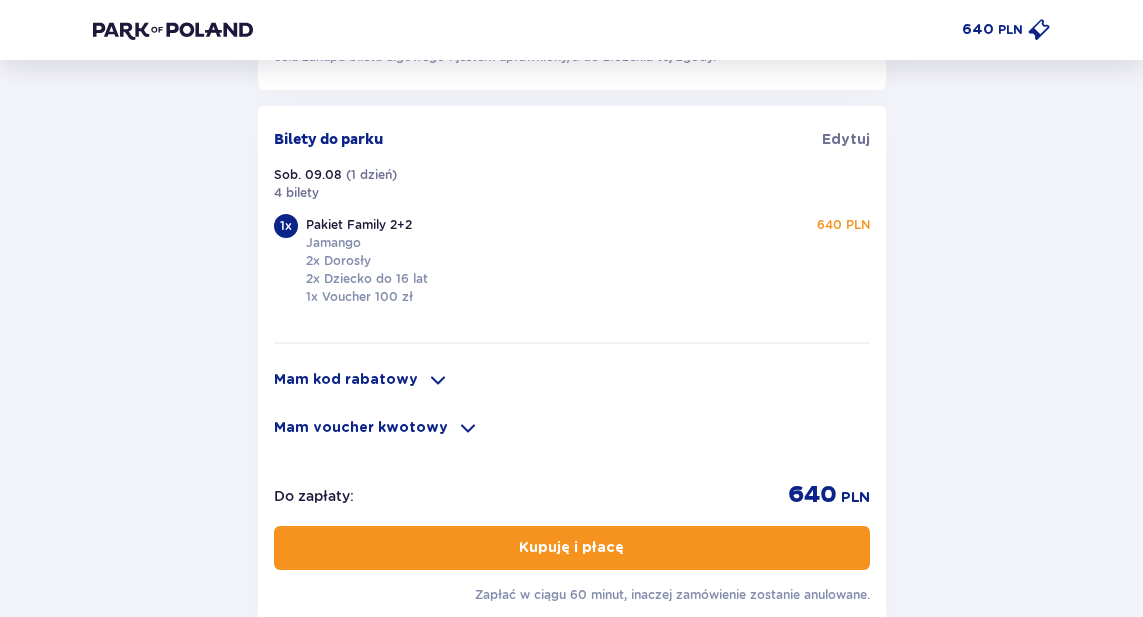click at bounding box center [438, 380] 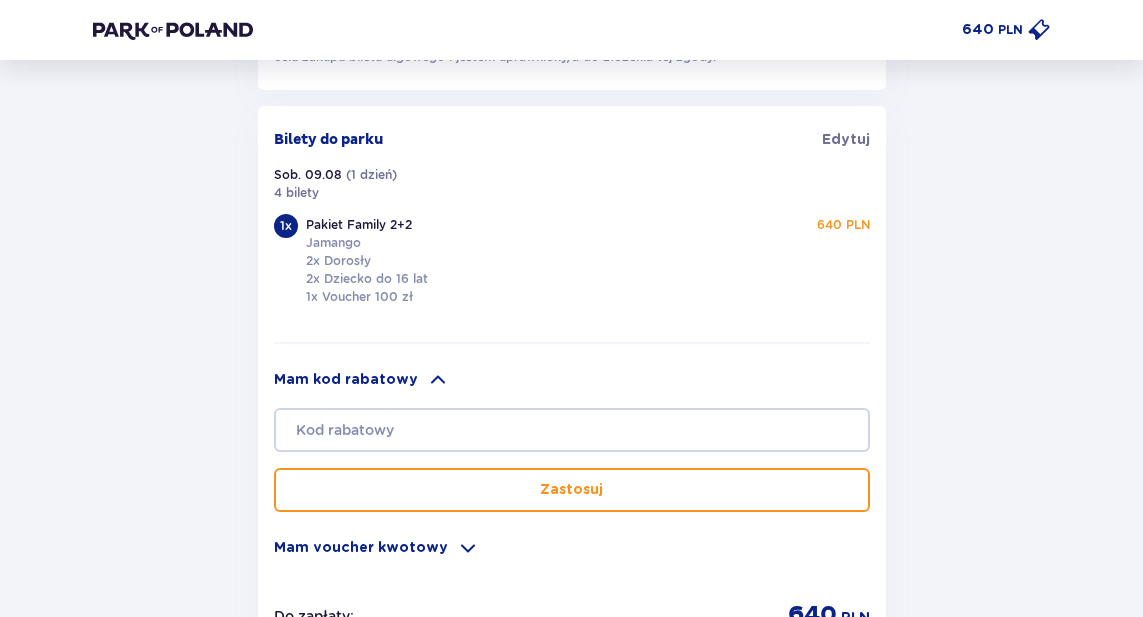 click at bounding box center [438, 380] 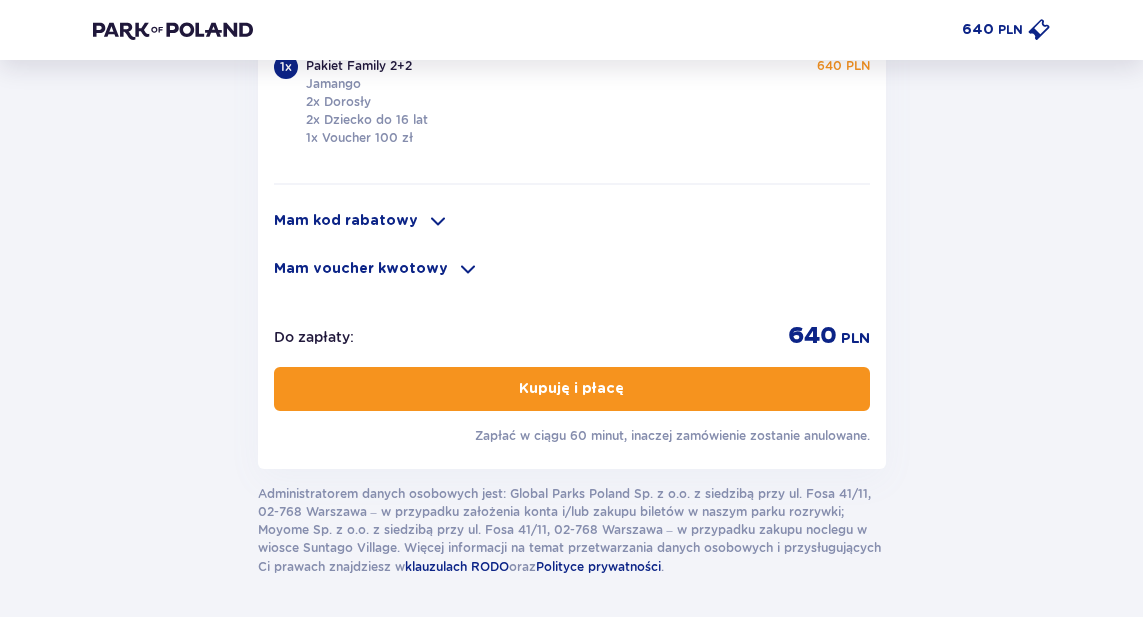 scroll, scrollTop: 1556, scrollLeft: 0, axis: vertical 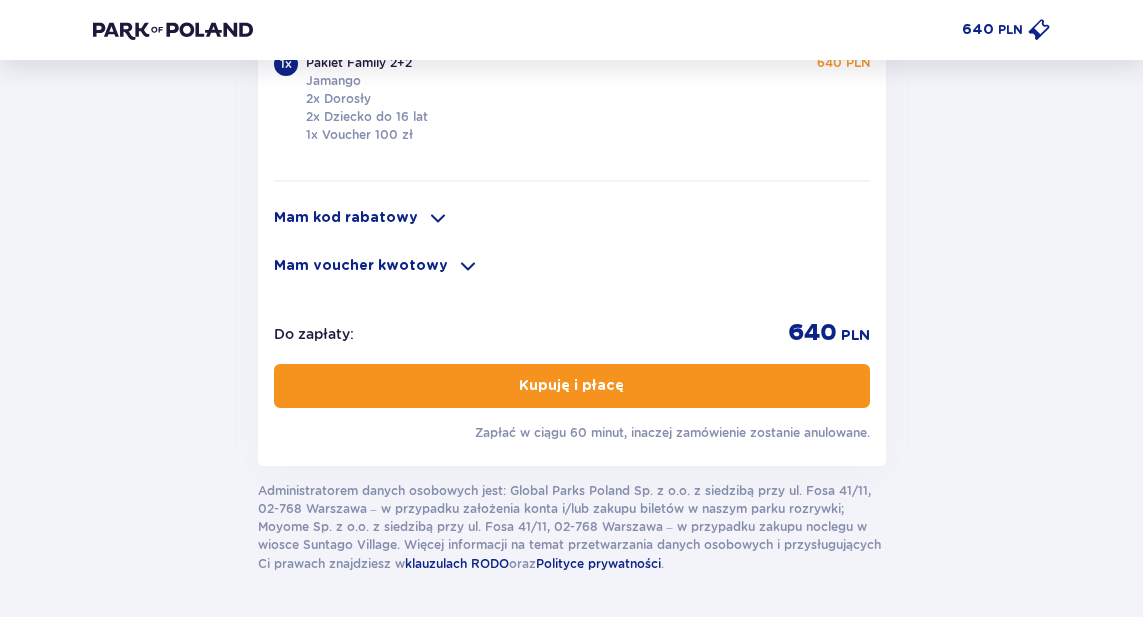 click on "Kupuję i płacę" at bounding box center (571, 386) 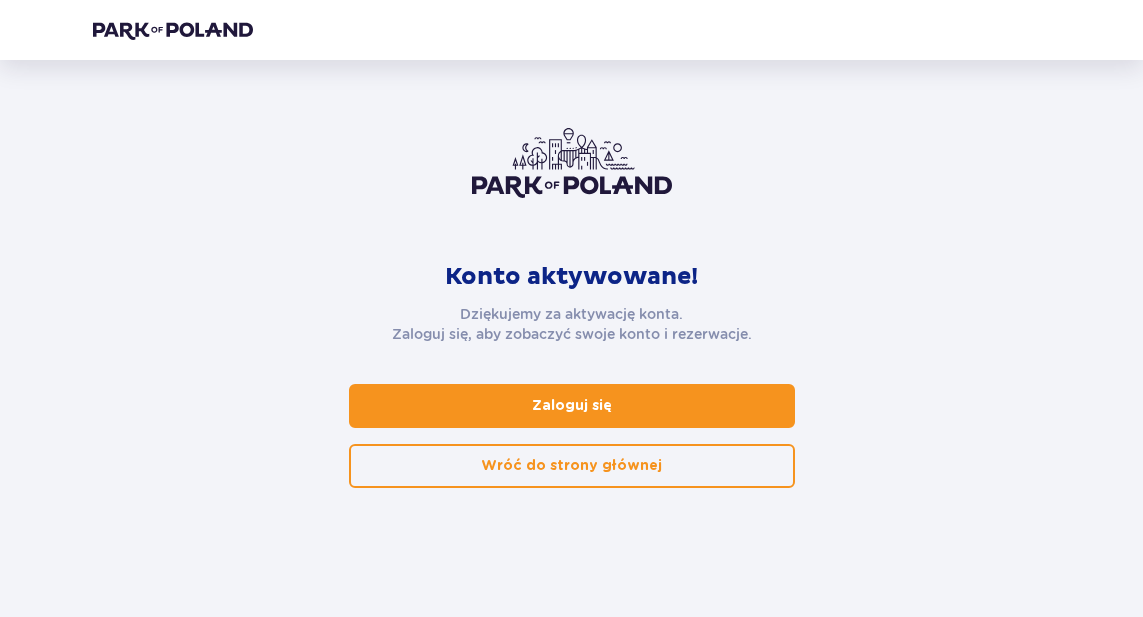 scroll, scrollTop: 0, scrollLeft: 0, axis: both 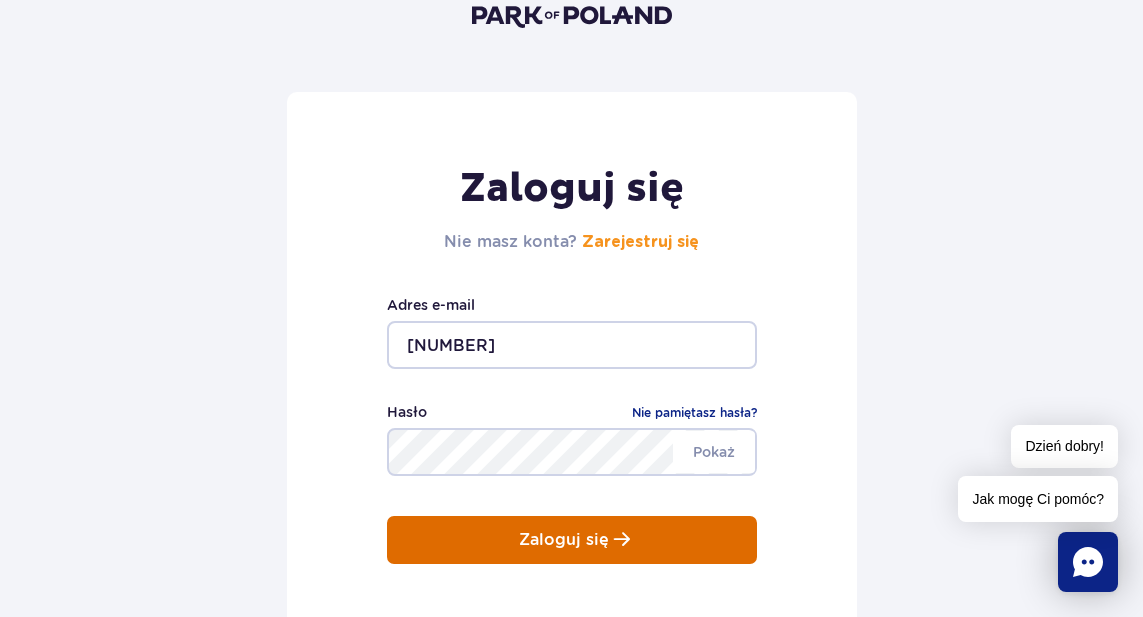 click on "Zaloguj się" at bounding box center (564, 540) 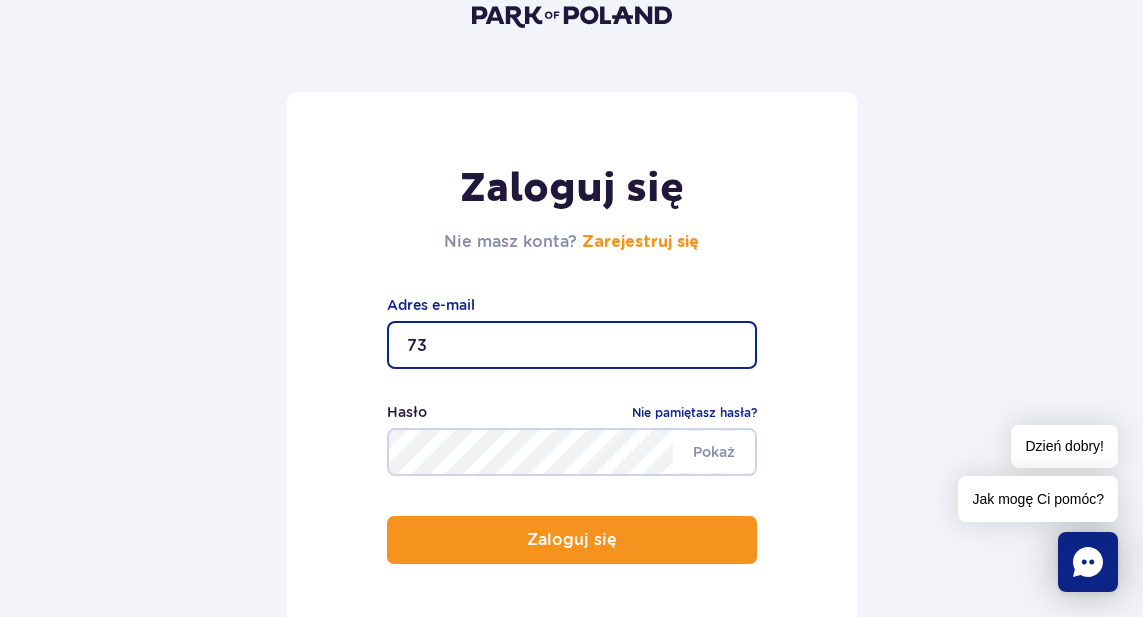 type on "7" 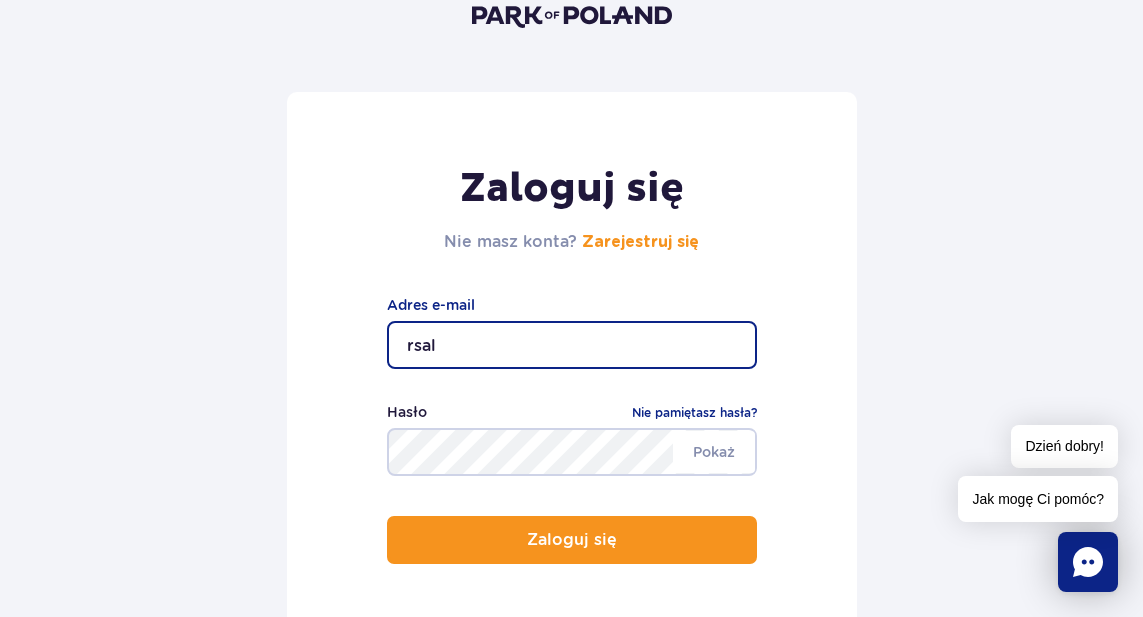 type on "rsalwa191@gmail.com" 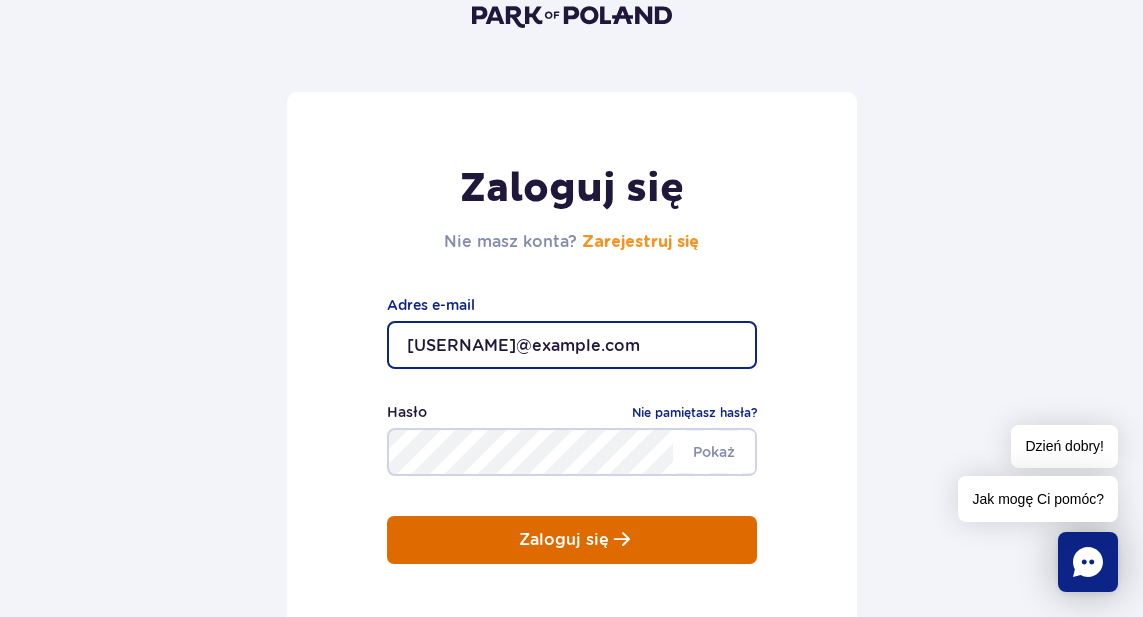 click on "Zaloguj się" at bounding box center [564, 540] 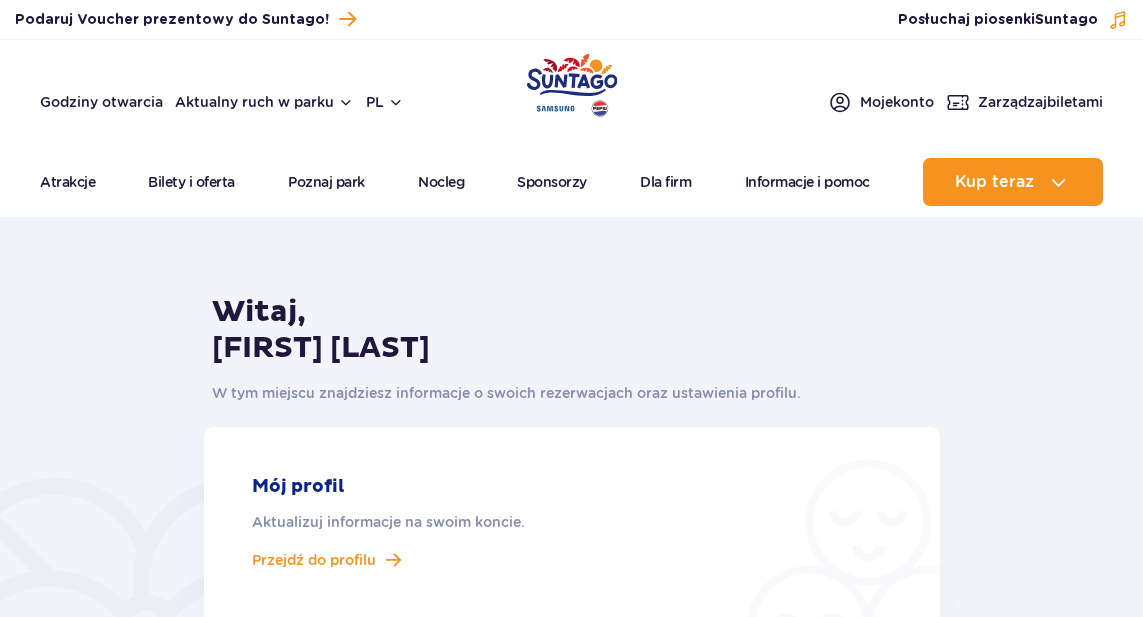 scroll, scrollTop: 0, scrollLeft: 0, axis: both 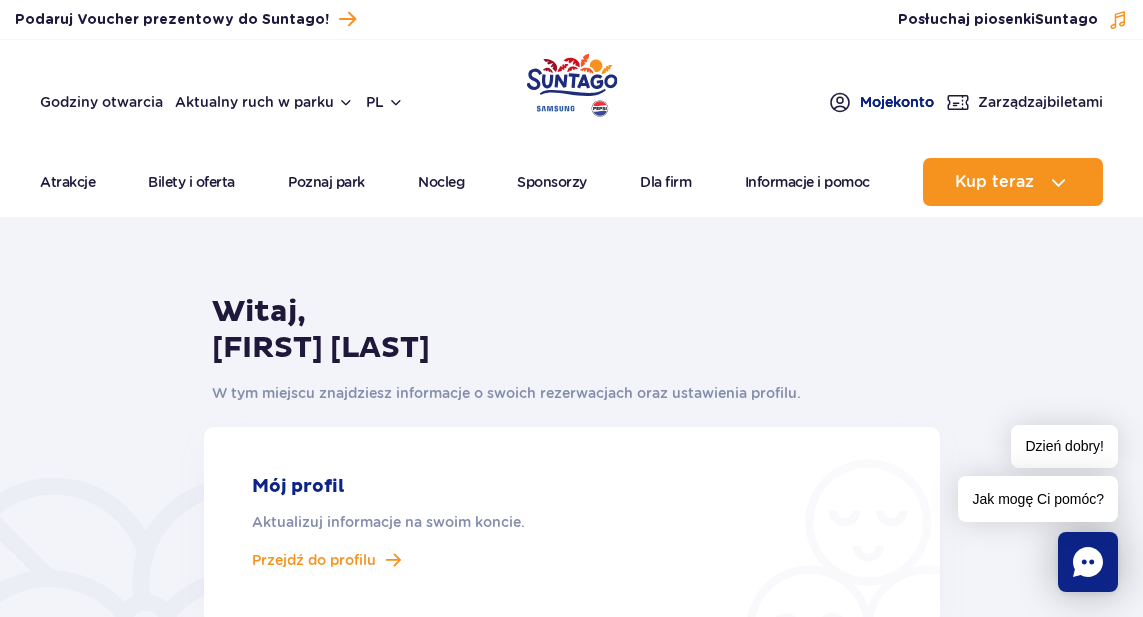 click on "Moje  konto" at bounding box center (897, 102) 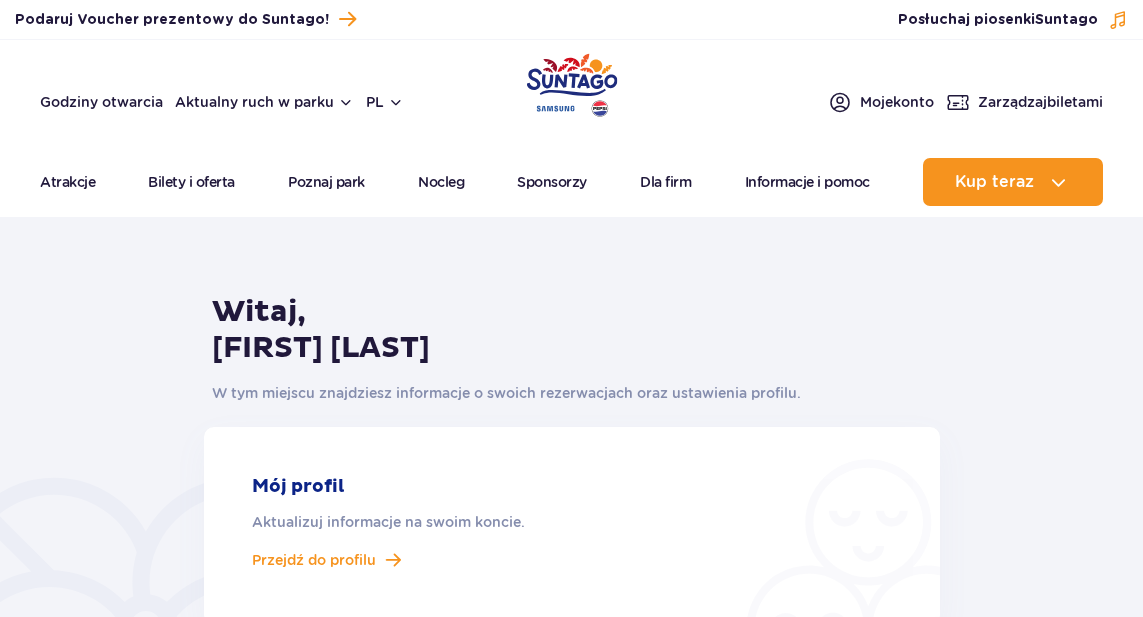 scroll, scrollTop: 0, scrollLeft: 0, axis: both 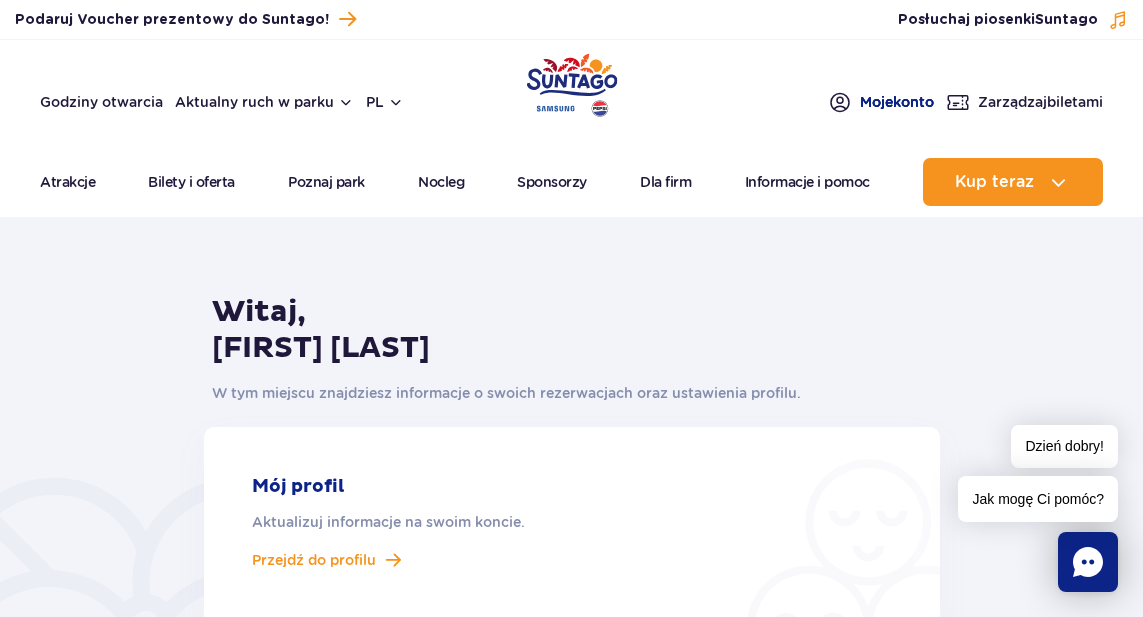 click on "Moje  konto" at bounding box center (897, 102) 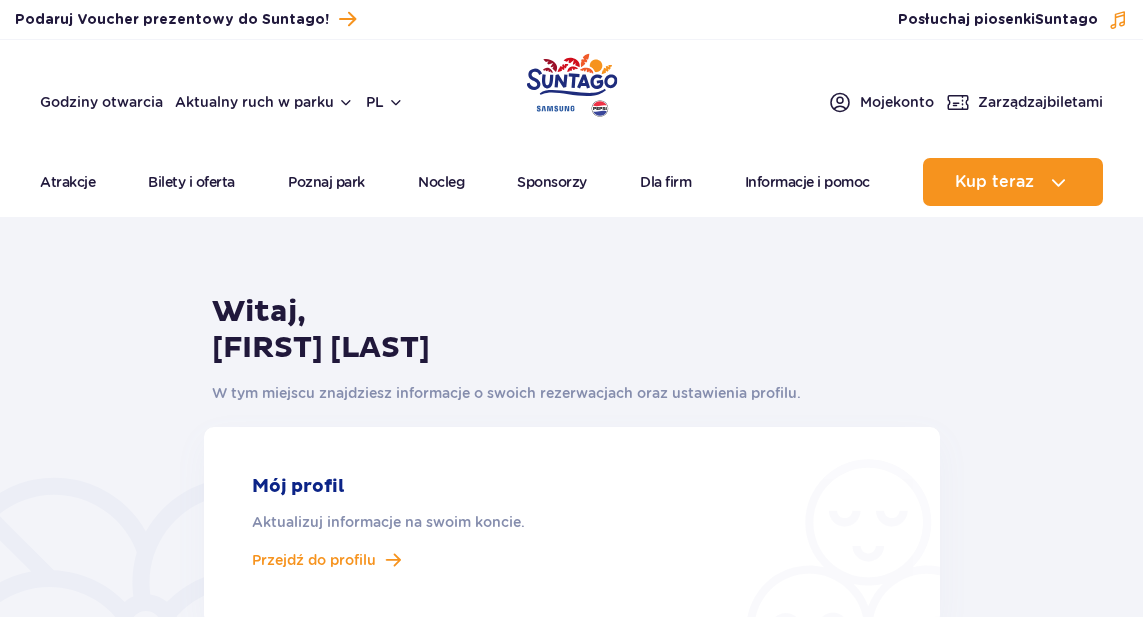 scroll, scrollTop: 0, scrollLeft: 0, axis: both 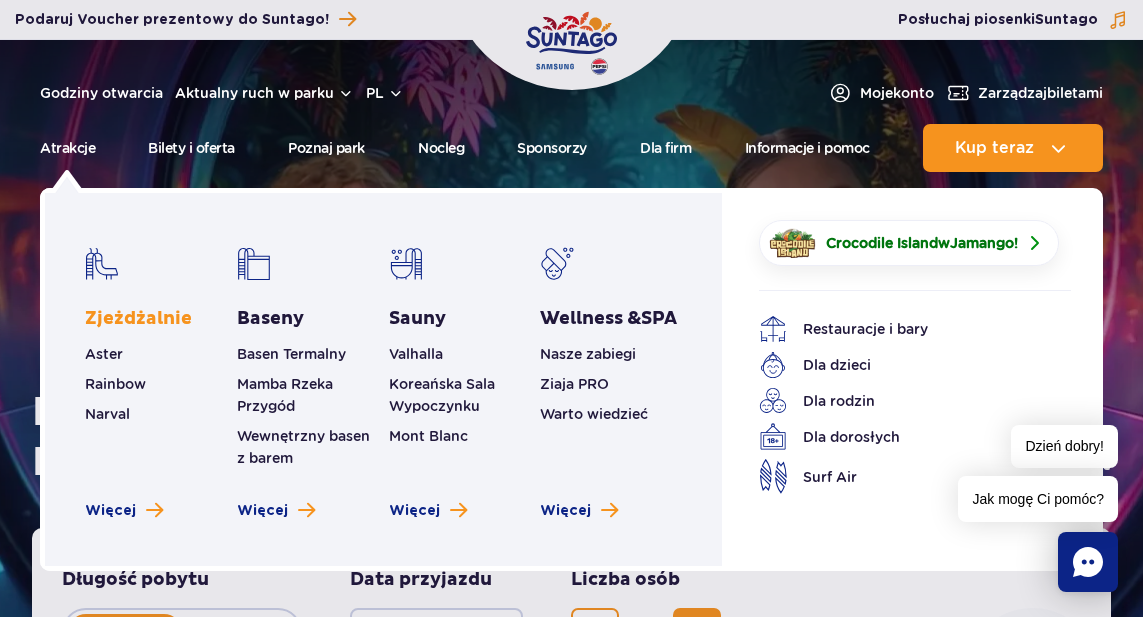click on "Zjeżdżalnie" at bounding box center [138, 319] 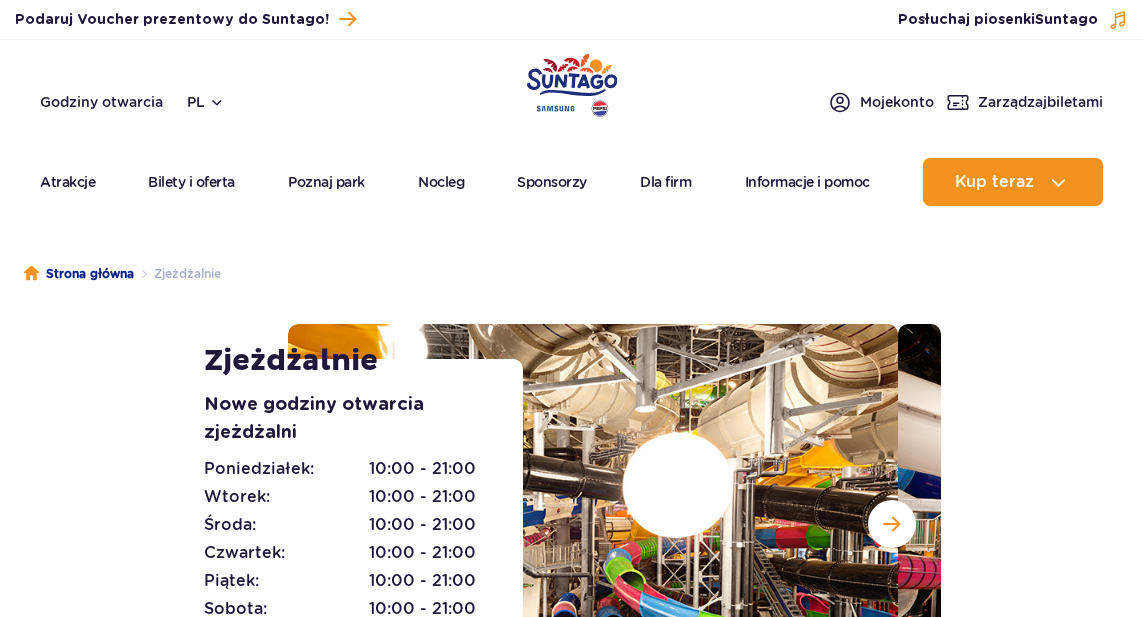 scroll, scrollTop: 0, scrollLeft: 0, axis: both 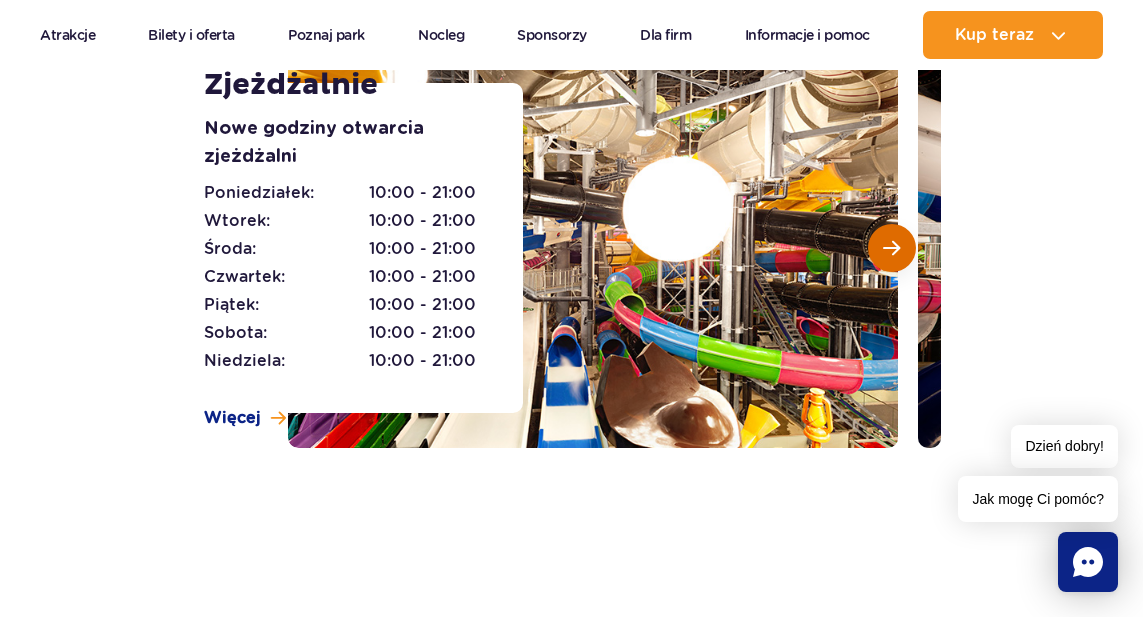 click at bounding box center [891, 248] 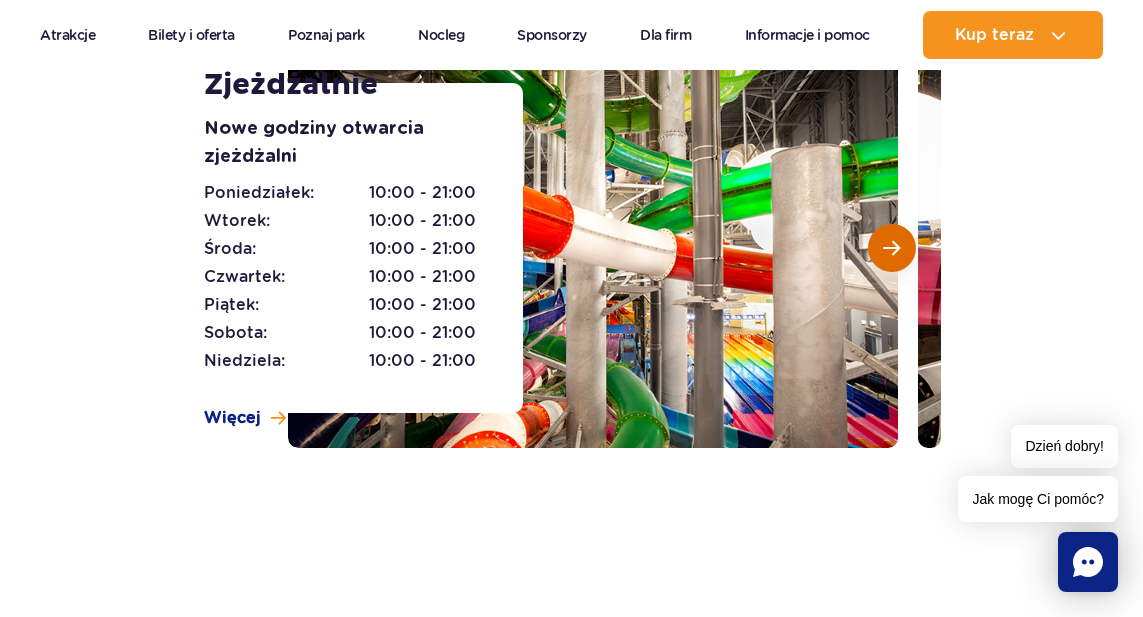 click at bounding box center [891, 248] 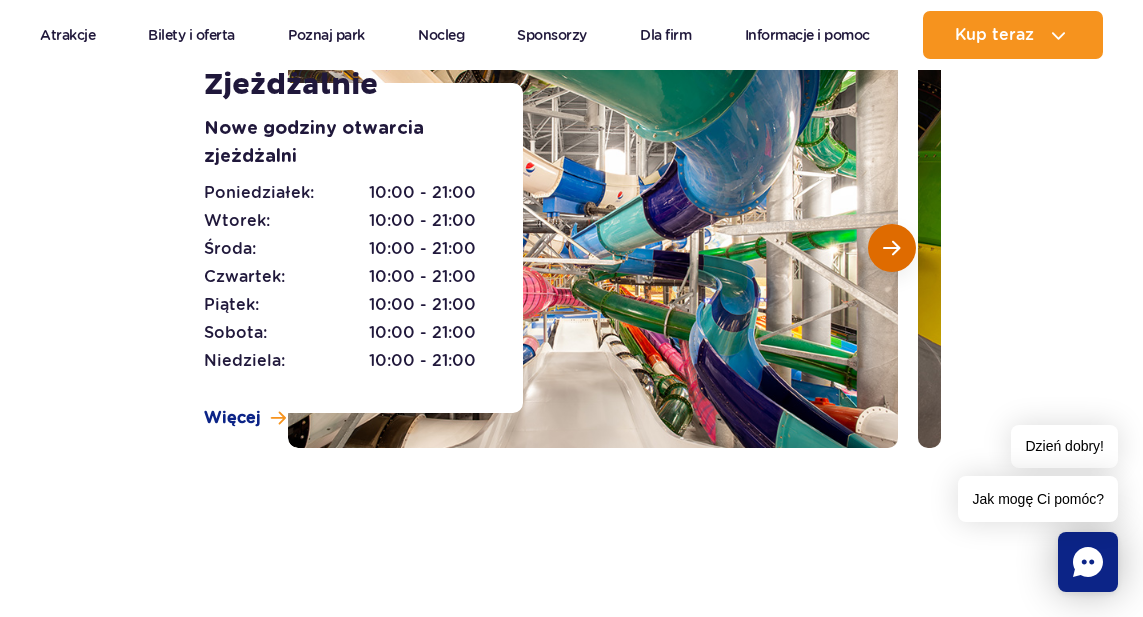 click at bounding box center (891, 248) 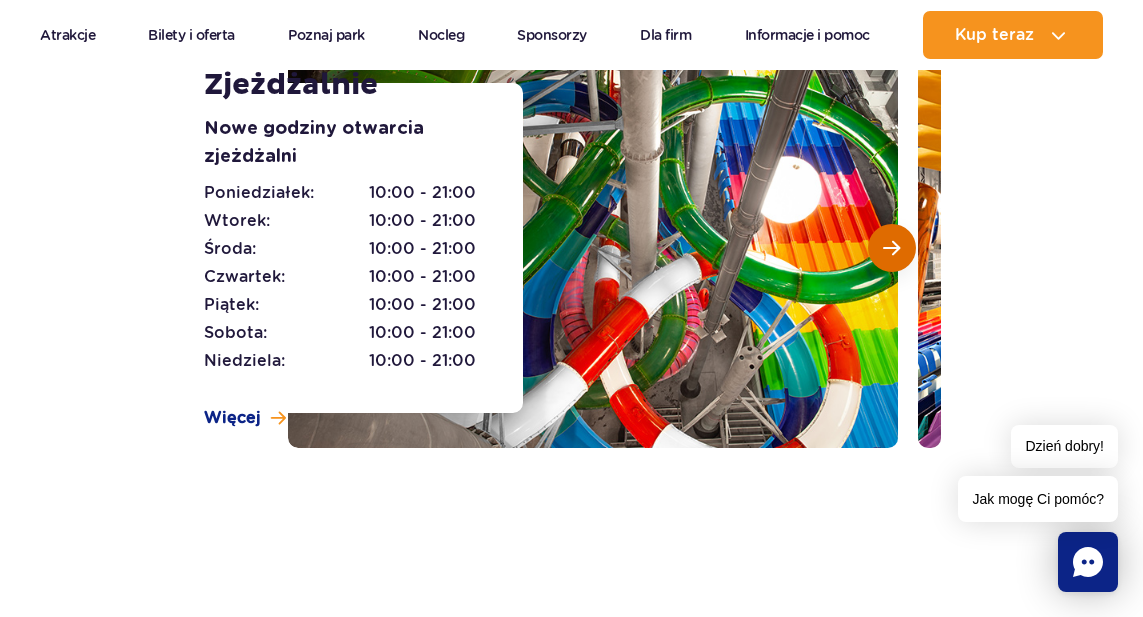 click at bounding box center (891, 248) 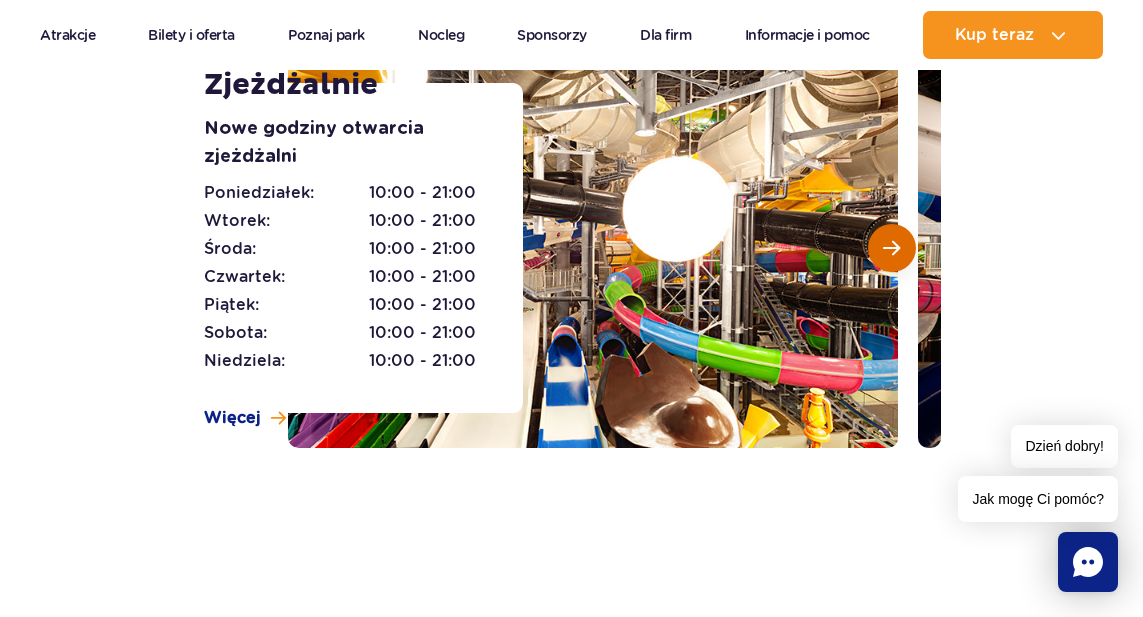 click at bounding box center (891, 248) 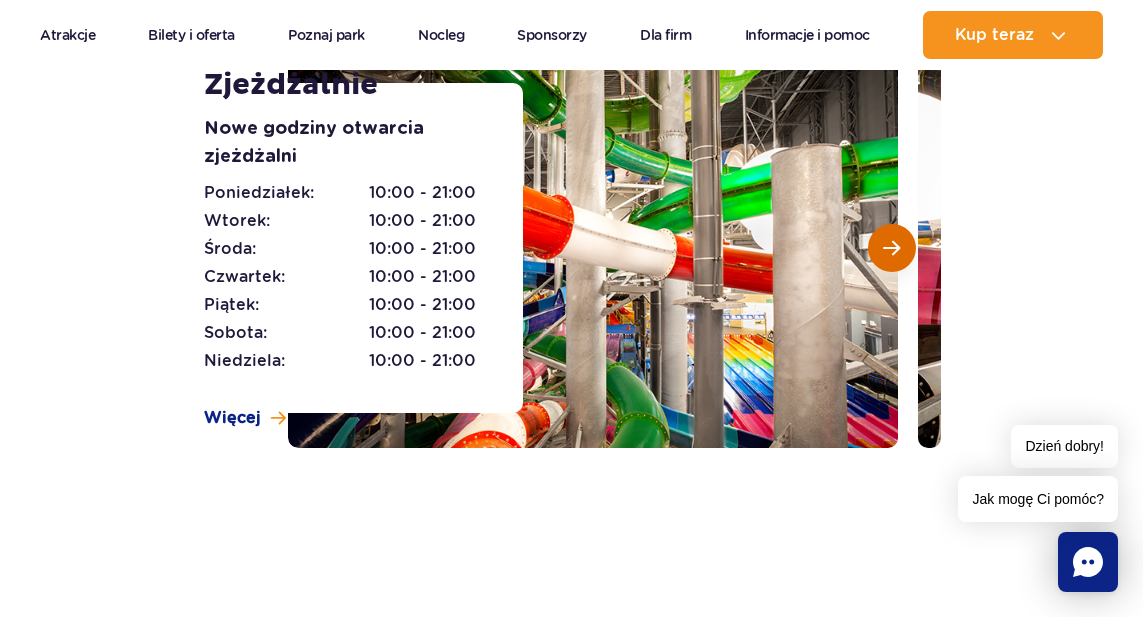 click at bounding box center (891, 248) 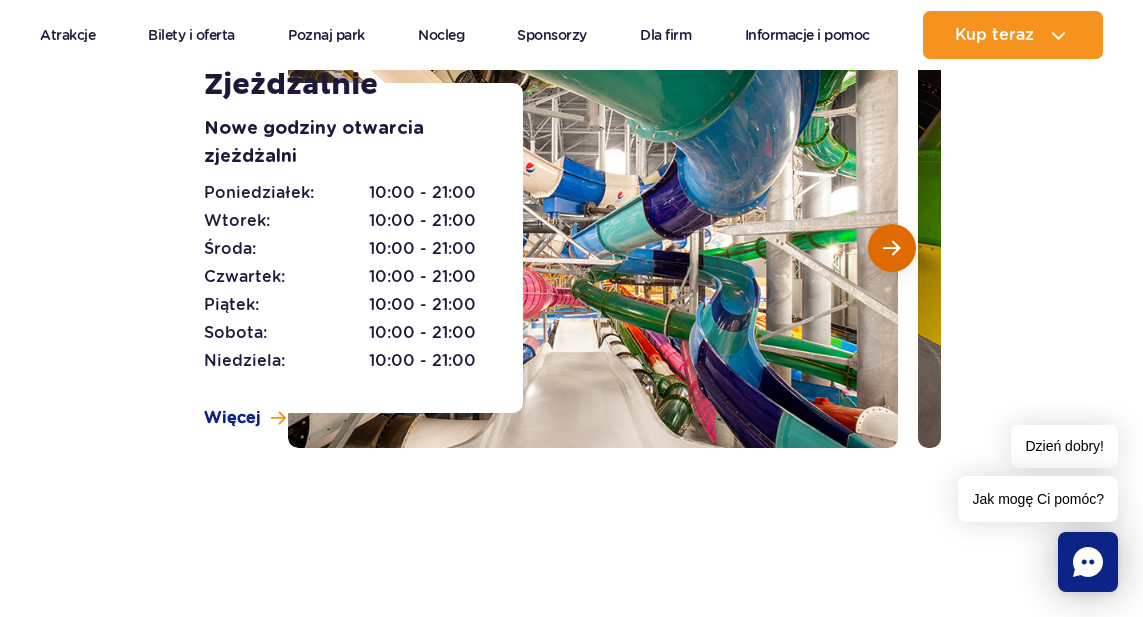 click at bounding box center [891, 248] 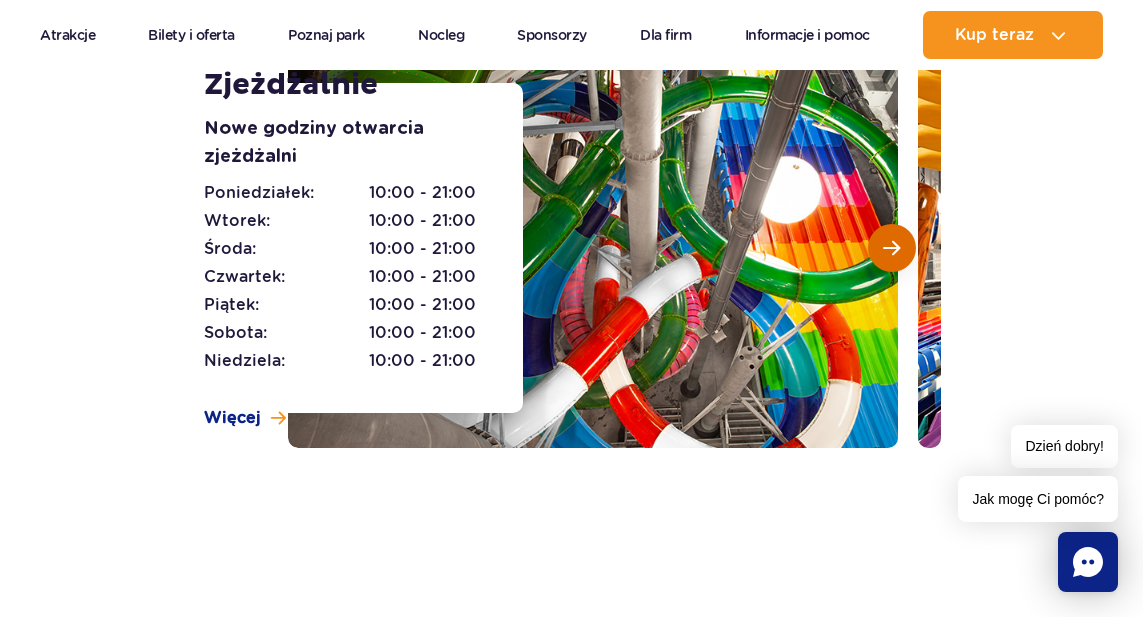 click at bounding box center [891, 248] 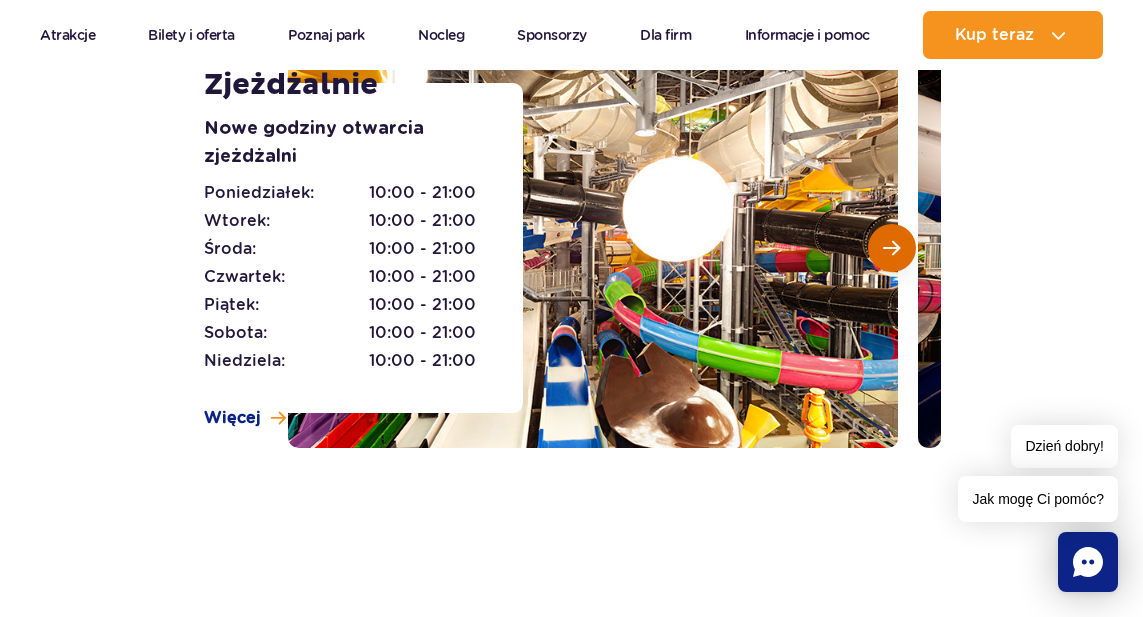 click at bounding box center (891, 248) 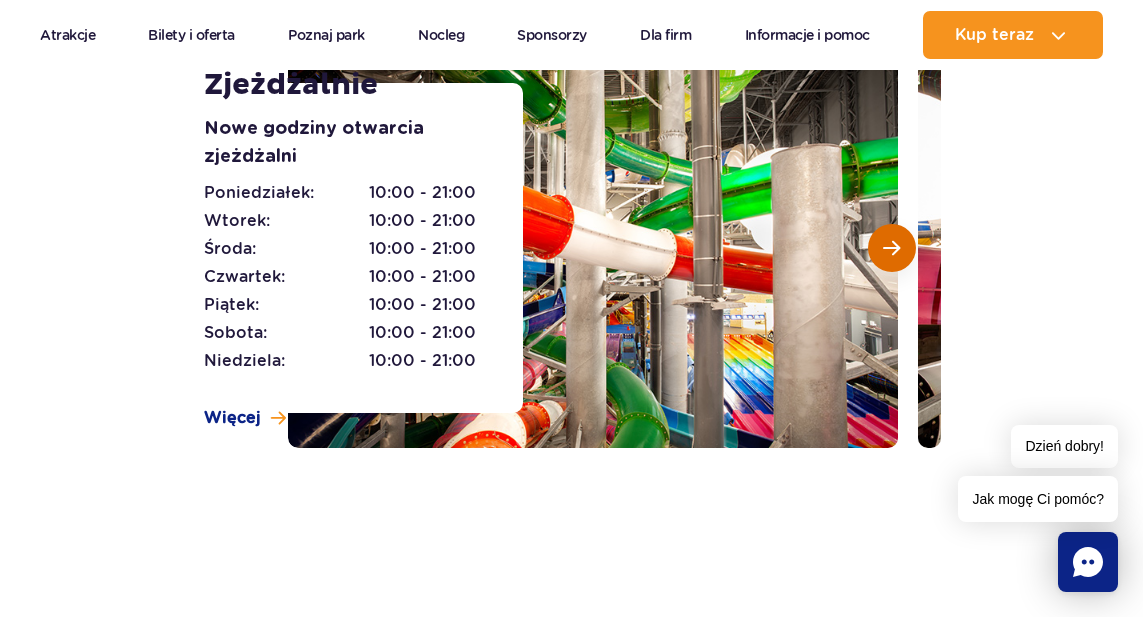 click at bounding box center [891, 248] 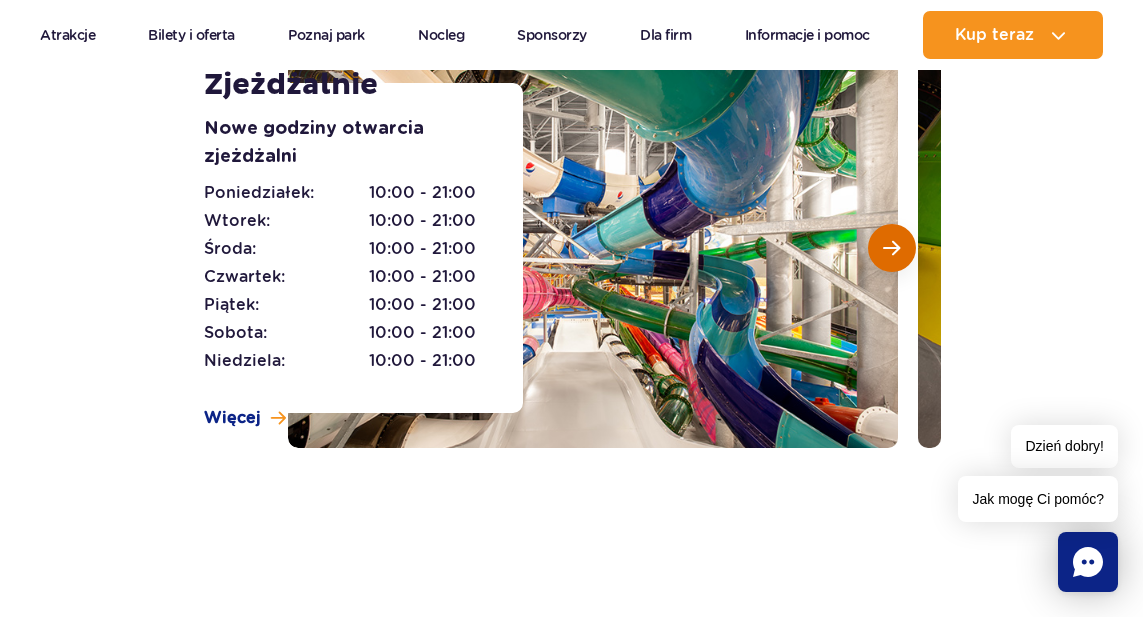 click at bounding box center (891, 248) 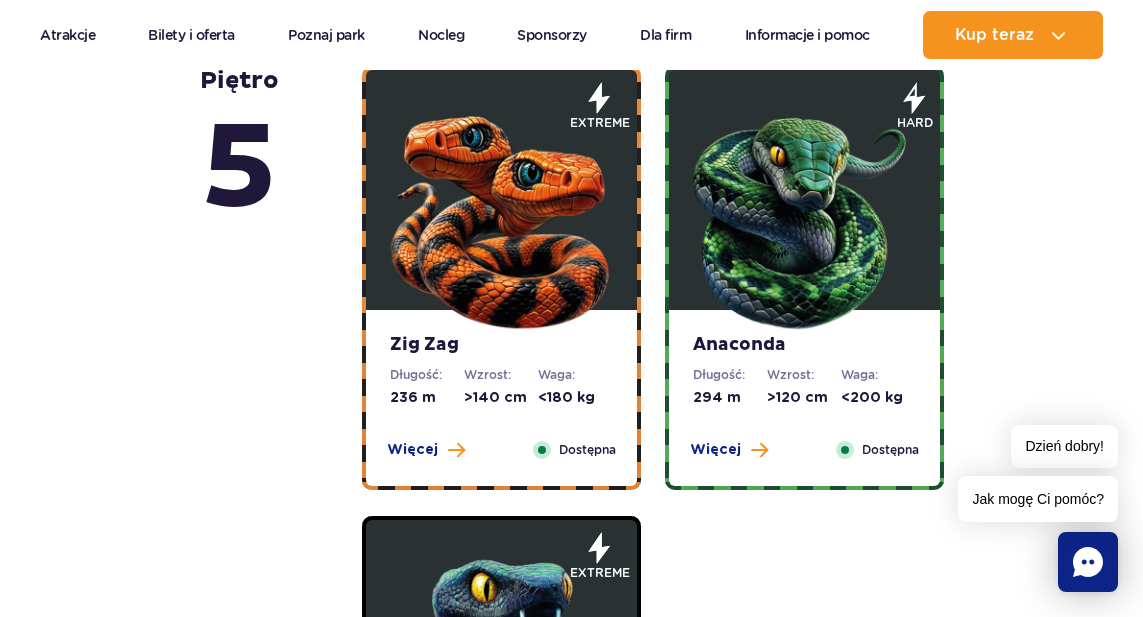 scroll, scrollTop: 1054, scrollLeft: 0, axis: vertical 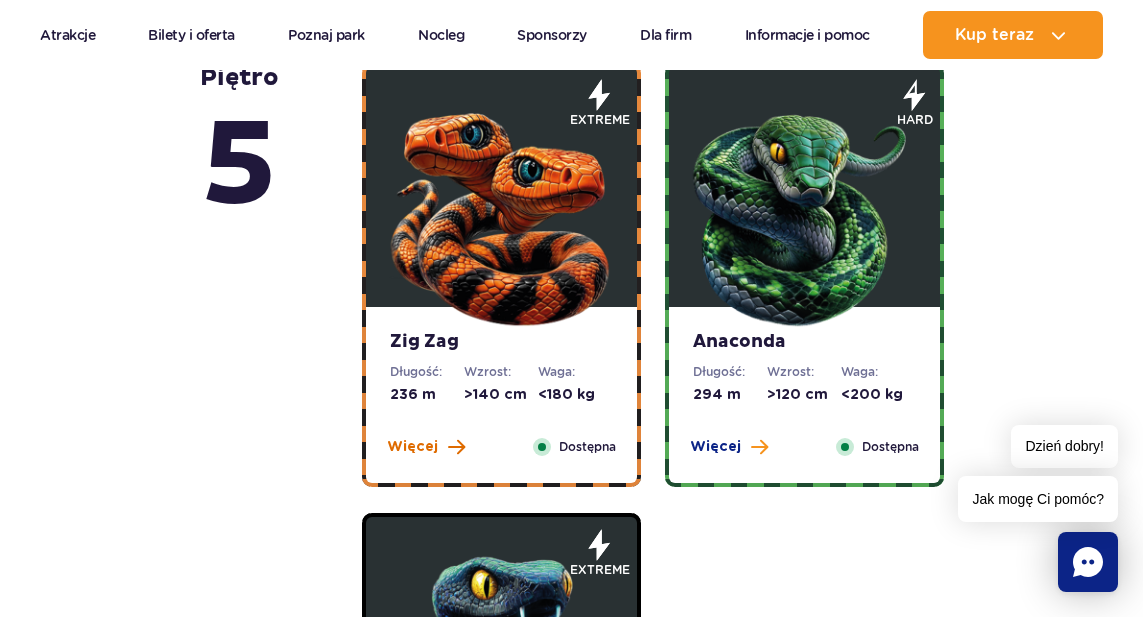 click on "Więcej" at bounding box center (412, 447) 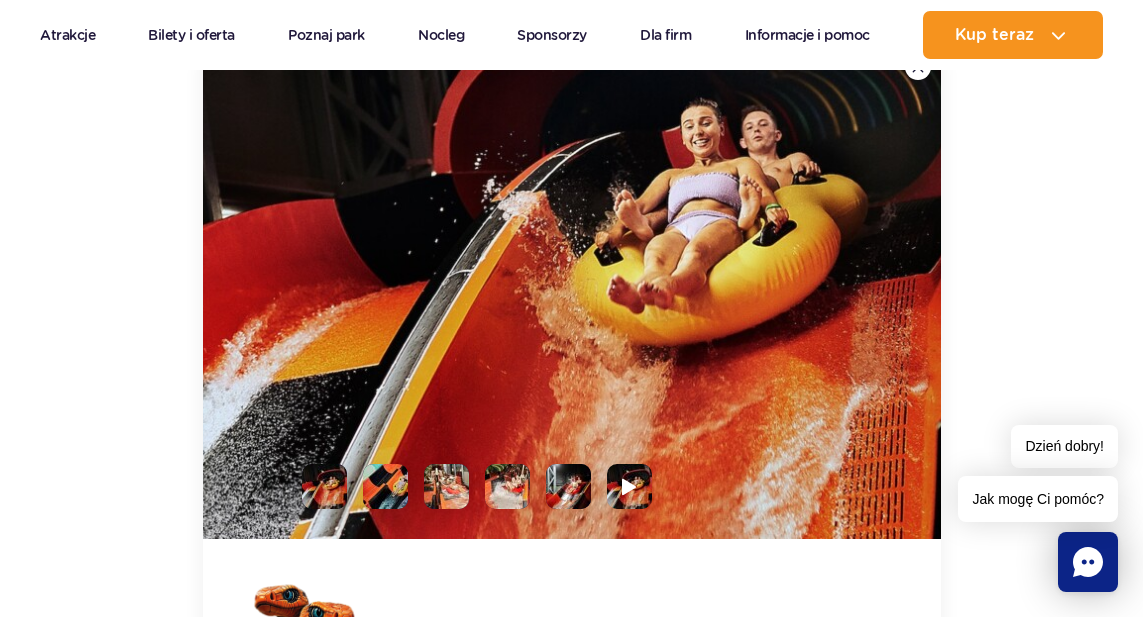 scroll, scrollTop: 1556, scrollLeft: 0, axis: vertical 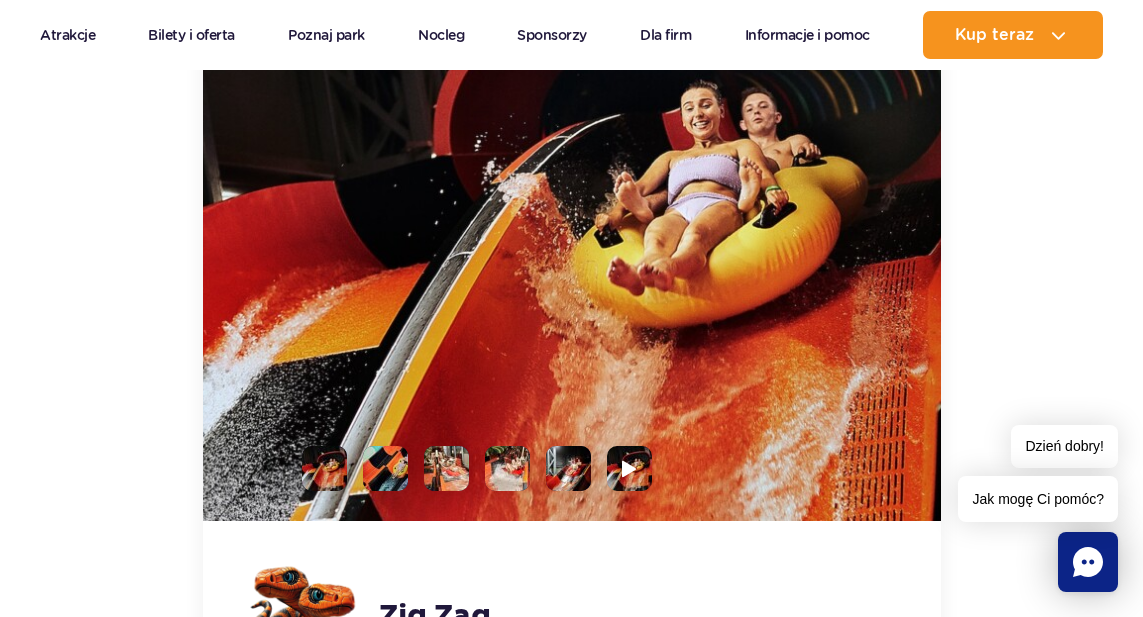 click at bounding box center [385, 468] 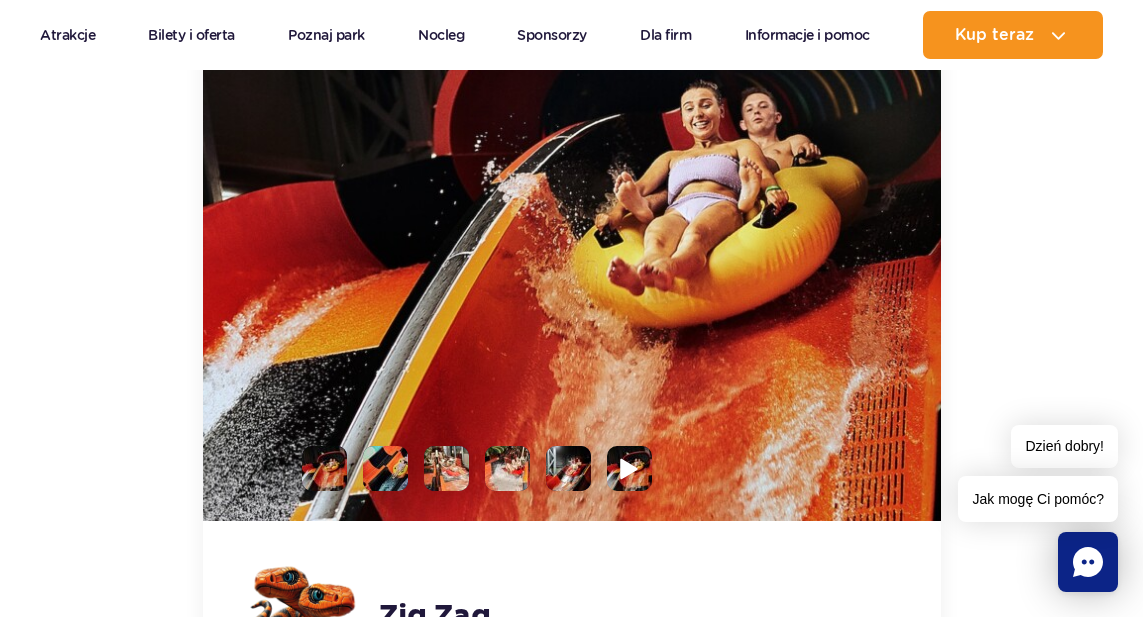 click at bounding box center [629, 468] 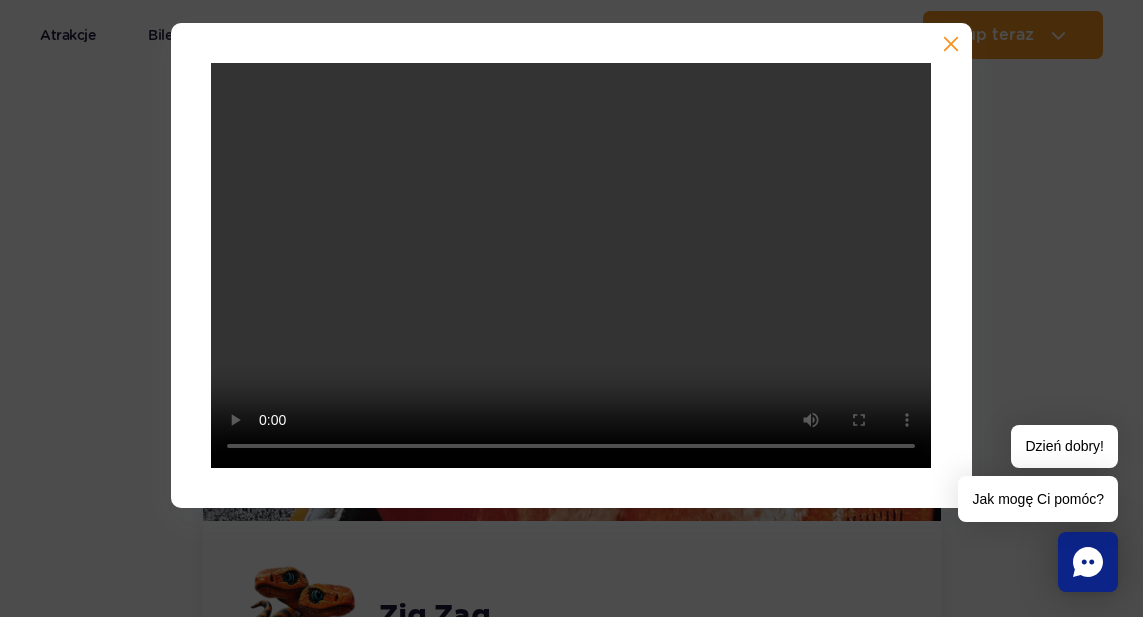 click at bounding box center (571, 308) 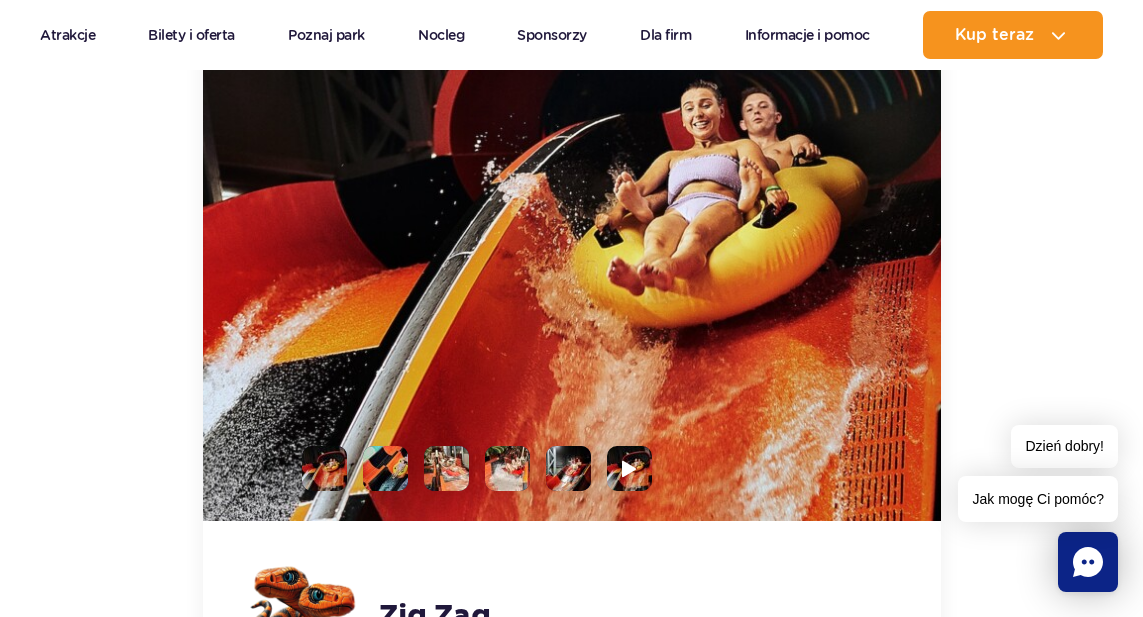 click at bounding box center [446, 468] 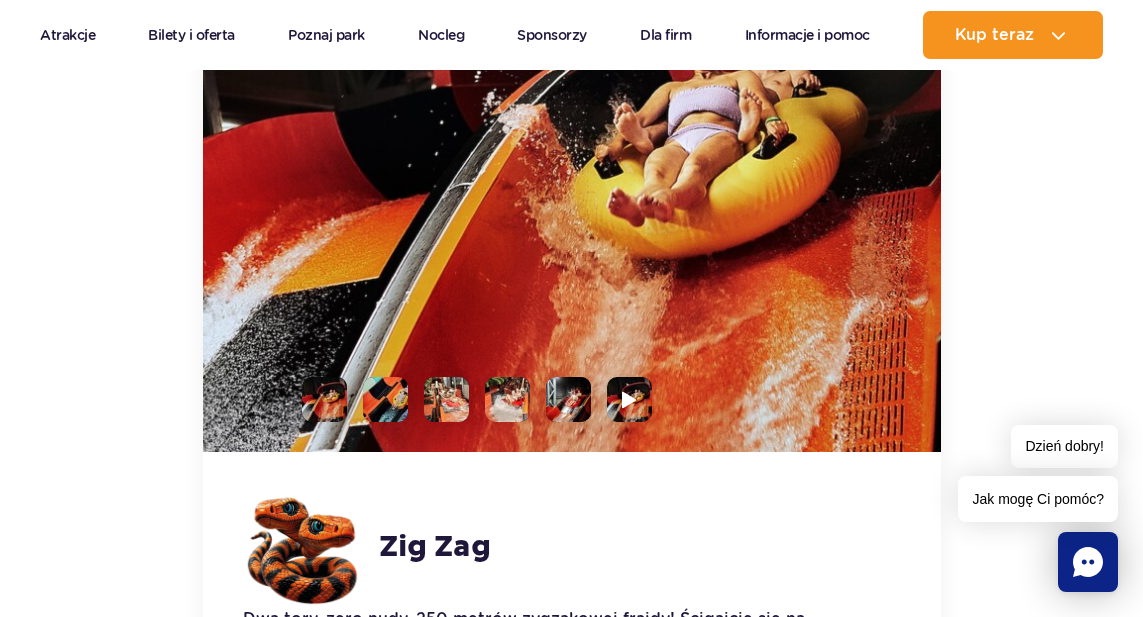scroll, scrollTop: 1619, scrollLeft: 0, axis: vertical 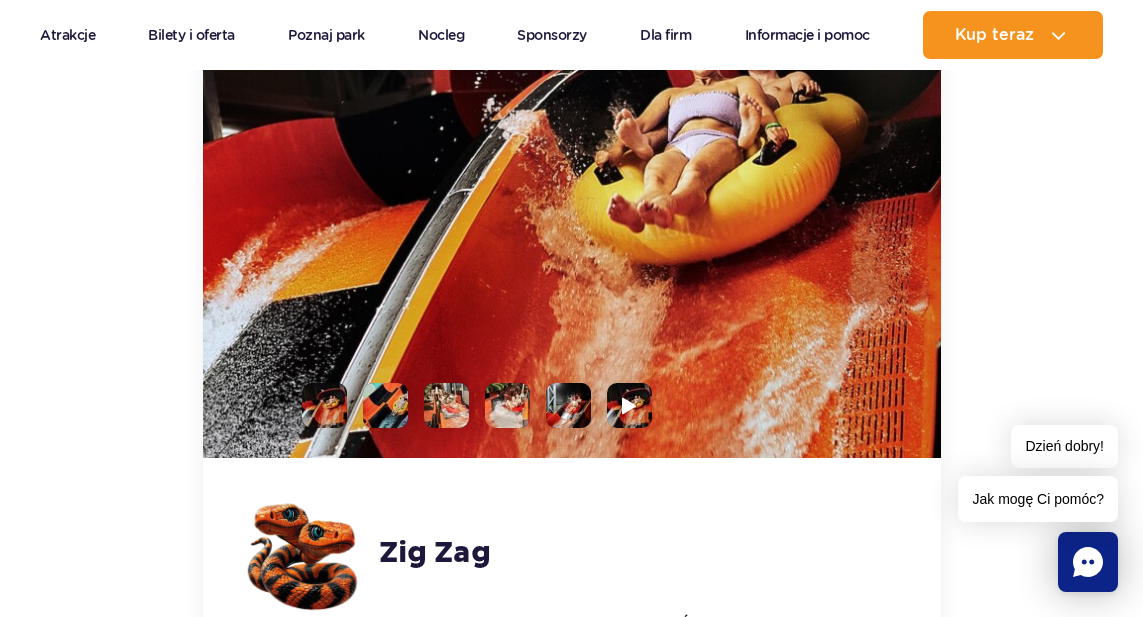 click at bounding box center [385, 405] 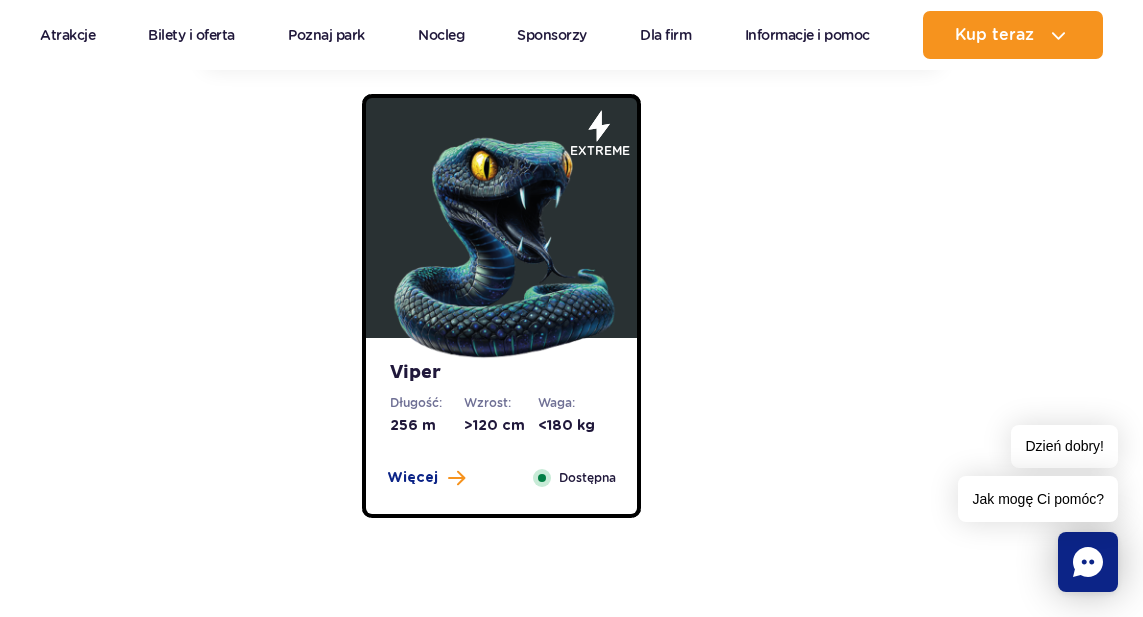 scroll, scrollTop: 2555, scrollLeft: 0, axis: vertical 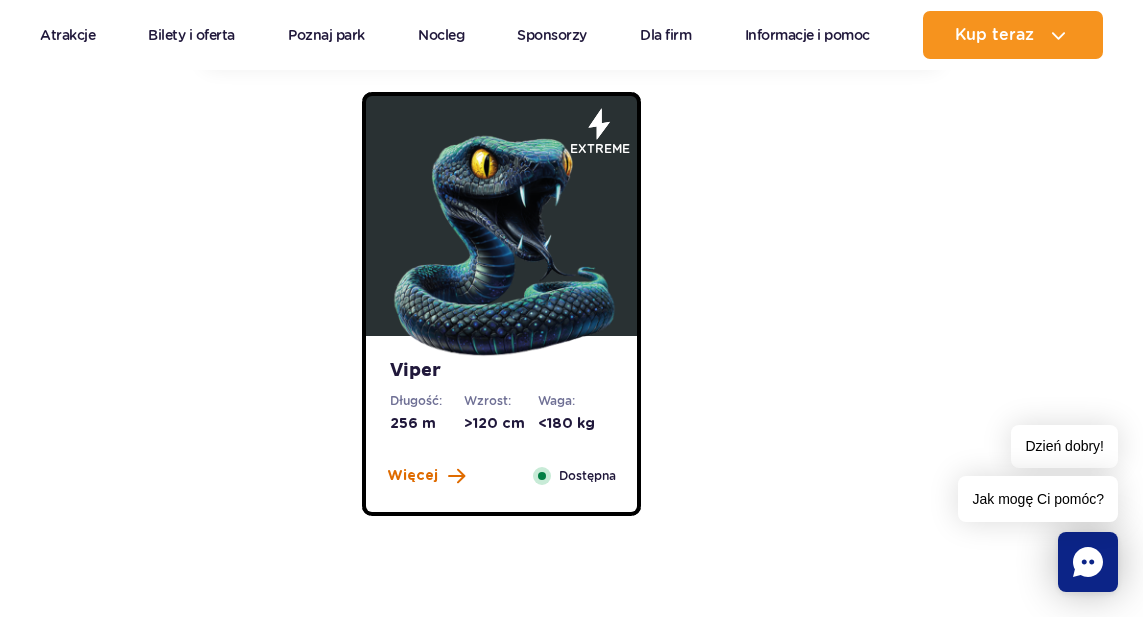 click on "Więcej" at bounding box center [412, 476] 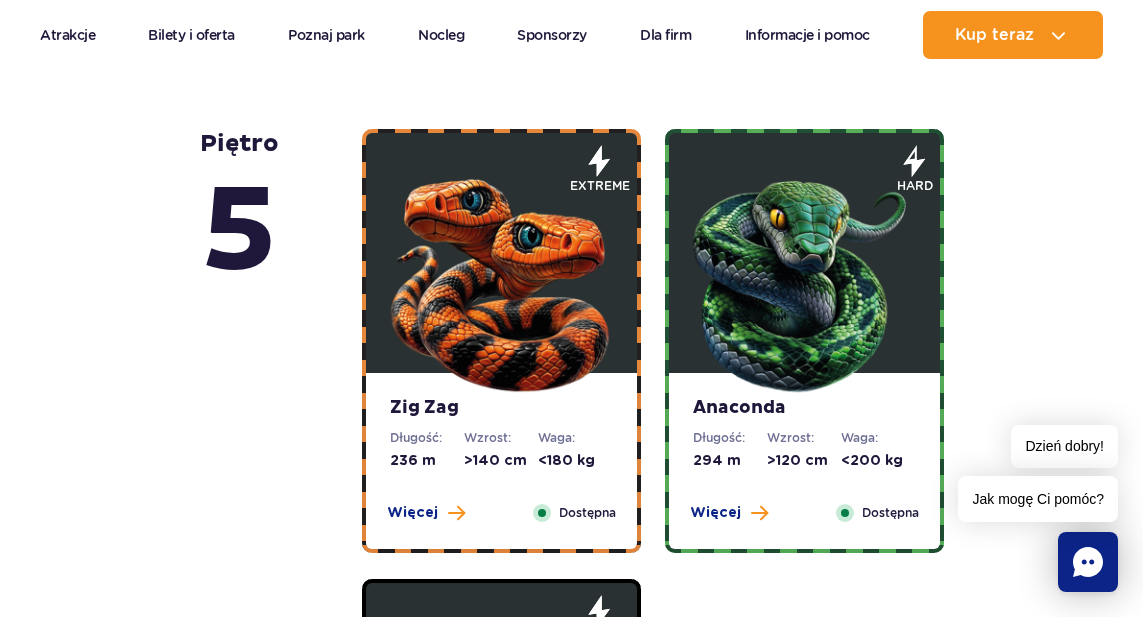 scroll, scrollTop: 989, scrollLeft: 0, axis: vertical 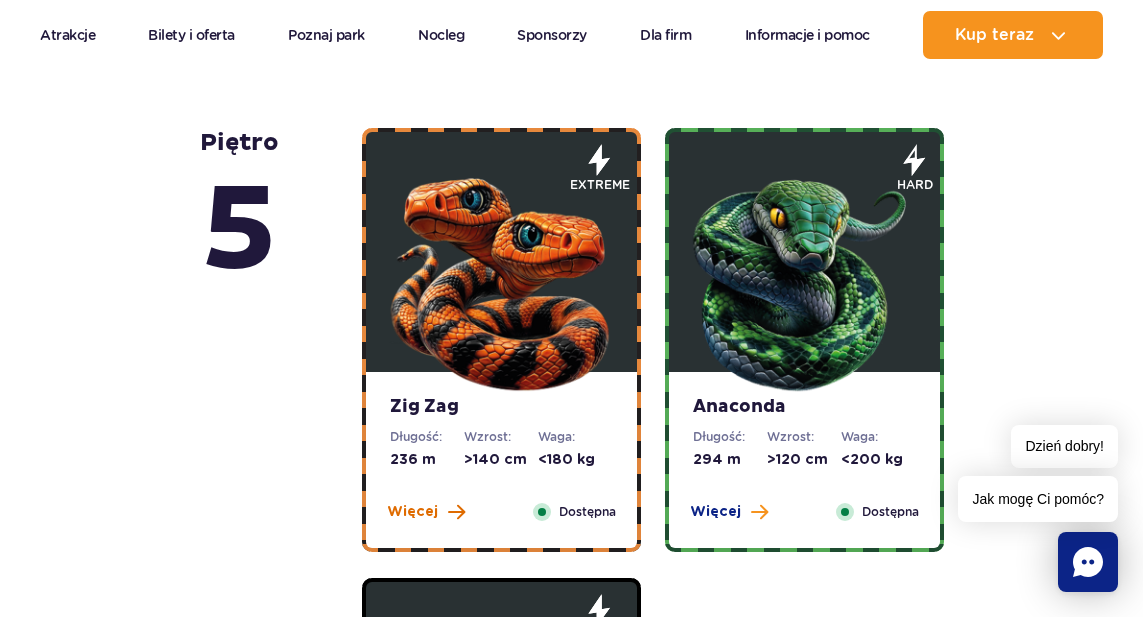 click on "Więcej" at bounding box center (412, 512) 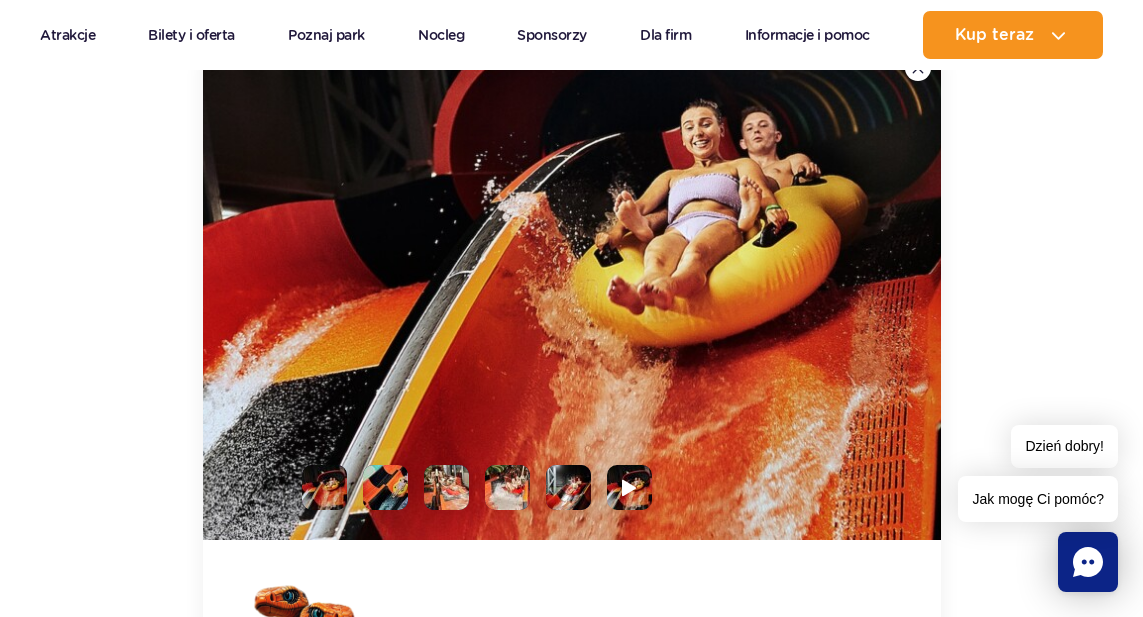 scroll, scrollTop: 1538, scrollLeft: 0, axis: vertical 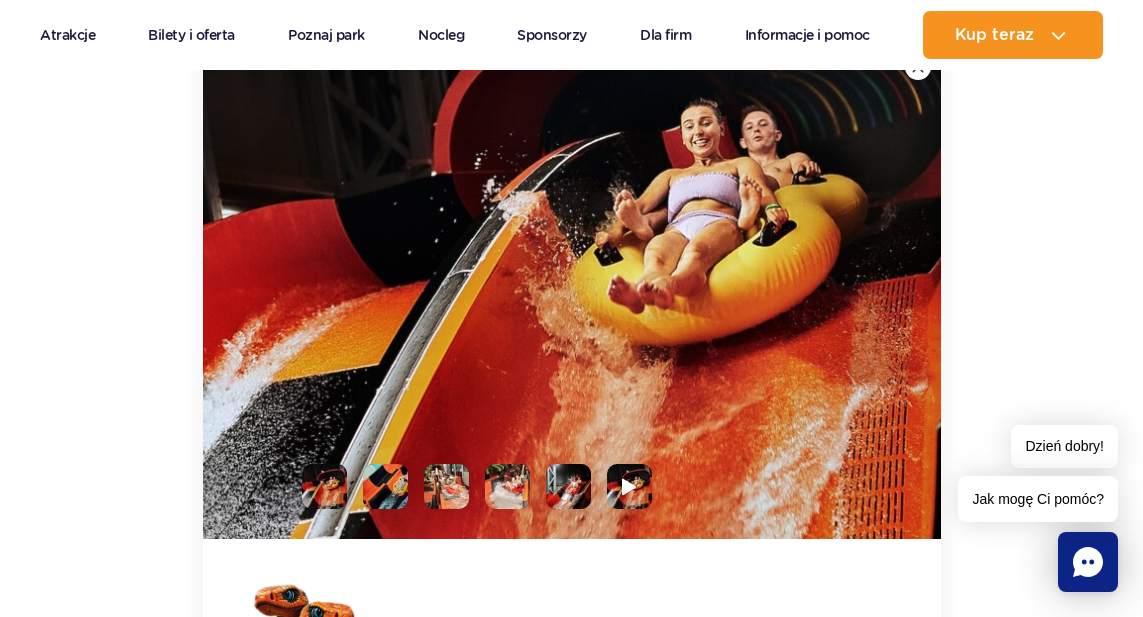click at bounding box center [385, 486] 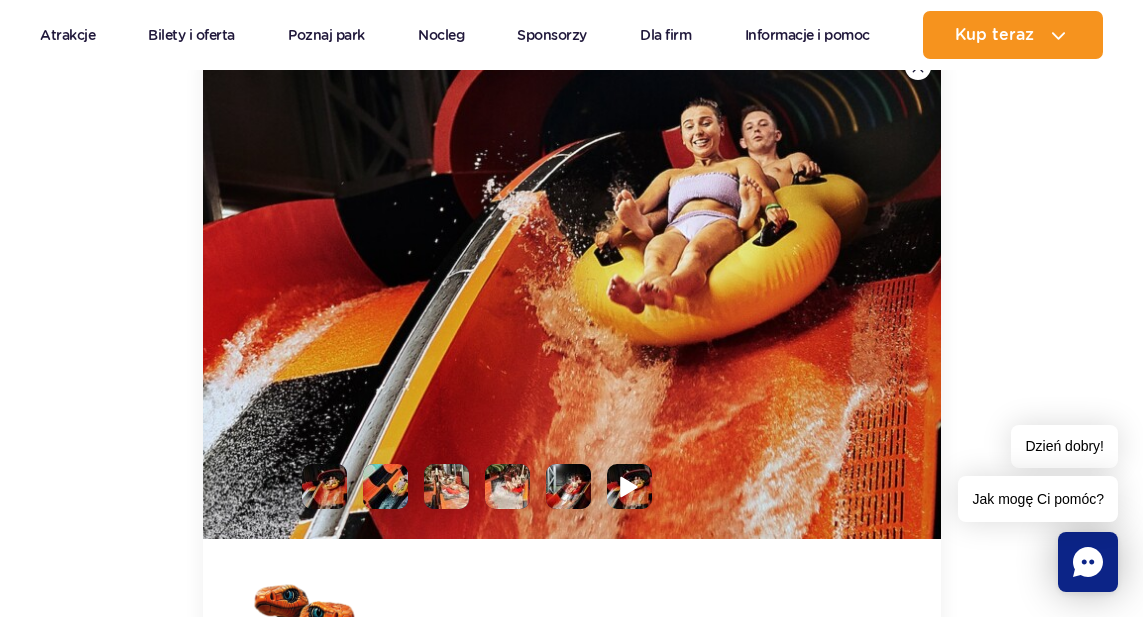 click at bounding box center (629, 486) 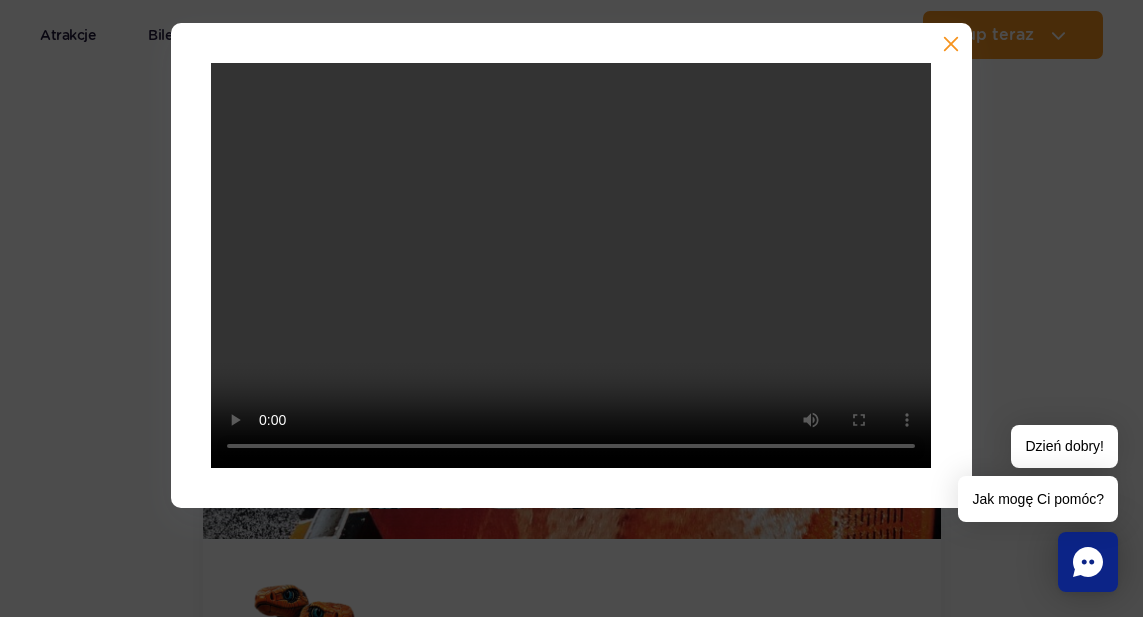 click at bounding box center [949, 46] 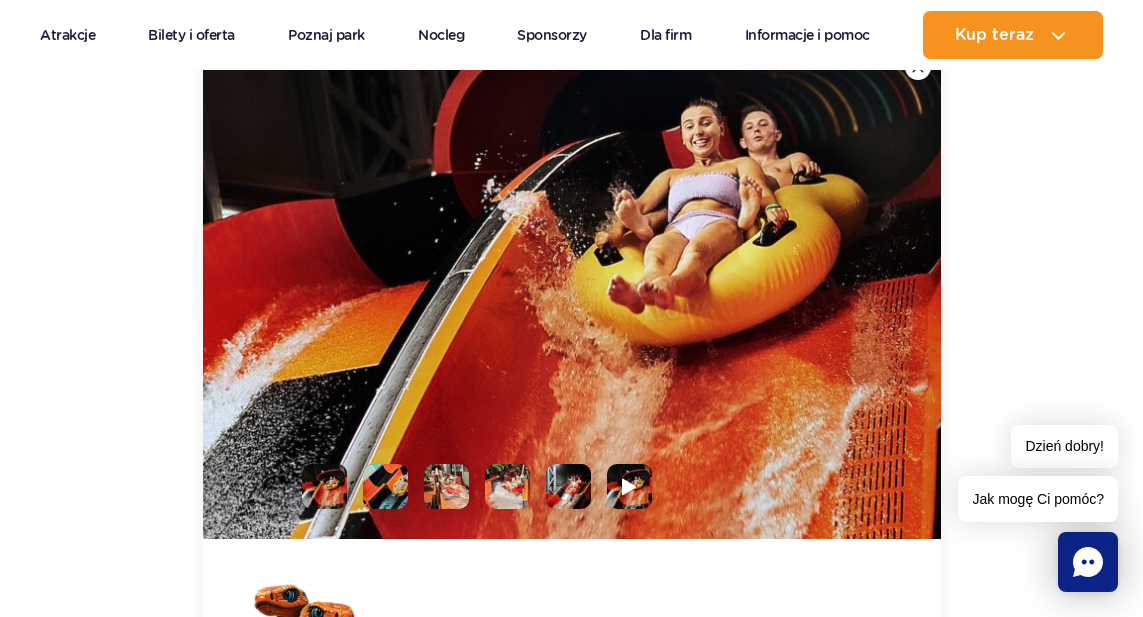 click at bounding box center [568, 486] 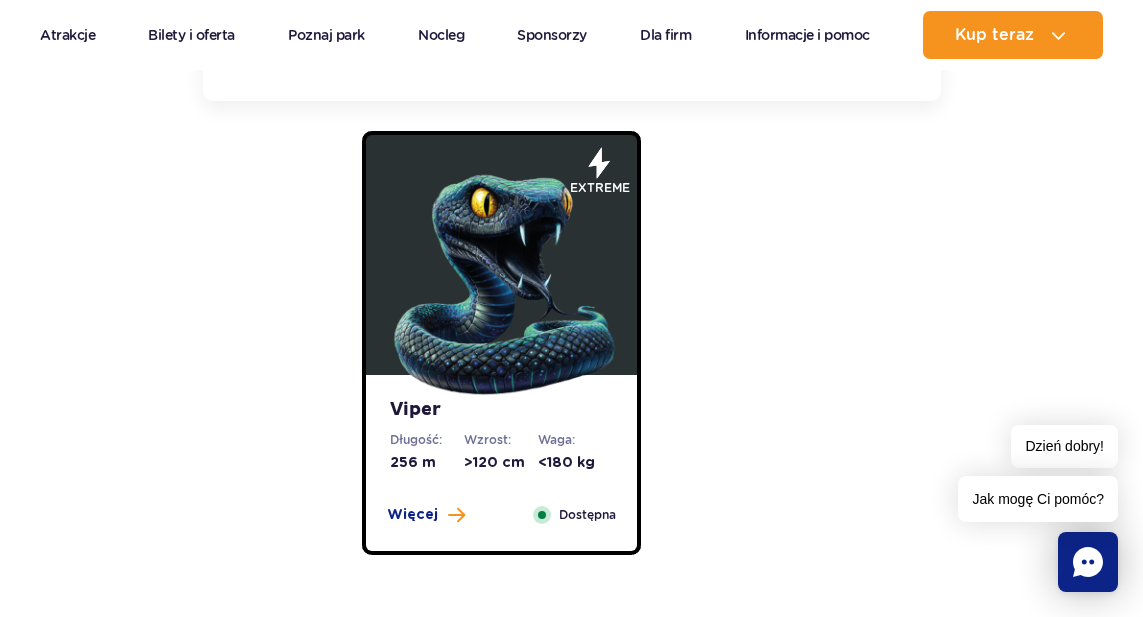 scroll, scrollTop: 2522, scrollLeft: 0, axis: vertical 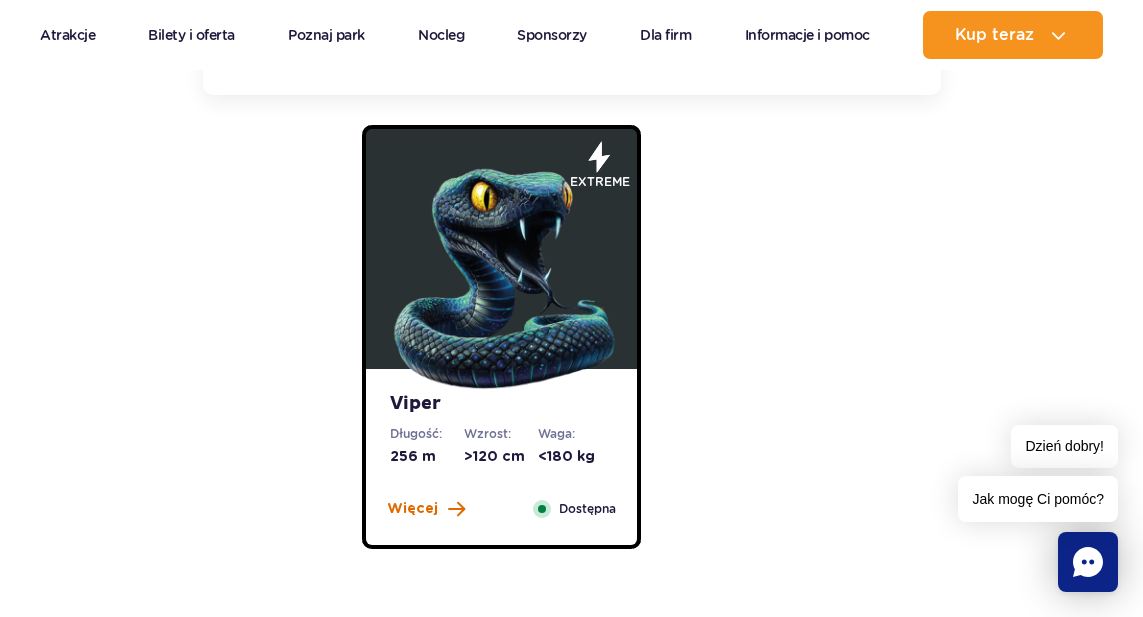 click on "Więcej" at bounding box center [412, 509] 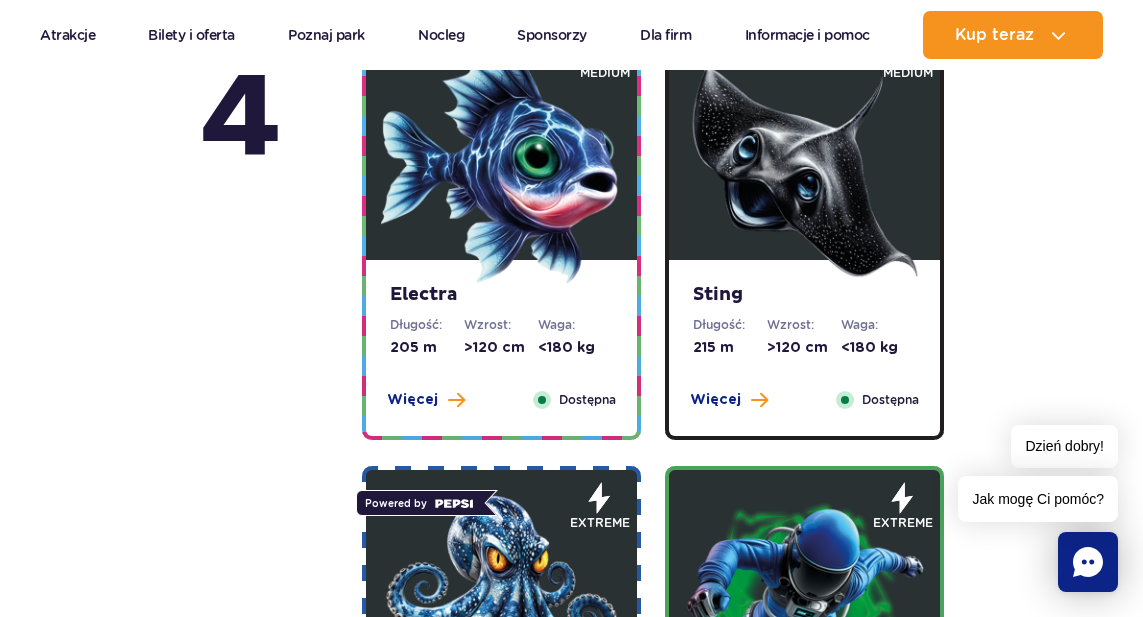 scroll, scrollTop: 3188, scrollLeft: 0, axis: vertical 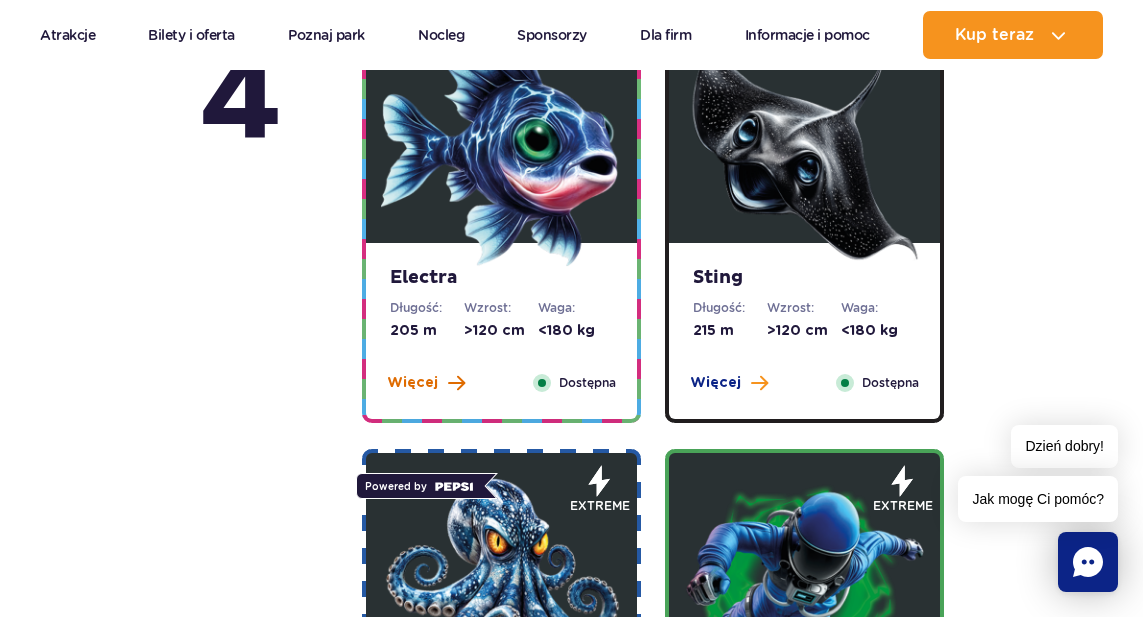 click on "Więcej" at bounding box center [412, 383] 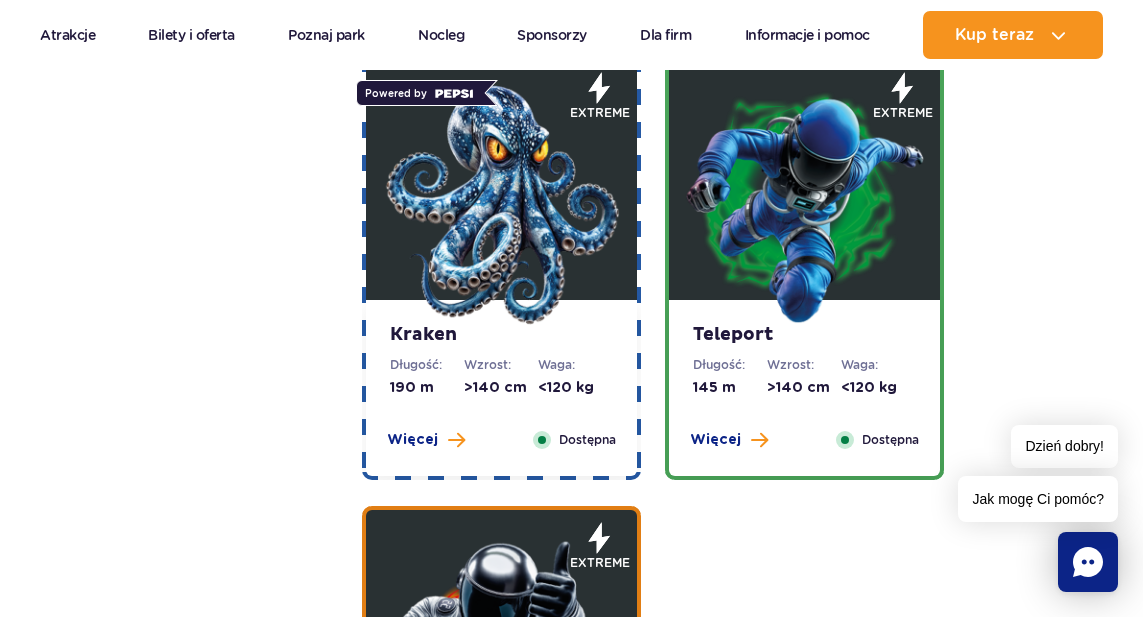 scroll, scrollTop: 3578, scrollLeft: 0, axis: vertical 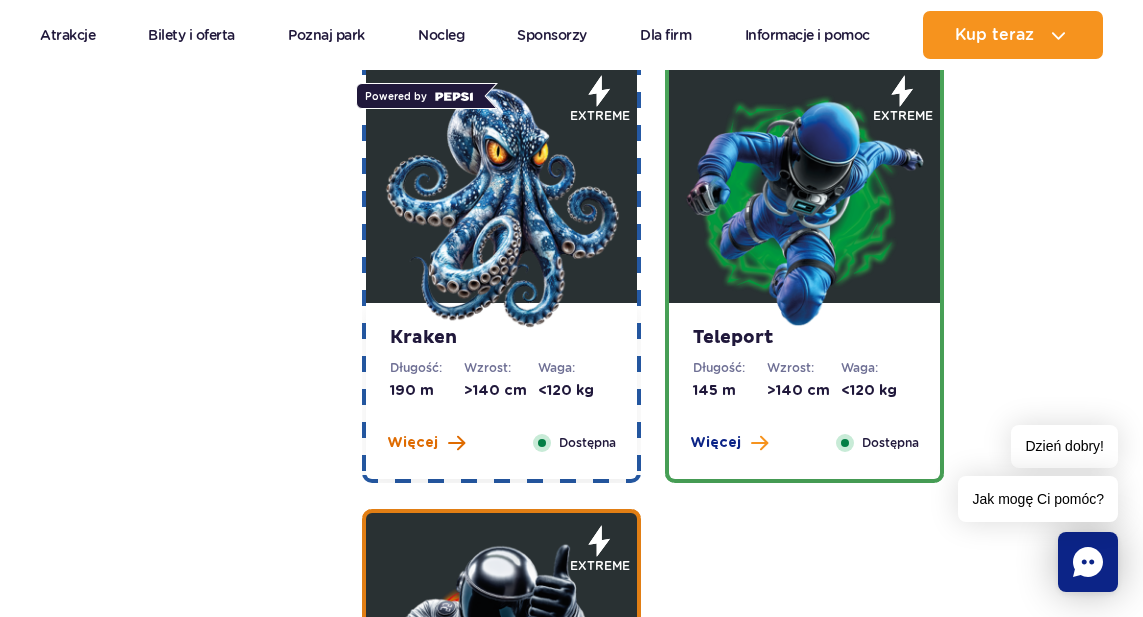 click on "Więcej" at bounding box center (426, 443) 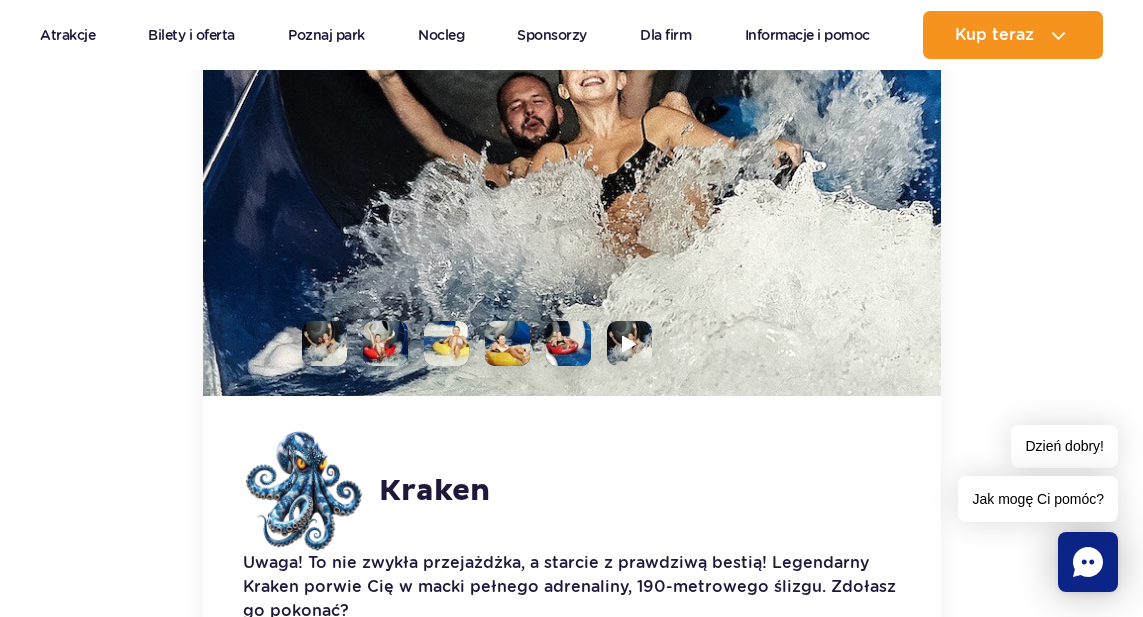 scroll, scrollTop: 3146, scrollLeft: 0, axis: vertical 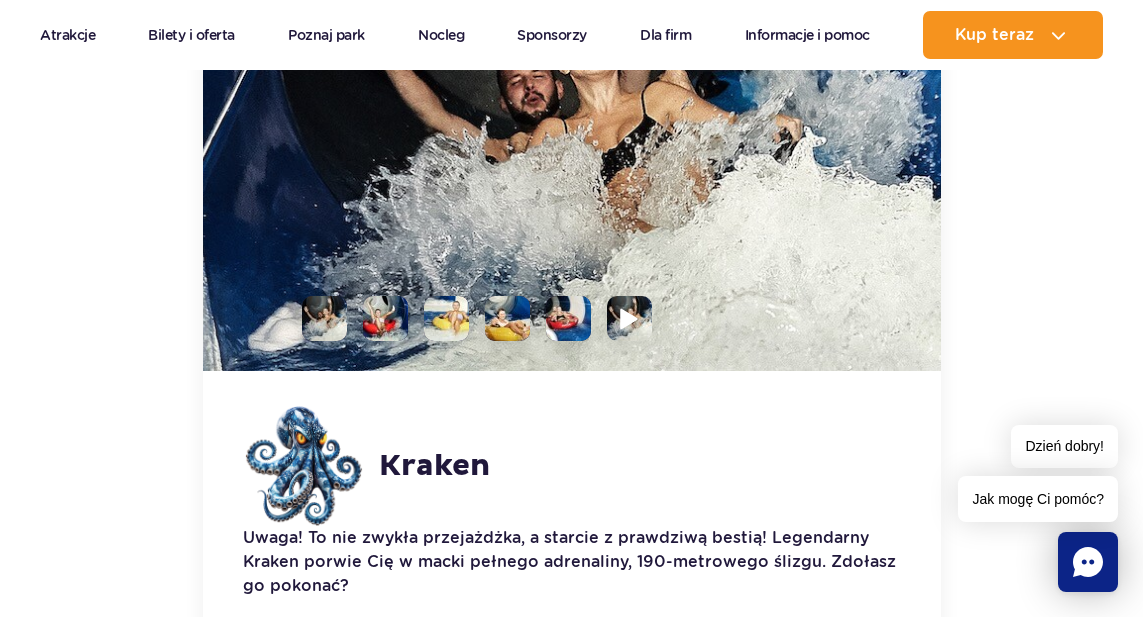 click at bounding box center (629, 318) 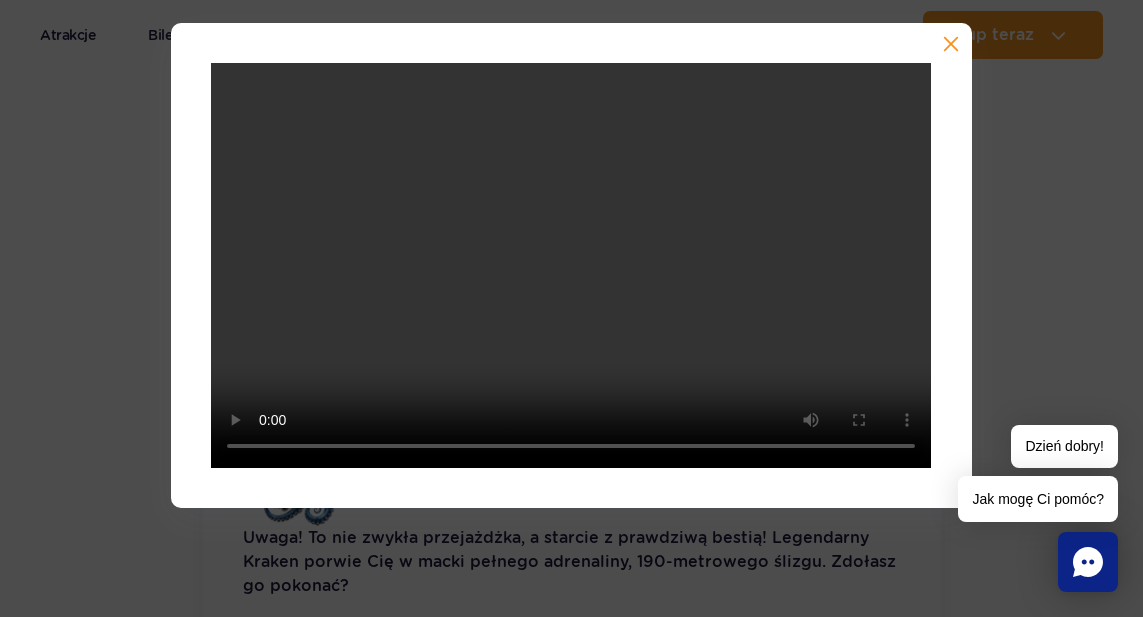 click at bounding box center (949, 46) 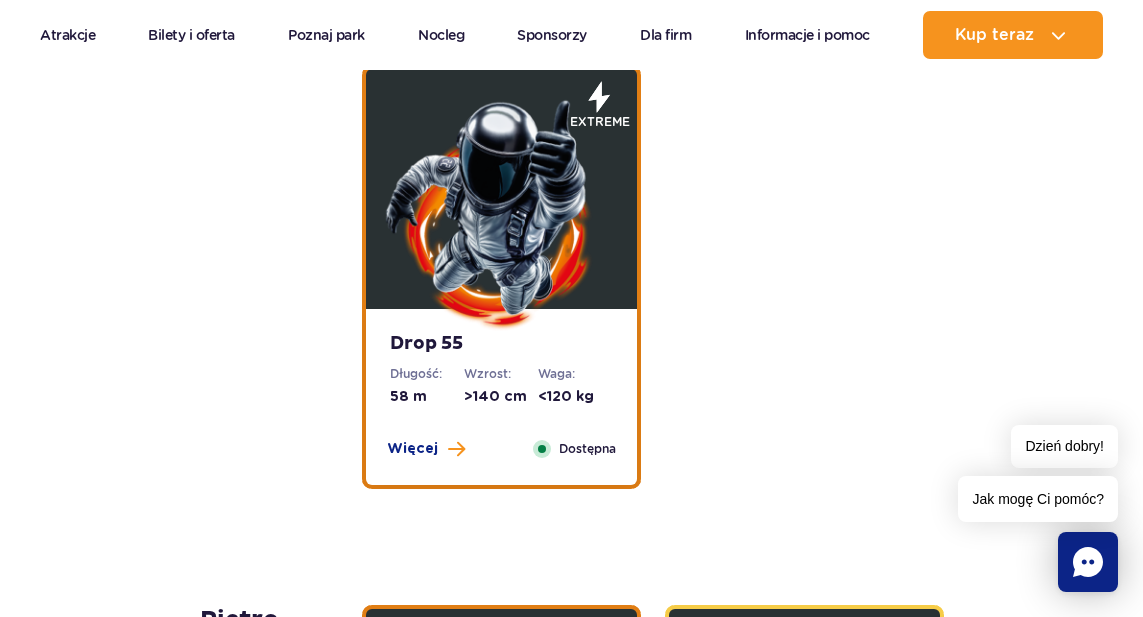 scroll, scrollTop: 4029, scrollLeft: 0, axis: vertical 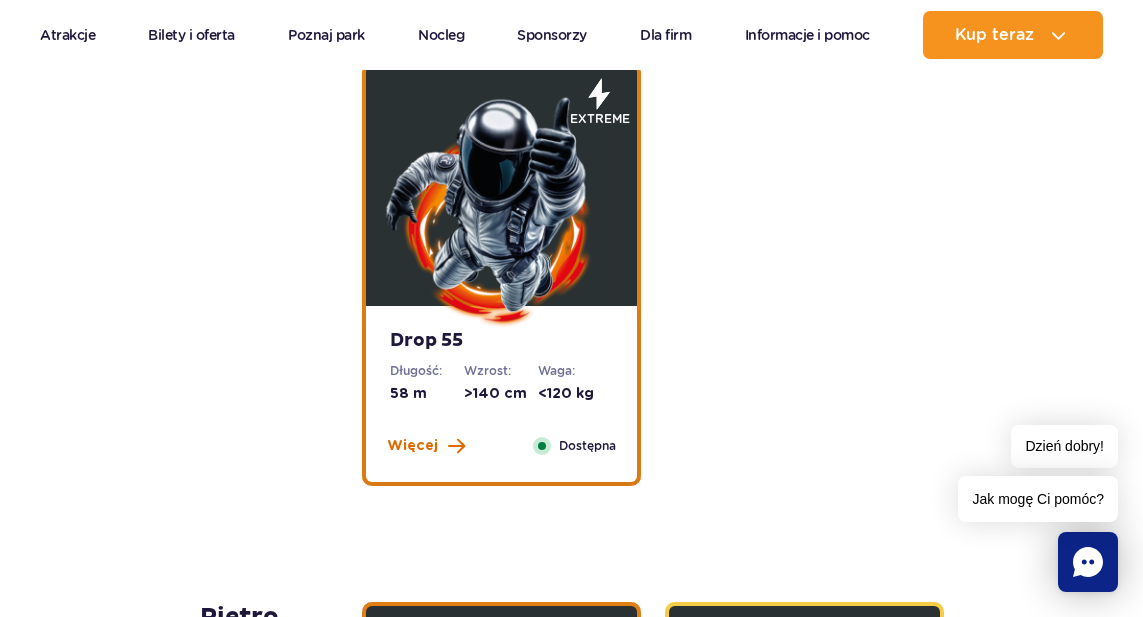 click on "Więcej" at bounding box center [412, 446] 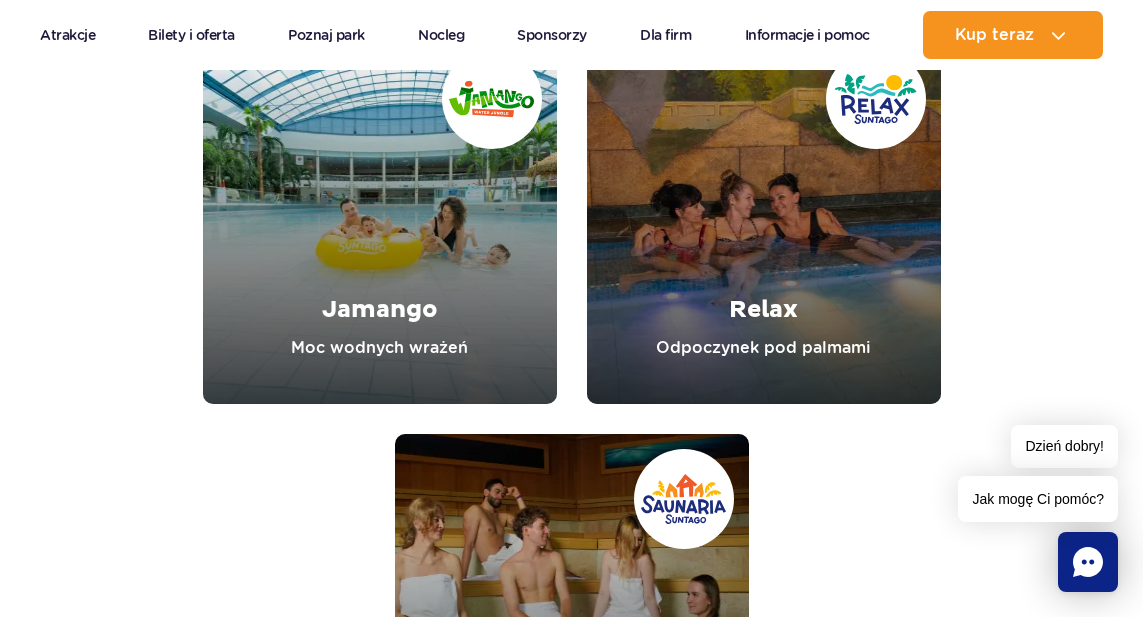 scroll, scrollTop: 9407, scrollLeft: 0, axis: vertical 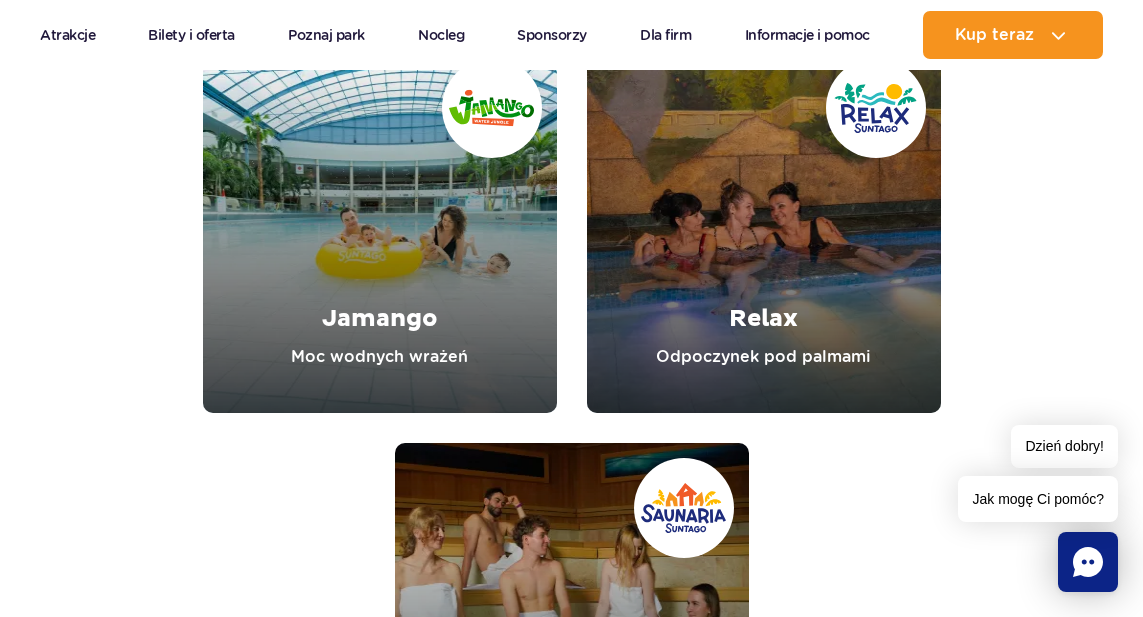 click at bounding box center (380, 228) 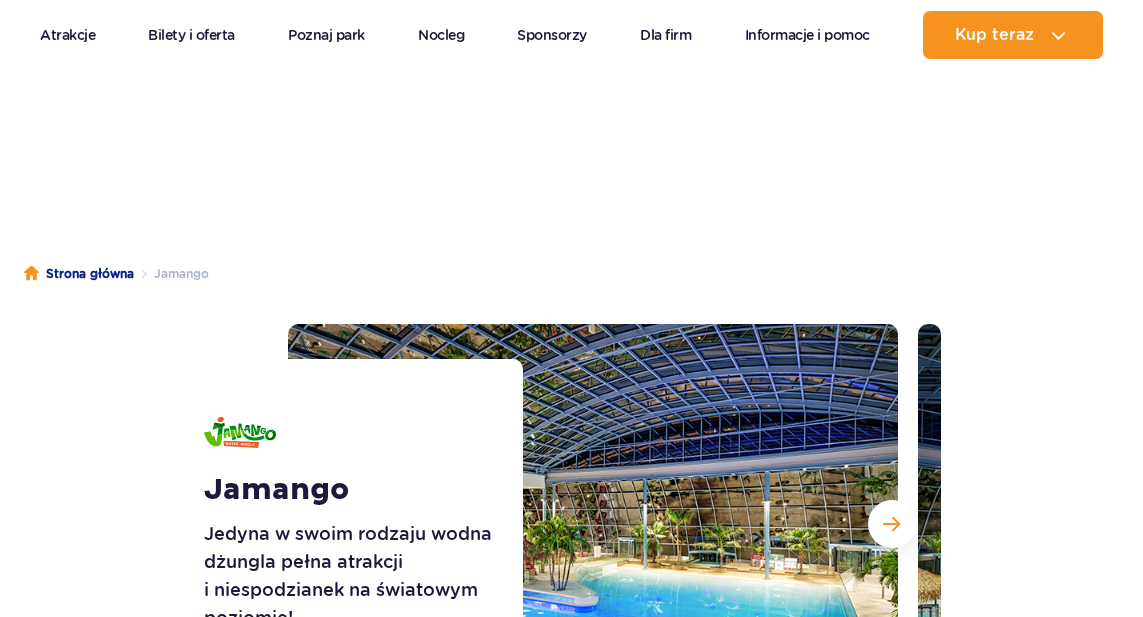 scroll, scrollTop: 434, scrollLeft: 0, axis: vertical 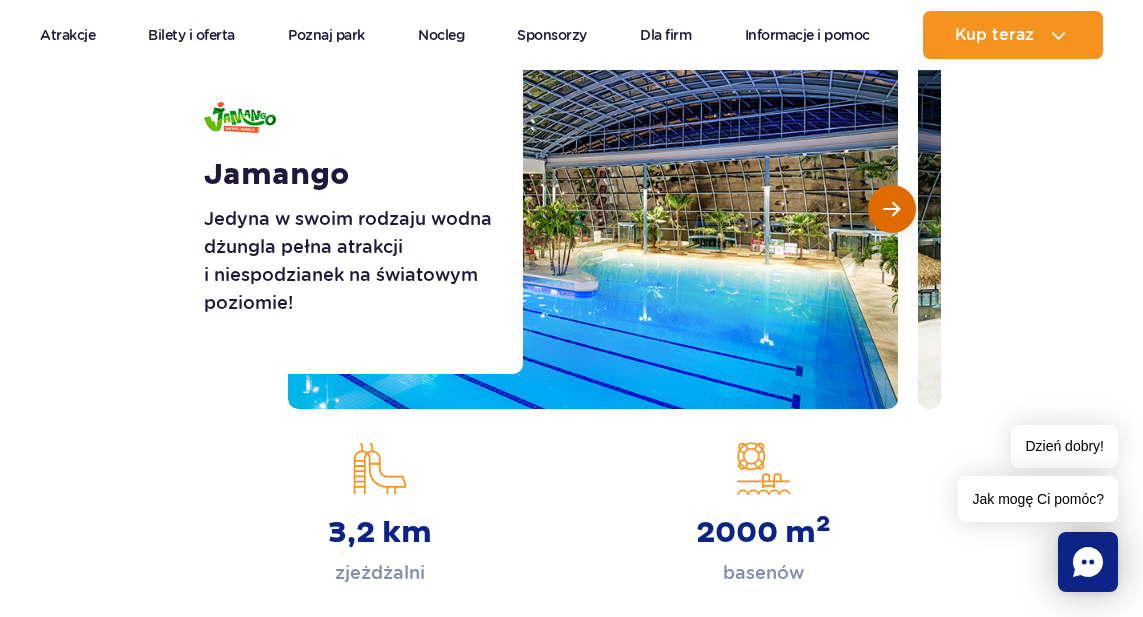 click at bounding box center (892, 209) 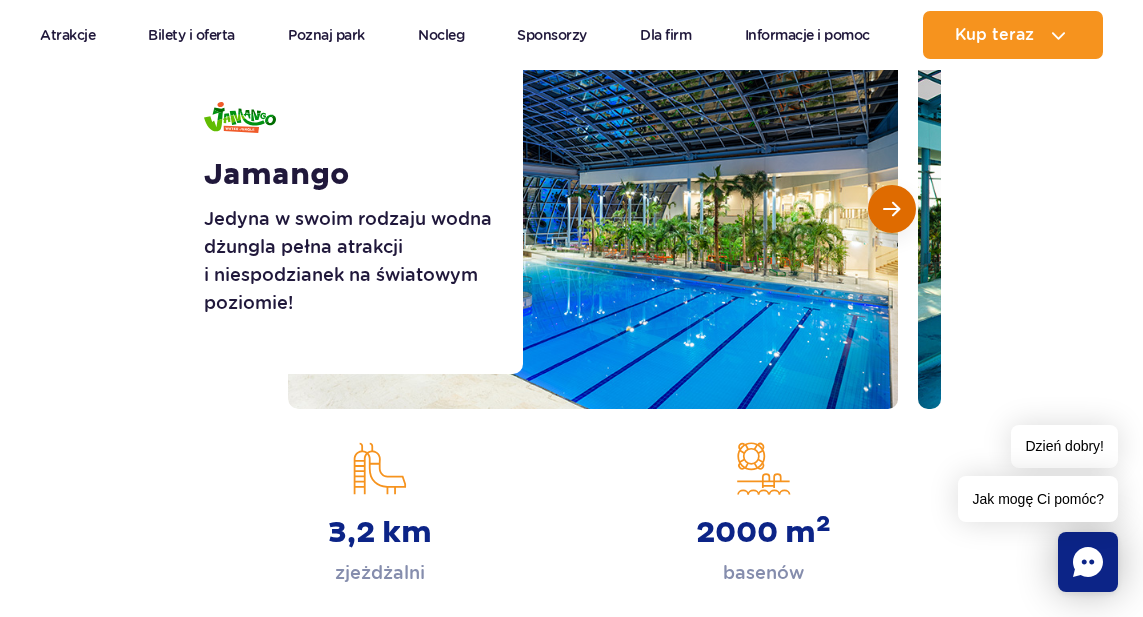 click at bounding box center [892, 209] 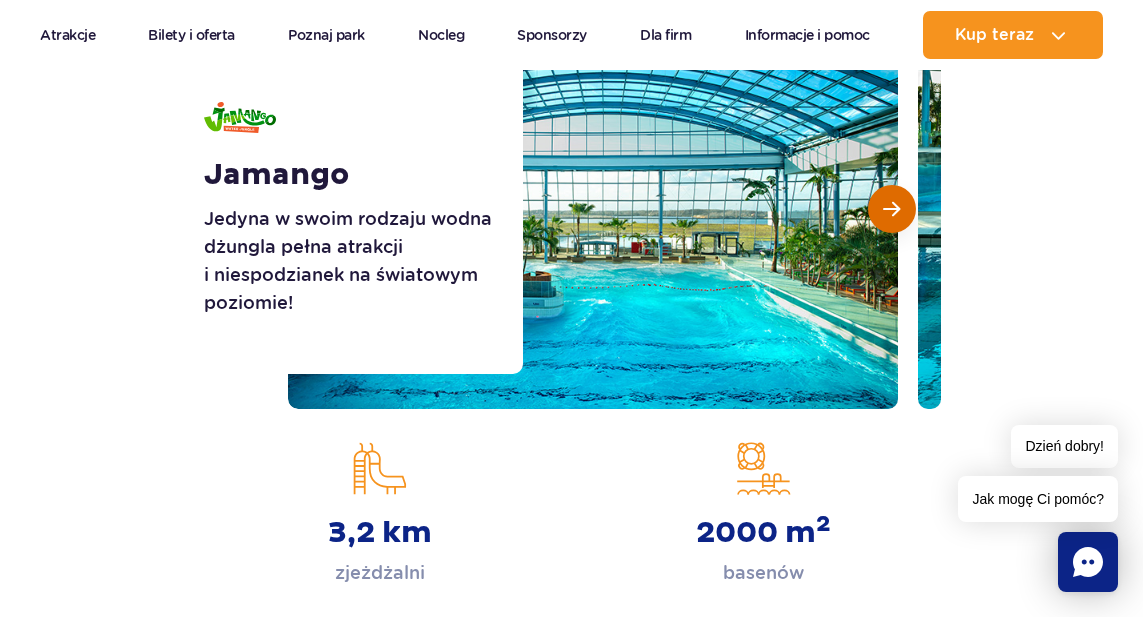 click at bounding box center [892, 209] 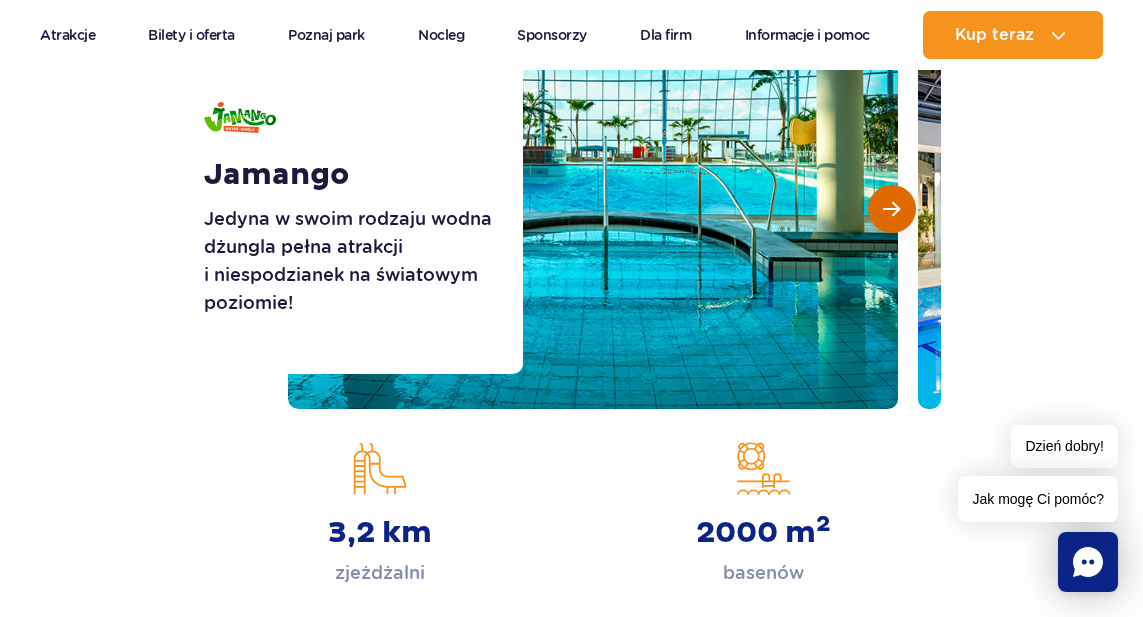 click at bounding box center (892, 209) 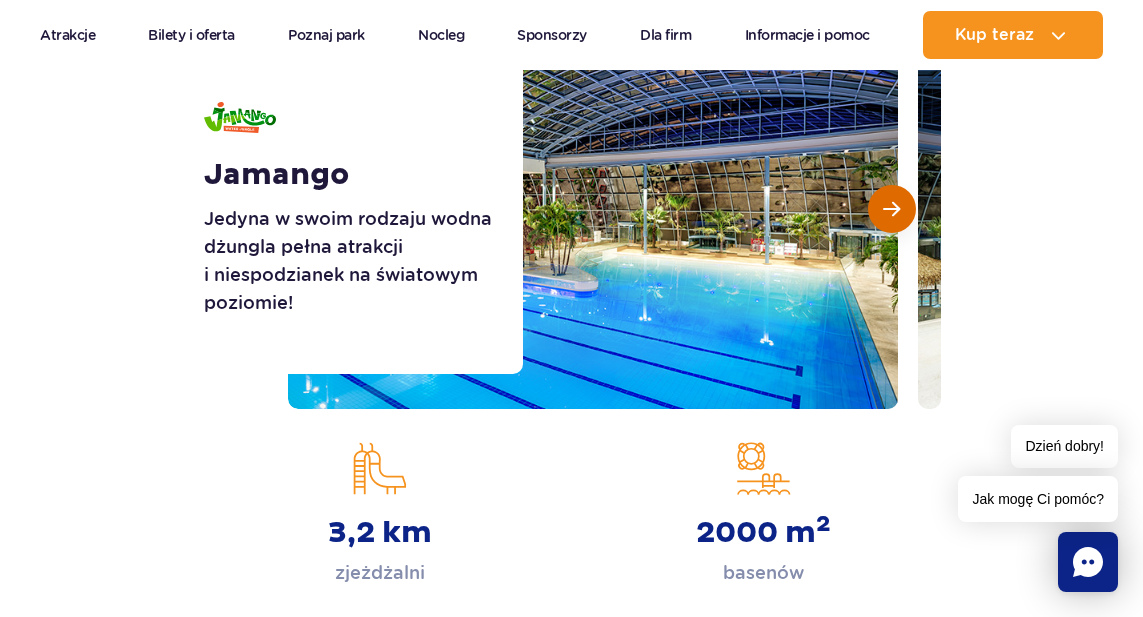 click at bounding box center [892, 209] 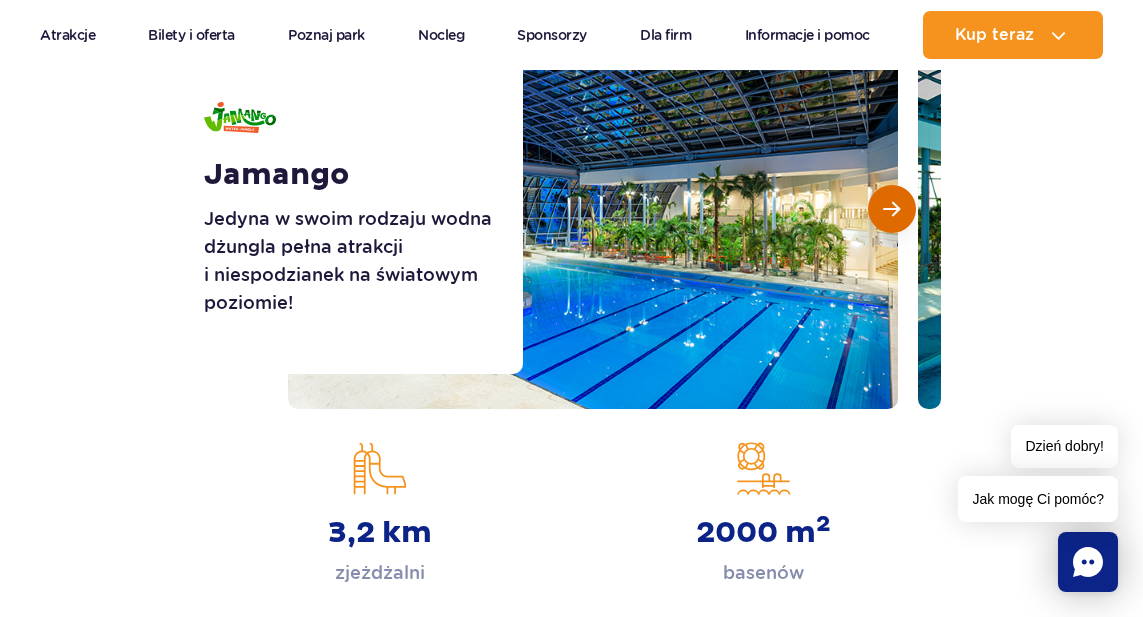 click at bounding box center [892, 209] 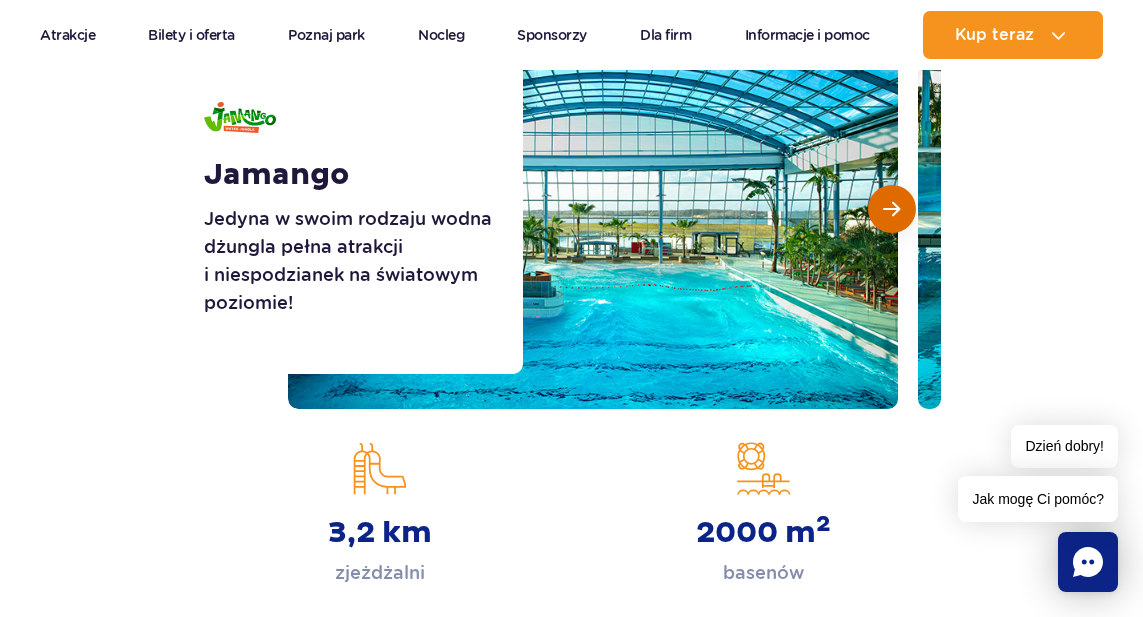 click at bounding box center [892, 209] 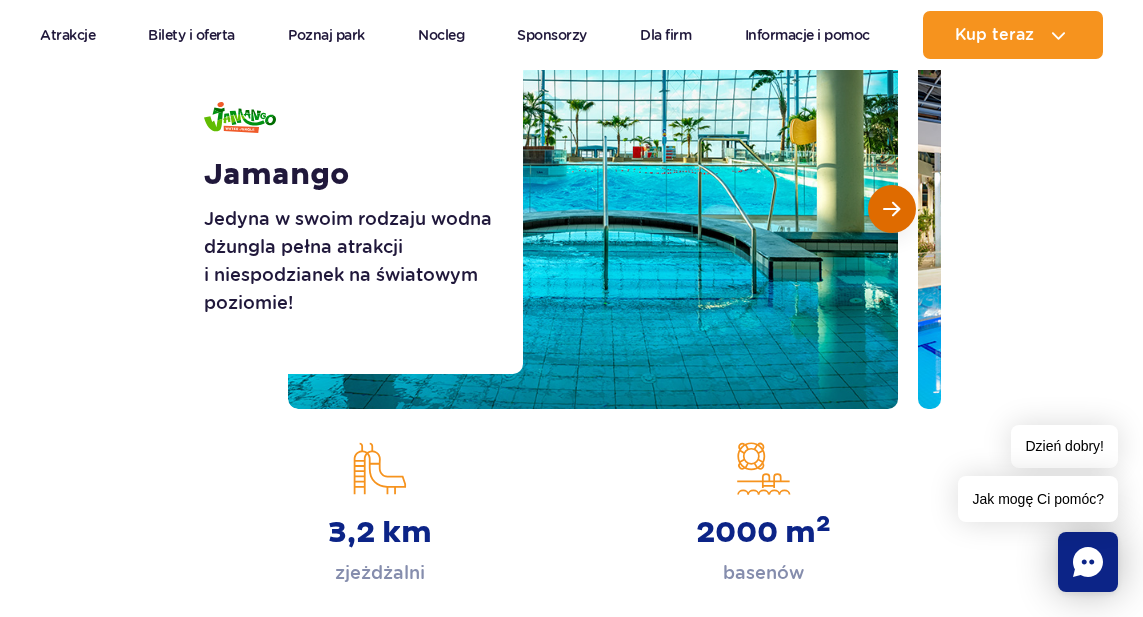 click at bounding box center (892, 209) 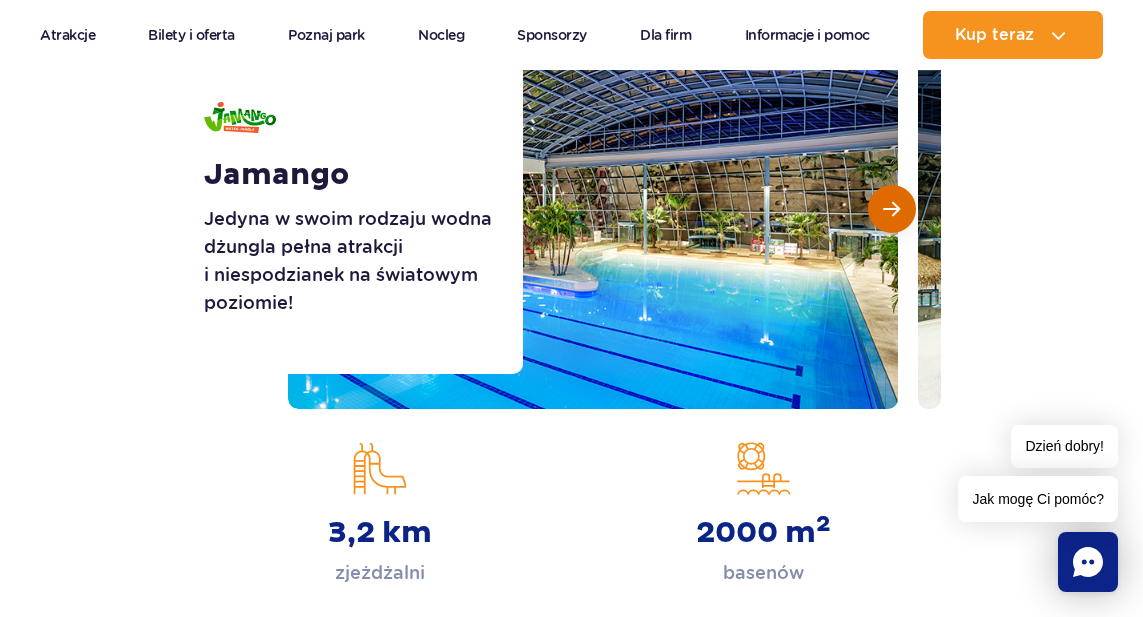 click at bounding box center [892, 209] 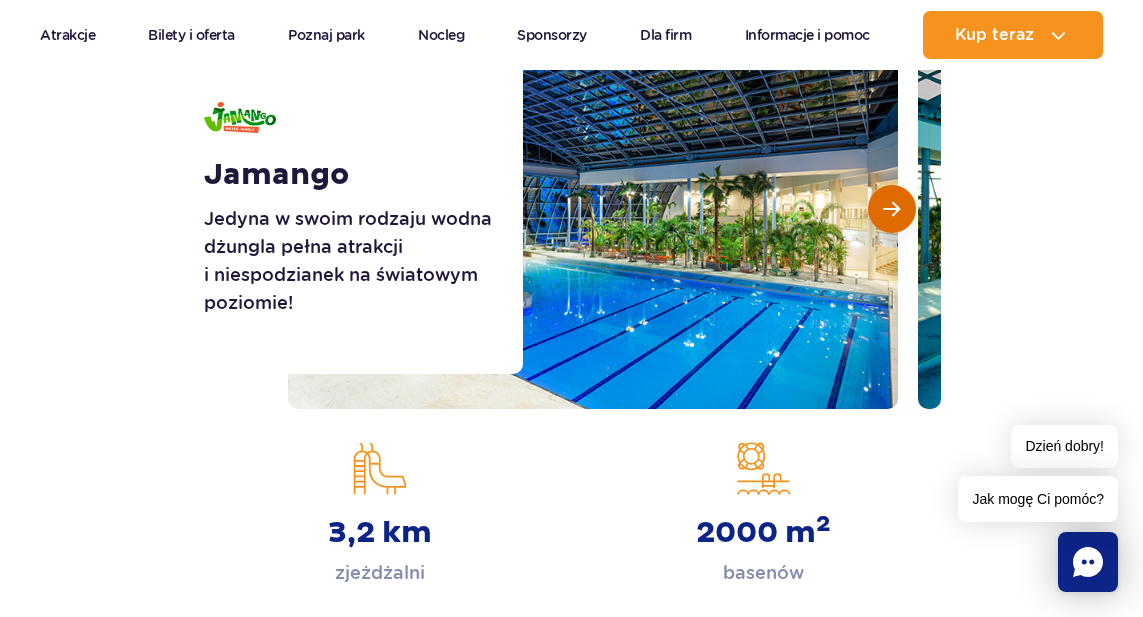 click at bounding box center [892, 209] 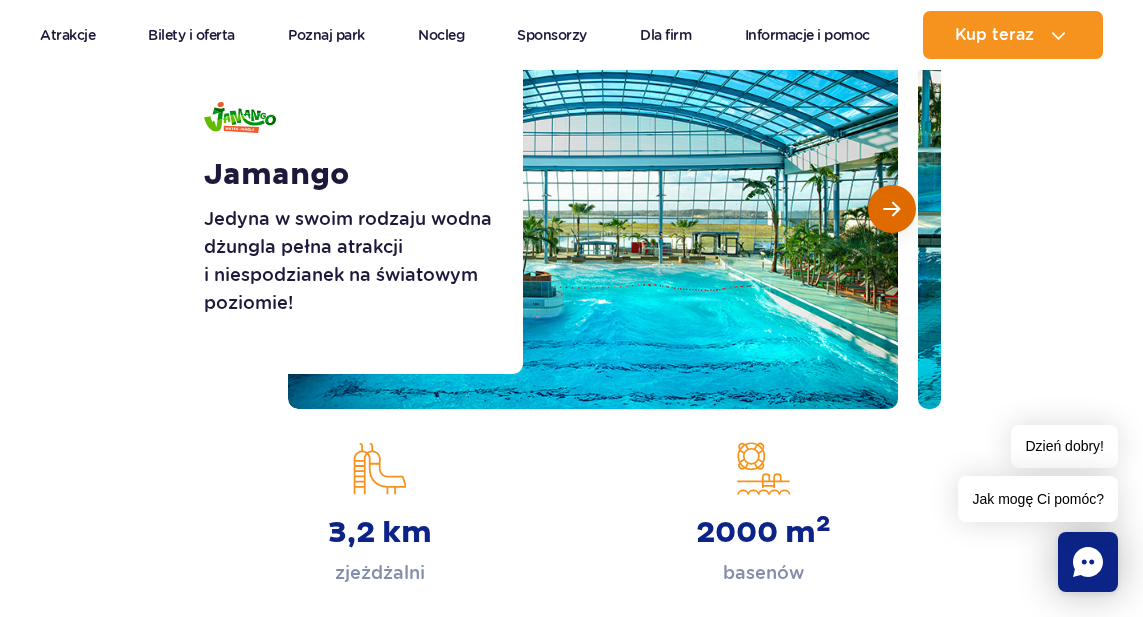 click at bounding box center [892, 209] 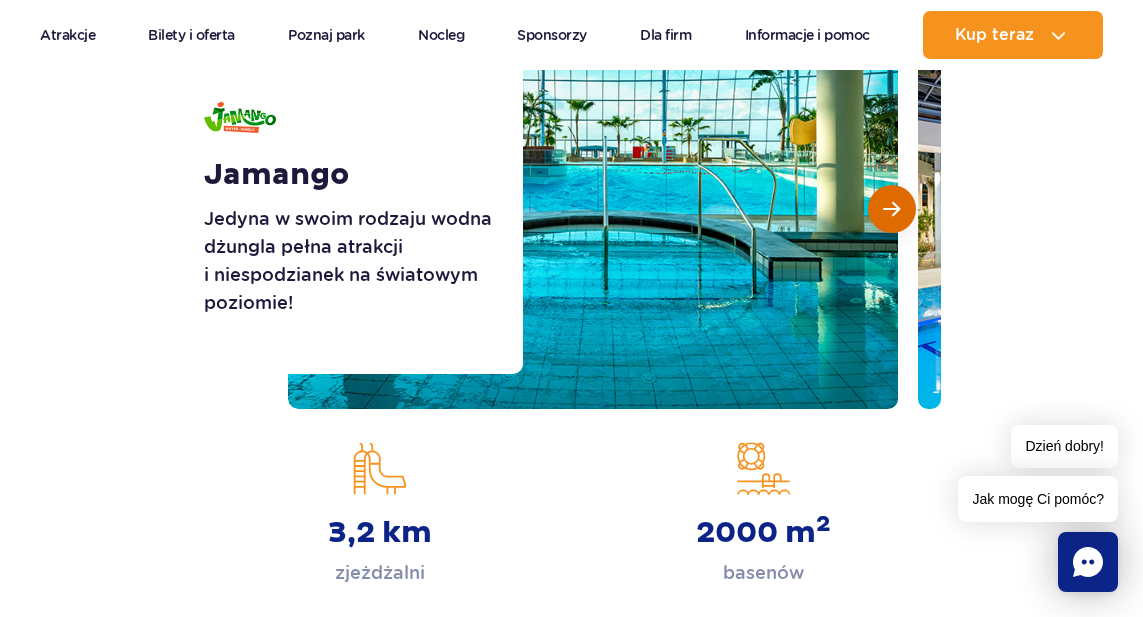 click at bounding box center [892, 209] 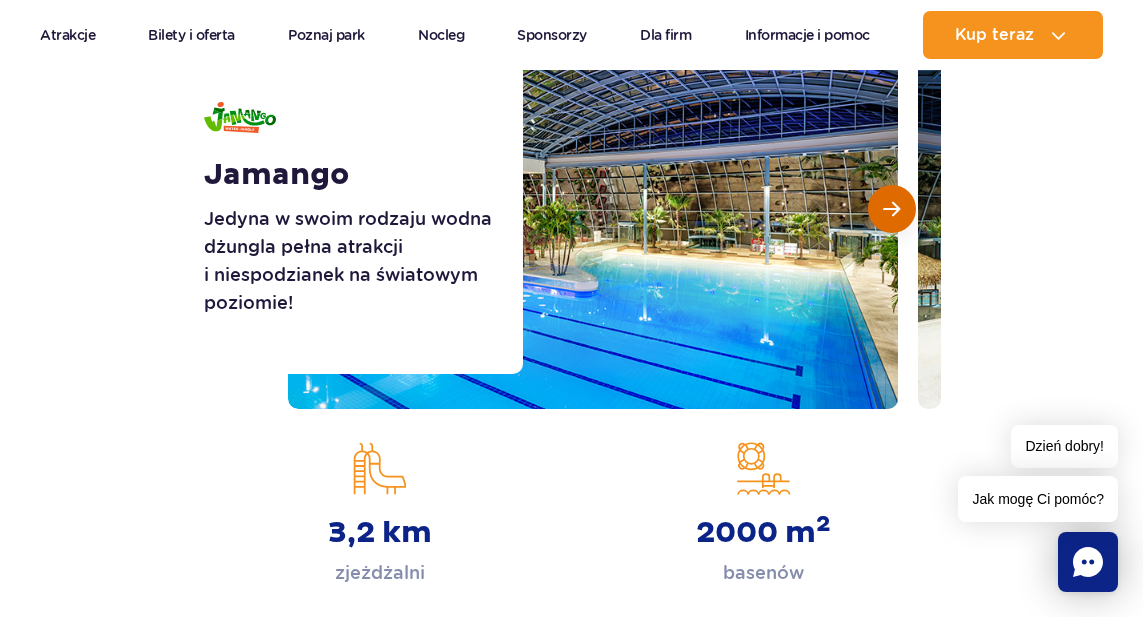 click at bounding box center [892, 209] 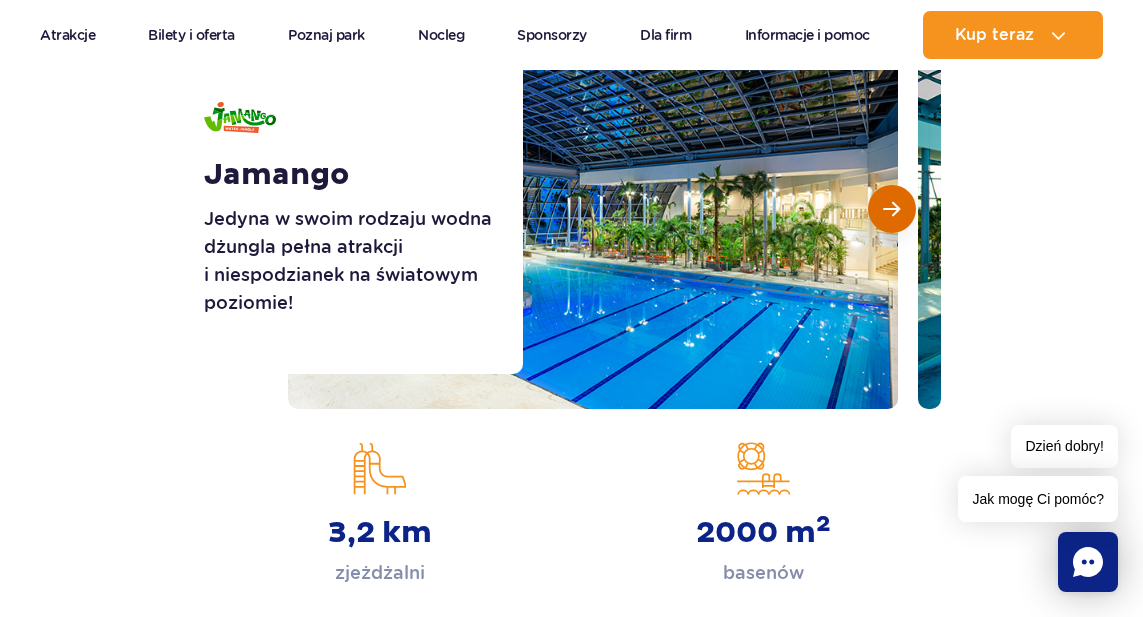 click at bounding box center [892, 209] 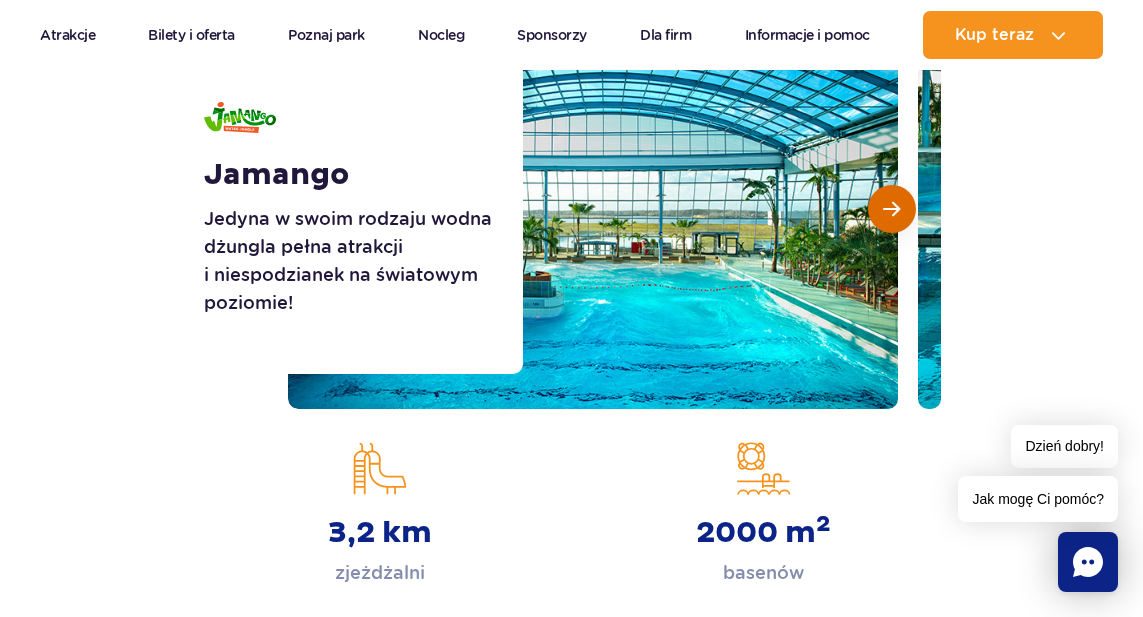 click at bounding box center (892, 209) 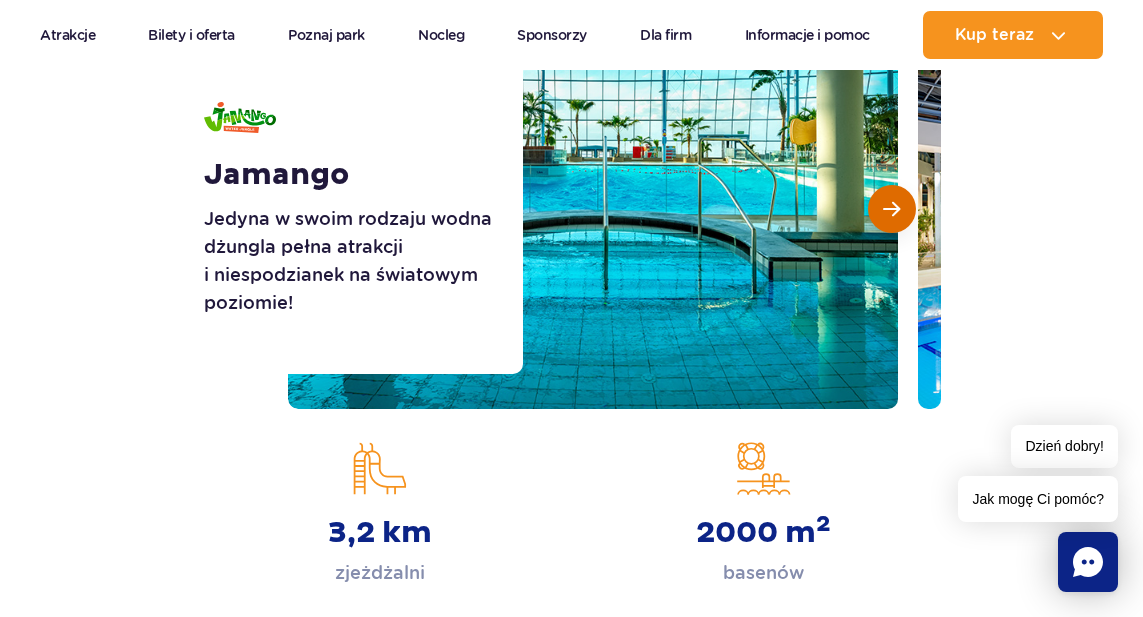 click at bounding box center [892, 209] 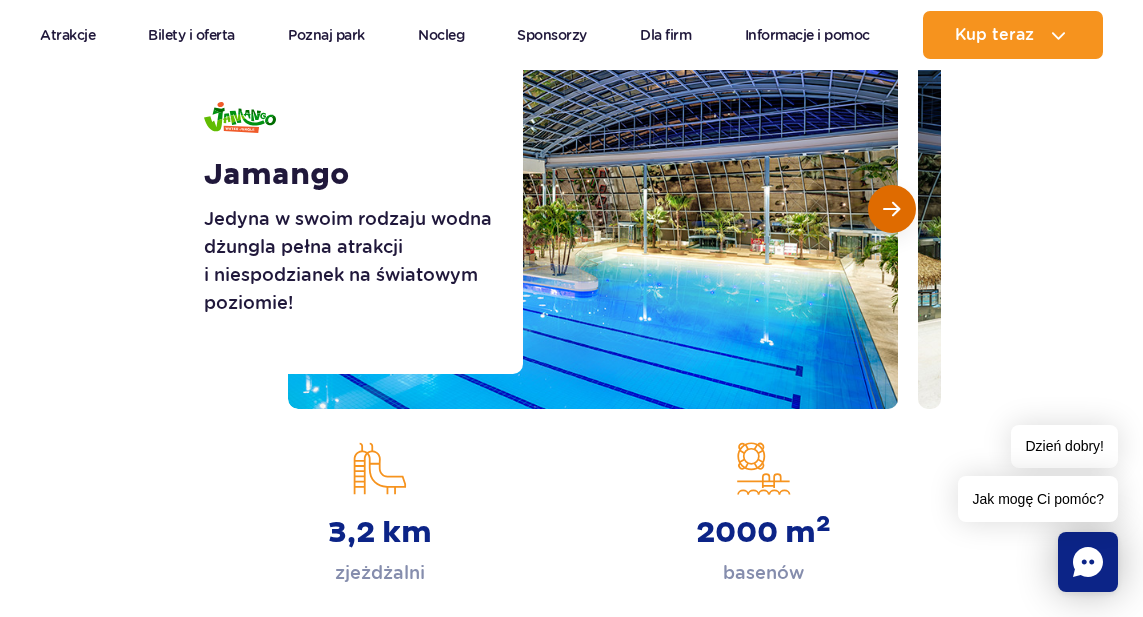 click at bounding box center [892, 209] 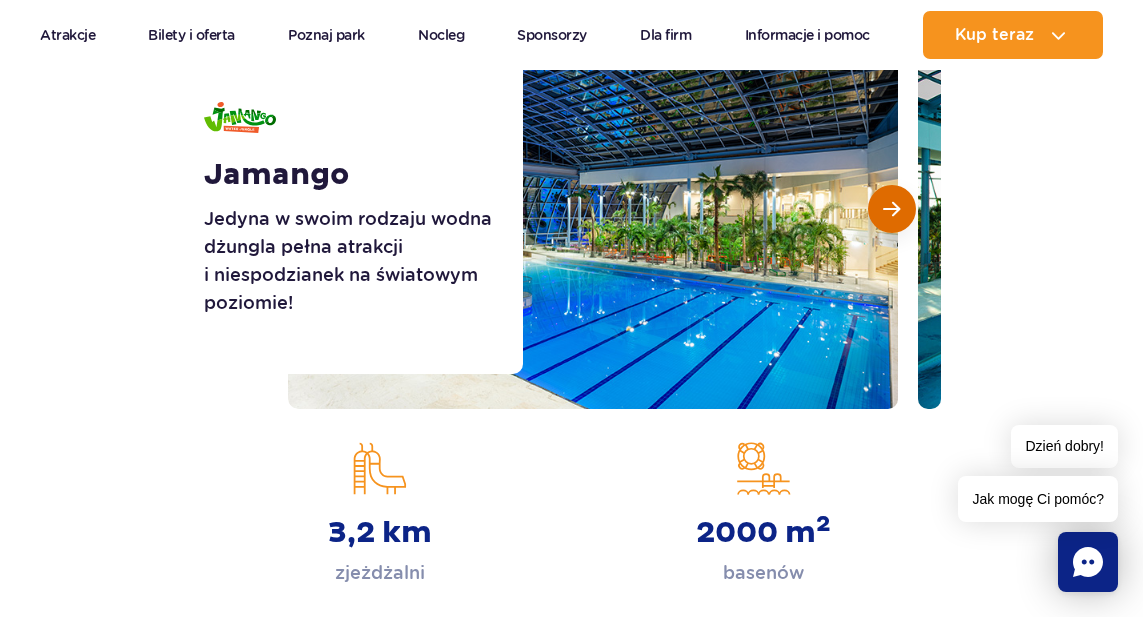 click at bounding box center [892, 209] 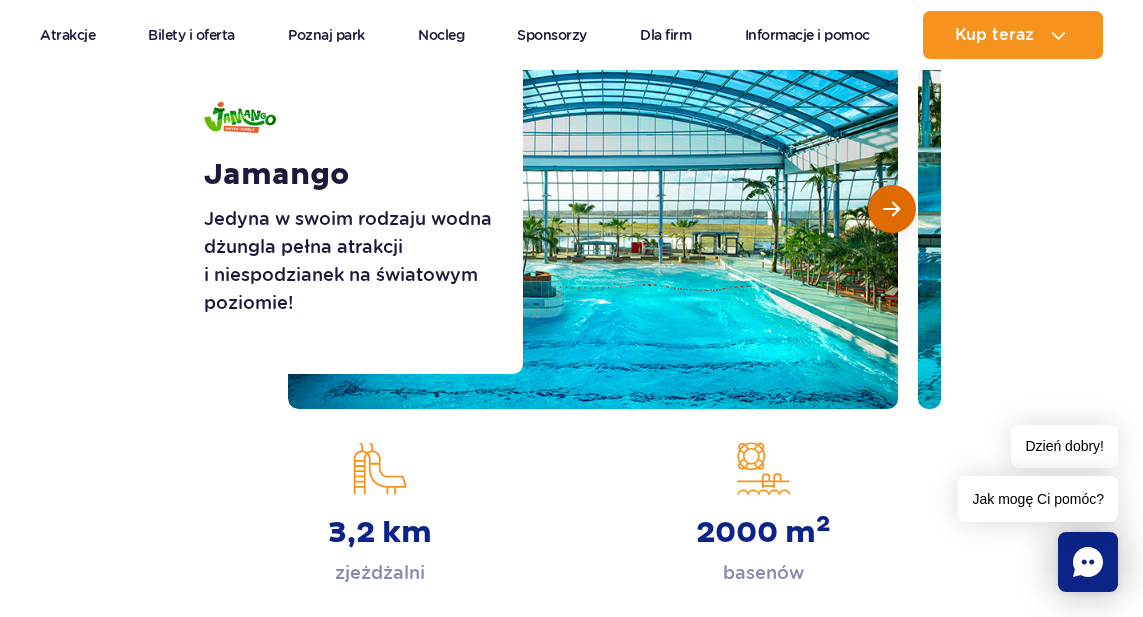 click at bounding box center (892, 209) 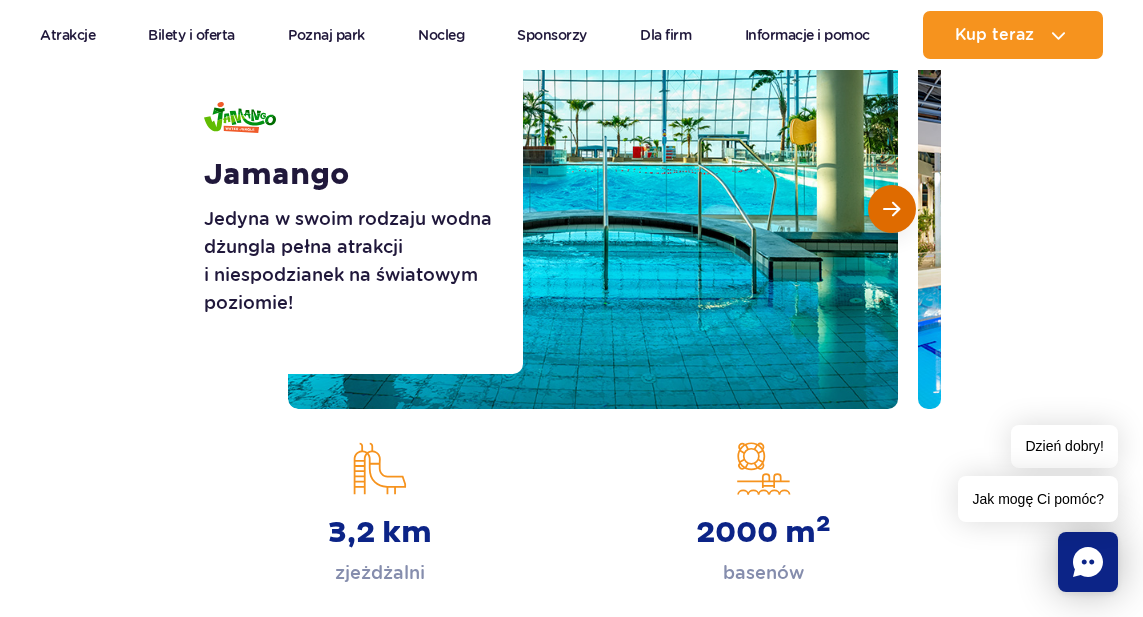 click at bounding box center [892, 209] 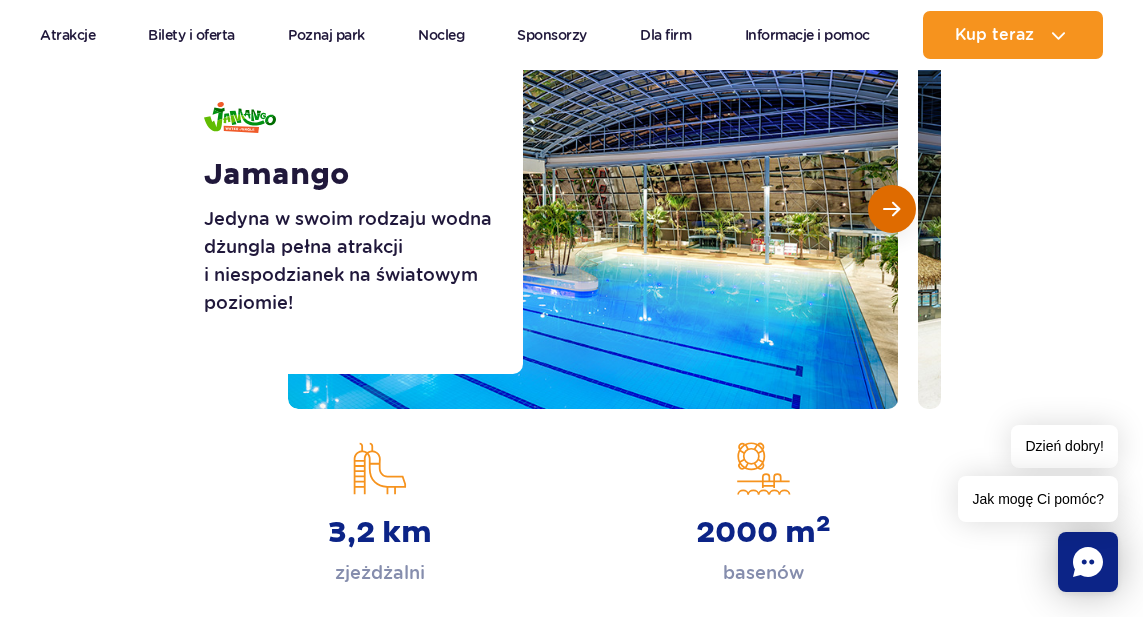 click at bounding box center (892, 209) 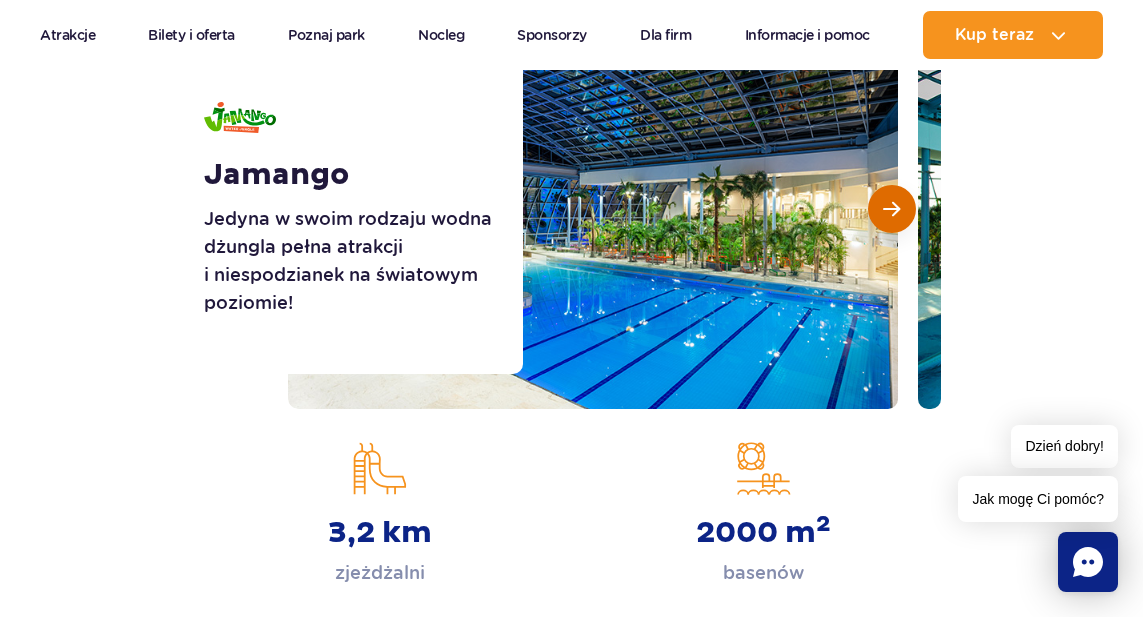 click at bounding box center (892, 209) 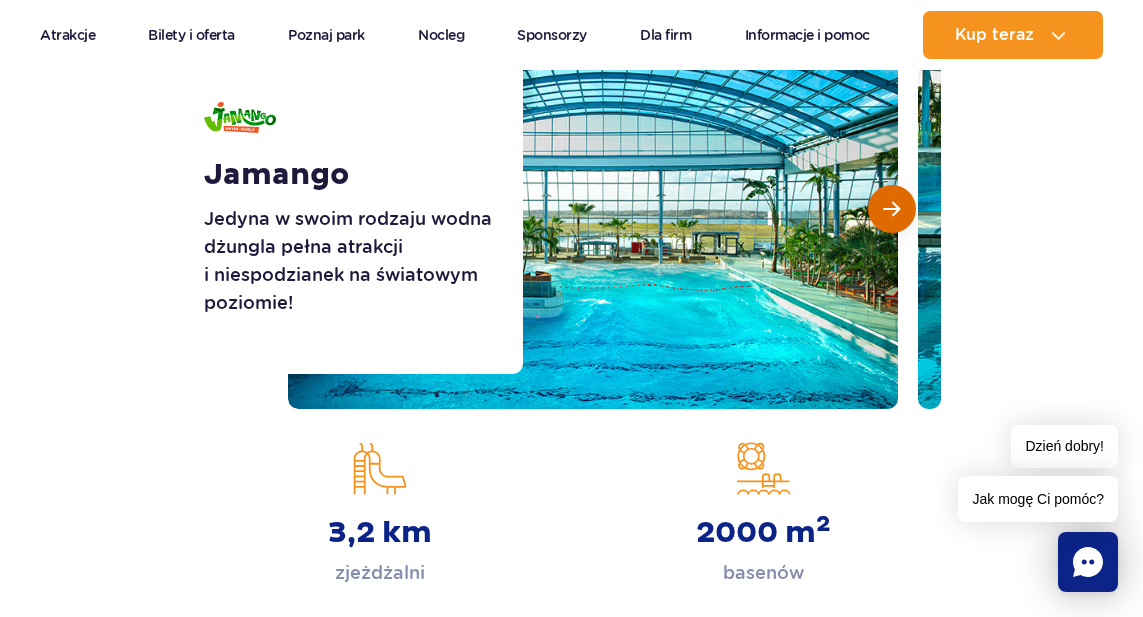 click at bounding box center [892, 209] 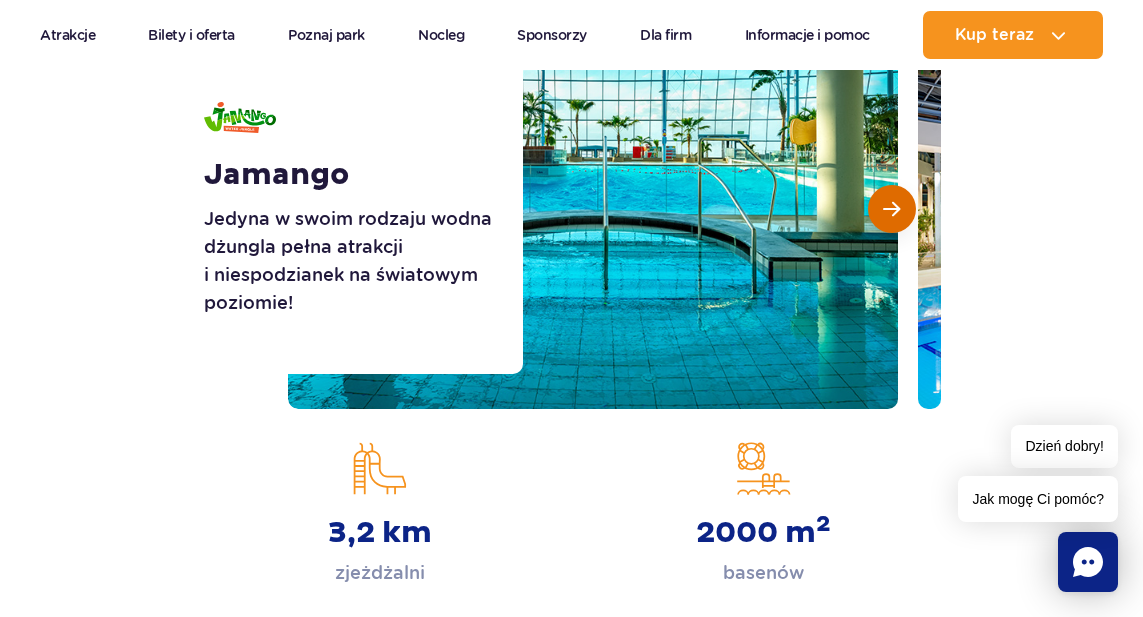 click at bounding box center (892, 209) 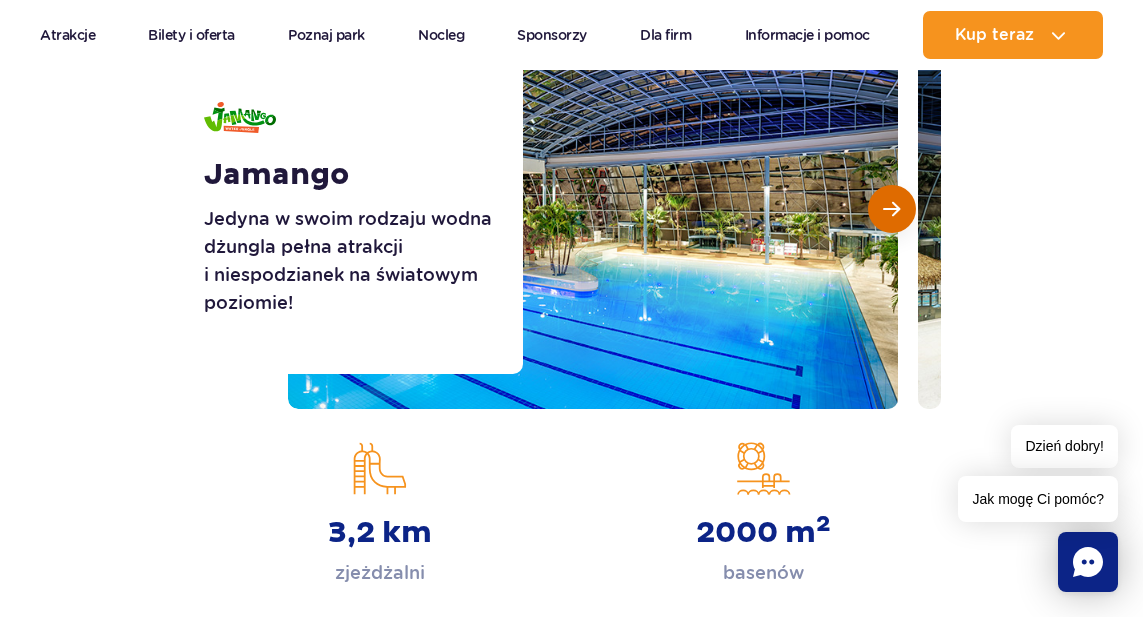 click at bounding box center (892, 209) 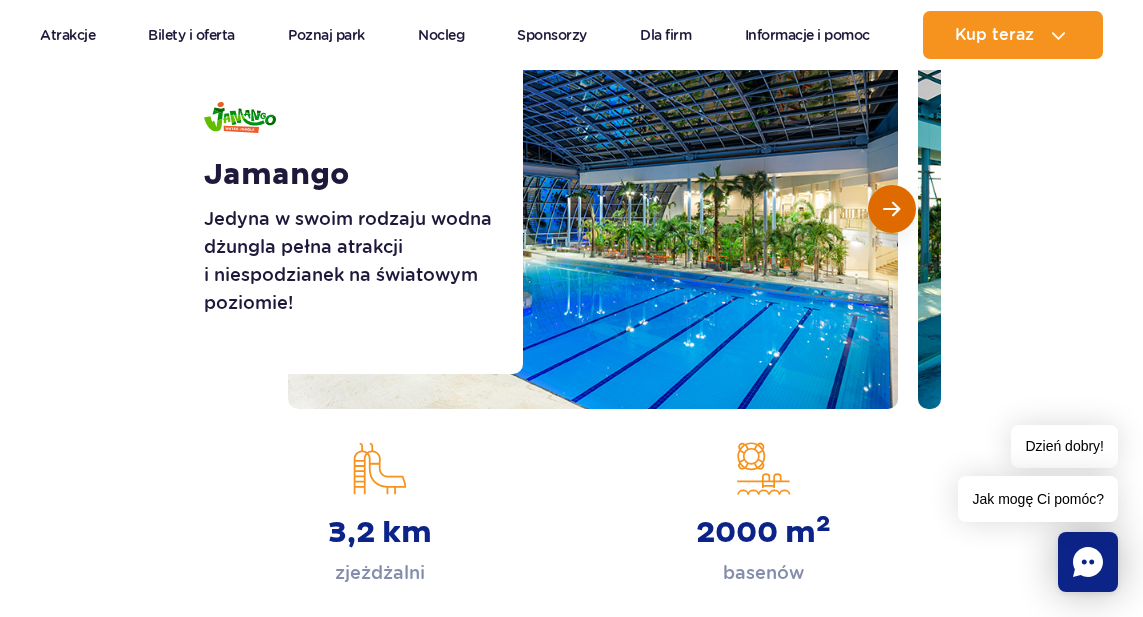 click at bounding box center (892, 209) 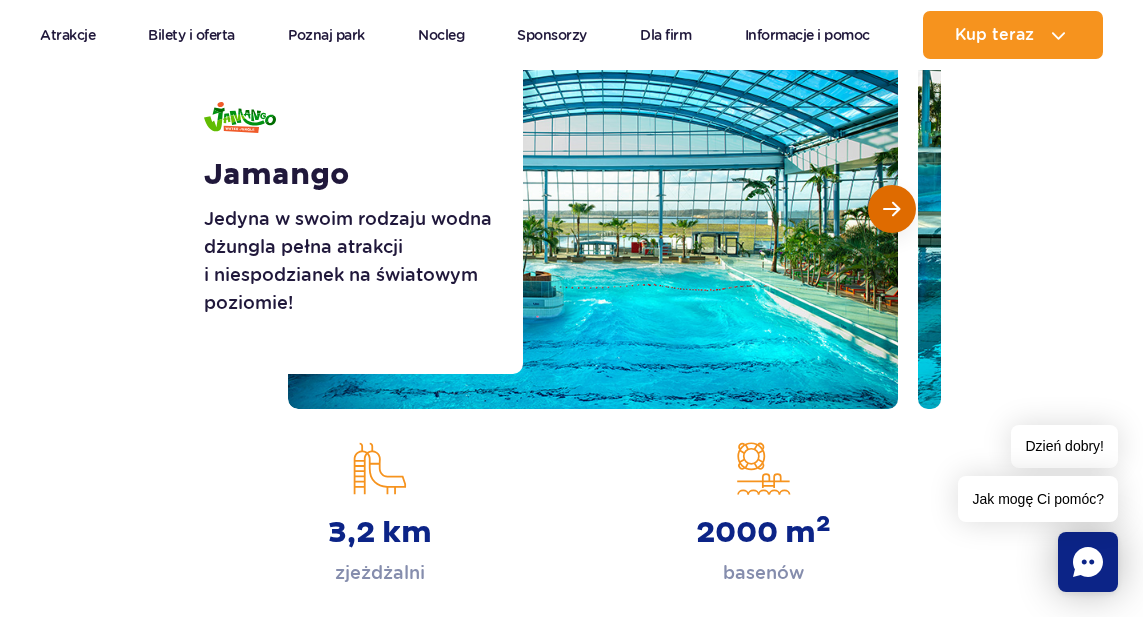 click at bounding box center [892, 209] 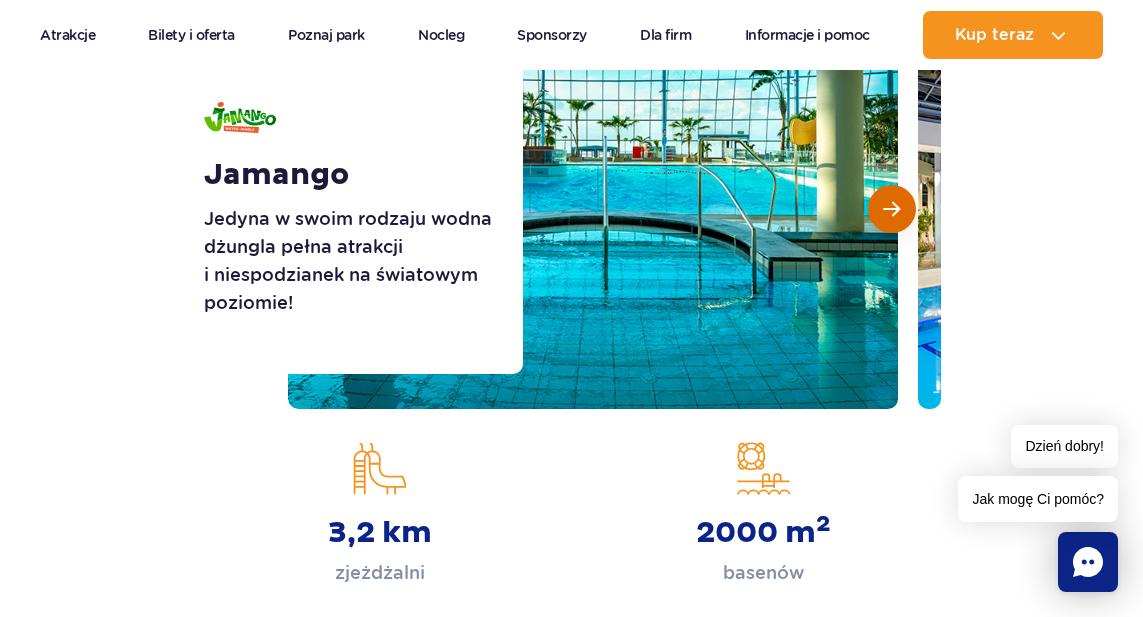 click at bounding box center [892, 209] 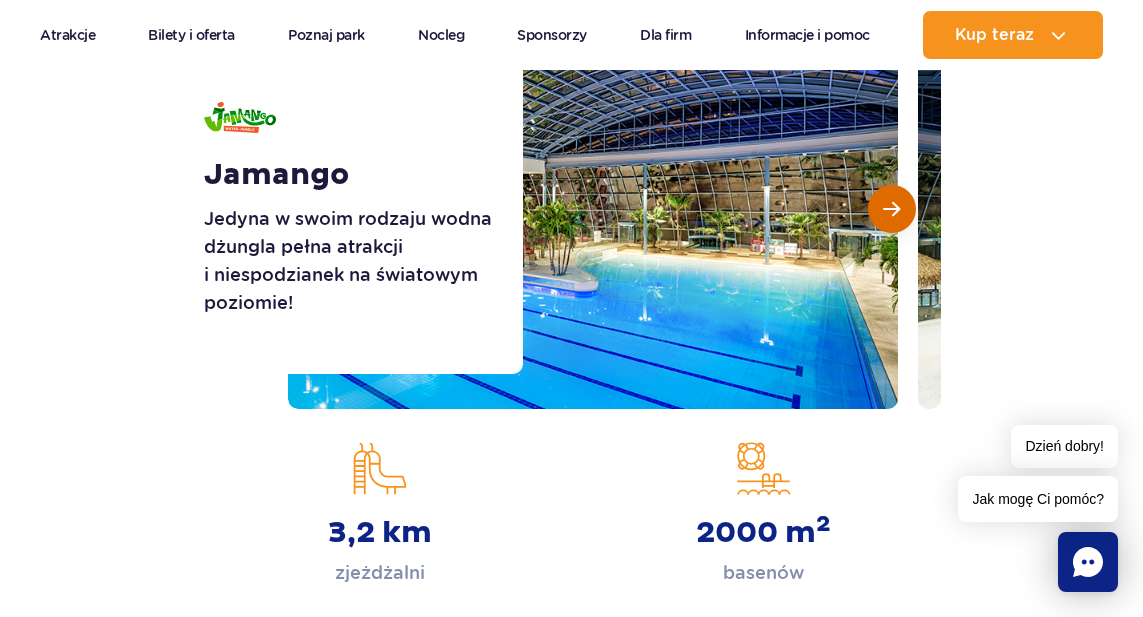 click at bounding box center [892, 209] 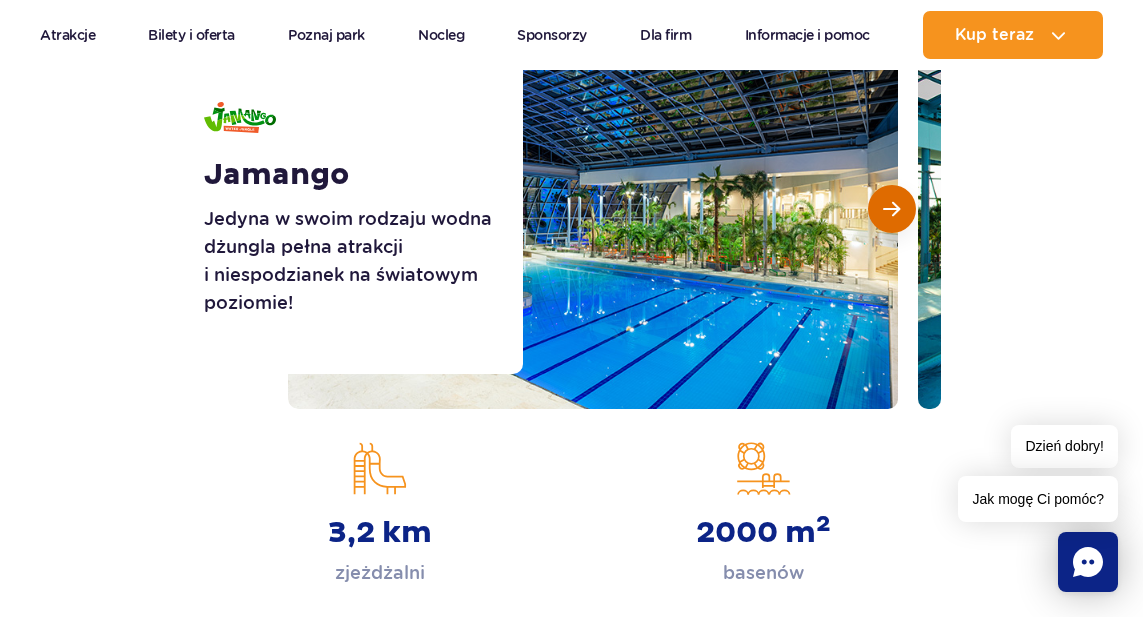 click at bounding box center (892, 209) 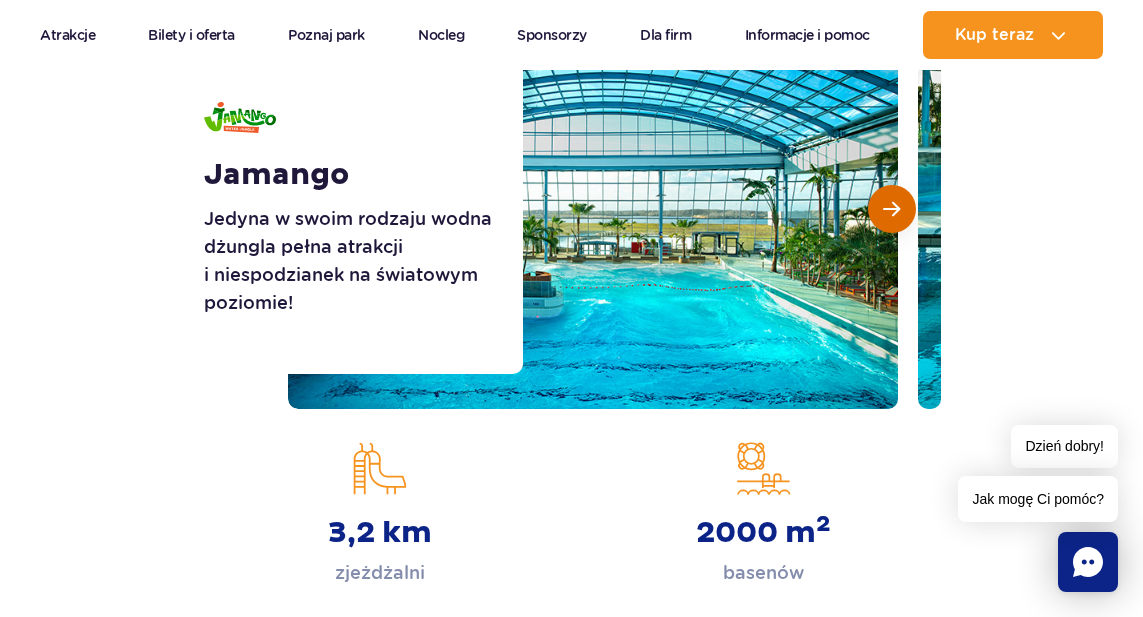 click at bounding box center (892, 209) 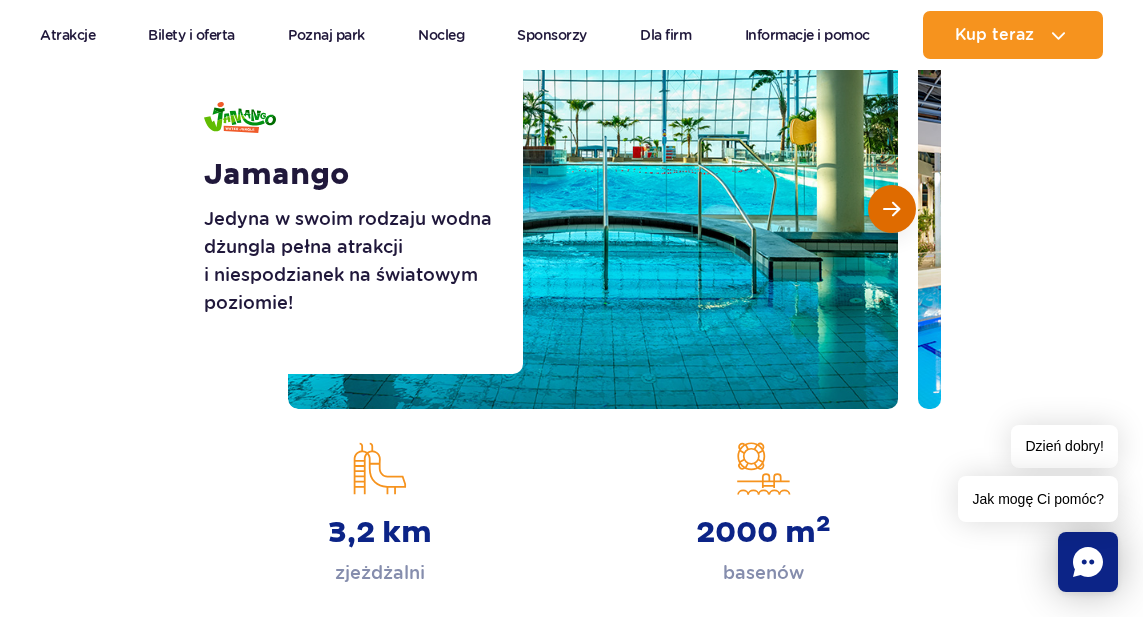 click at bounding box center [892, 209] 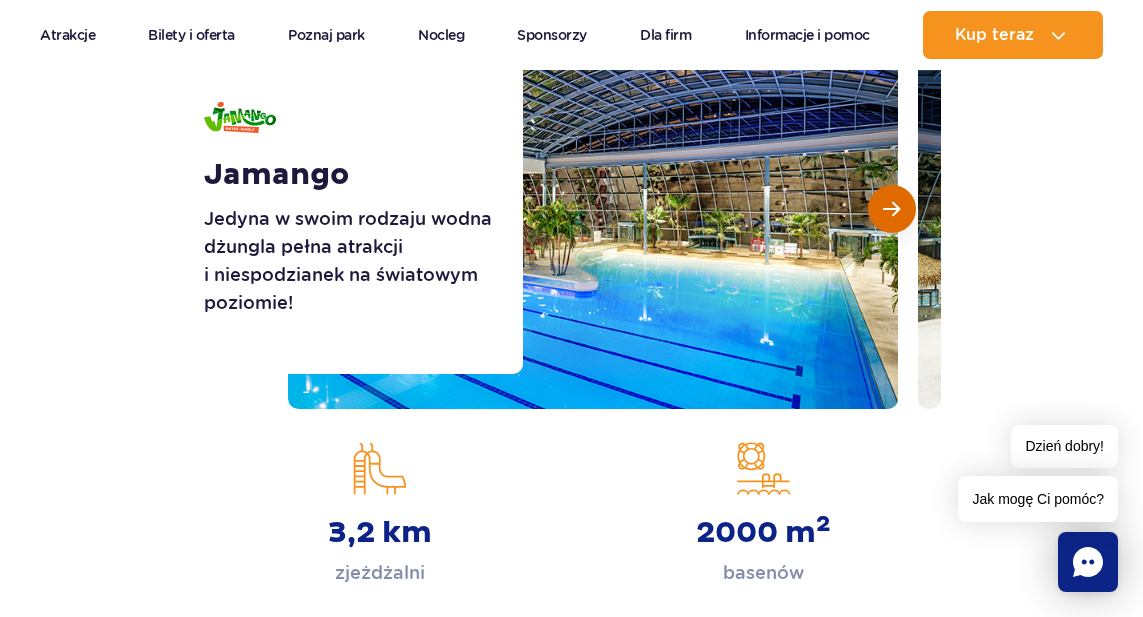click at bounding box center [892, 209] 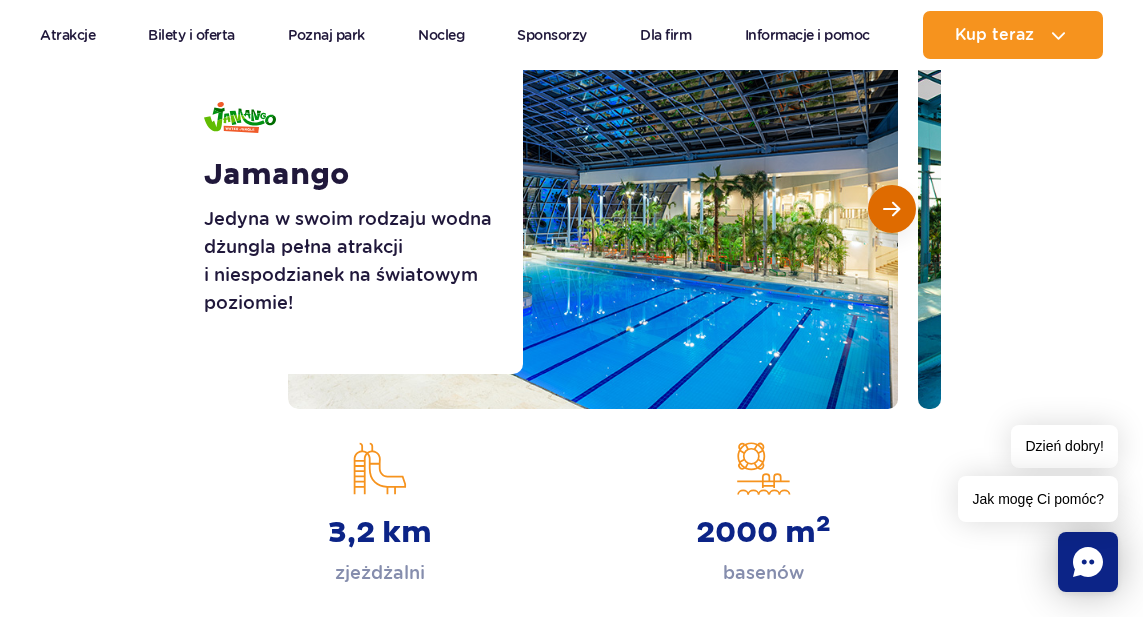click at bounding box center (892, 209) 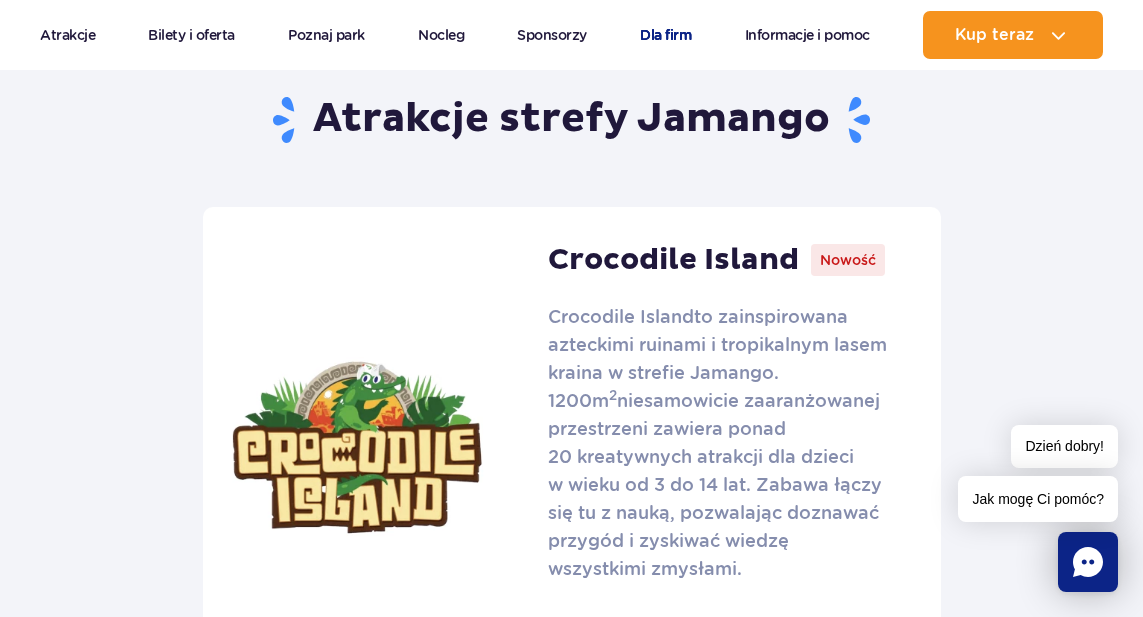 scroll, scrollTop: 1205, scrollLeft: 0, axis: vertical 